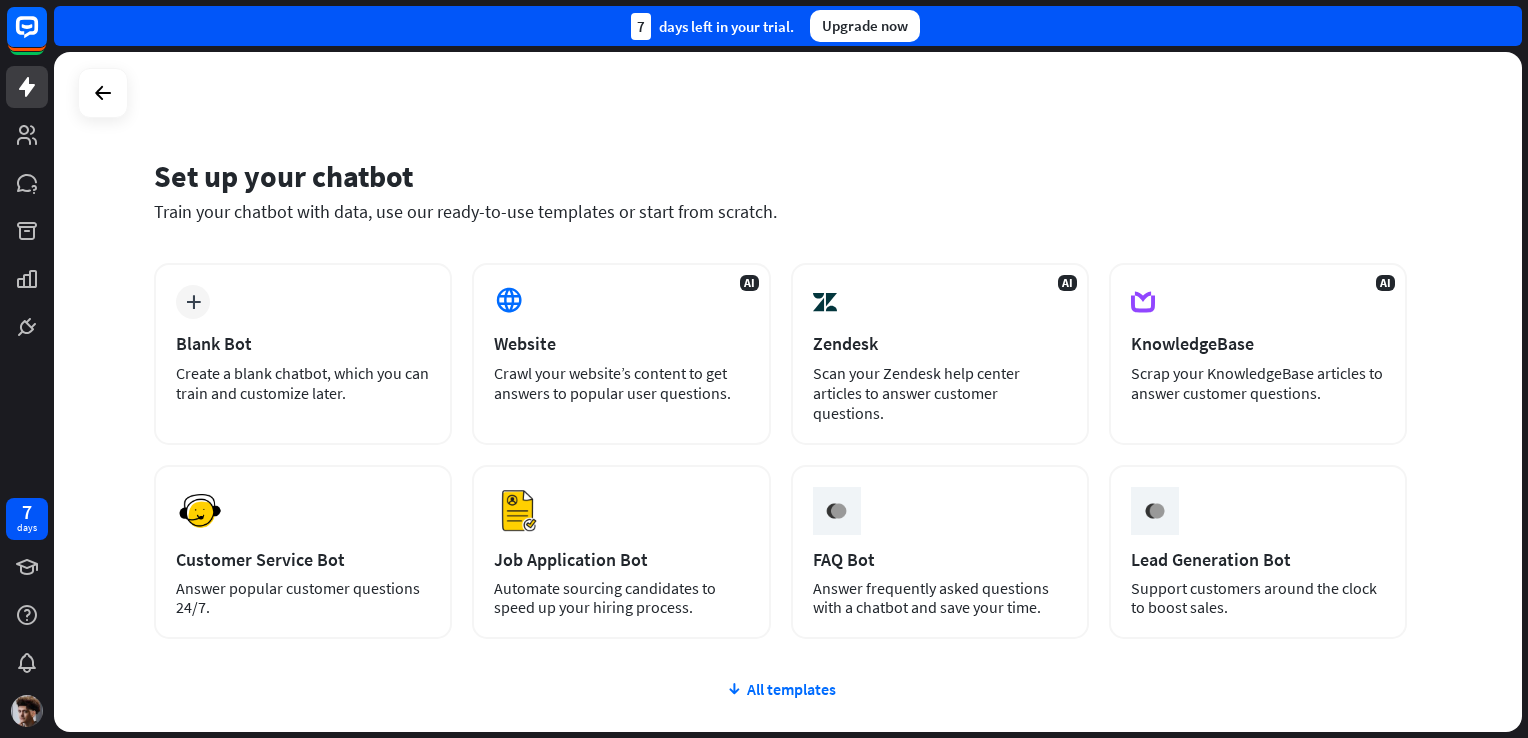 scroll, scrollTop: 0, scrollLeft: 0, axis: both 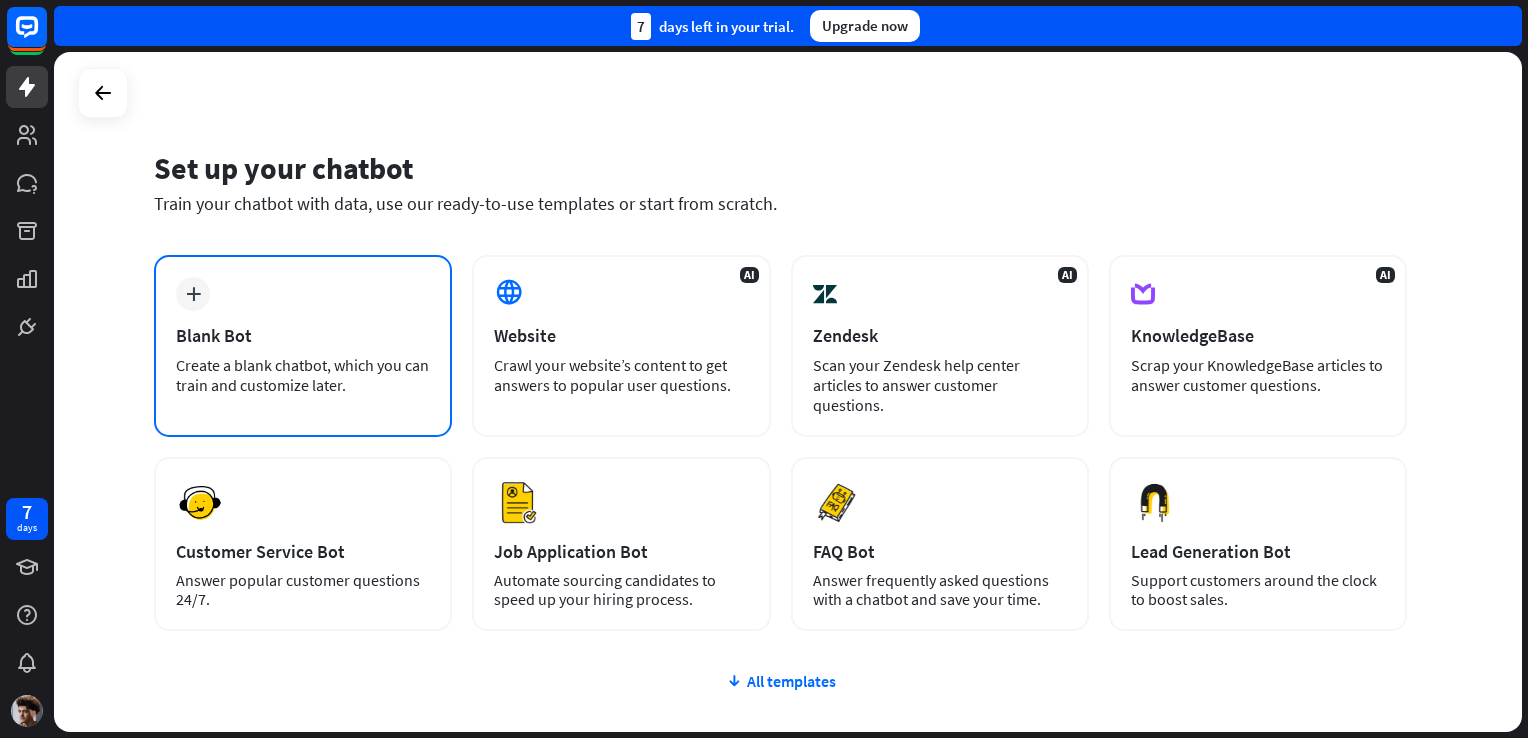 click on "Create a blank chatbot, which you can train and
customize later." at bounding box center (303, 375) 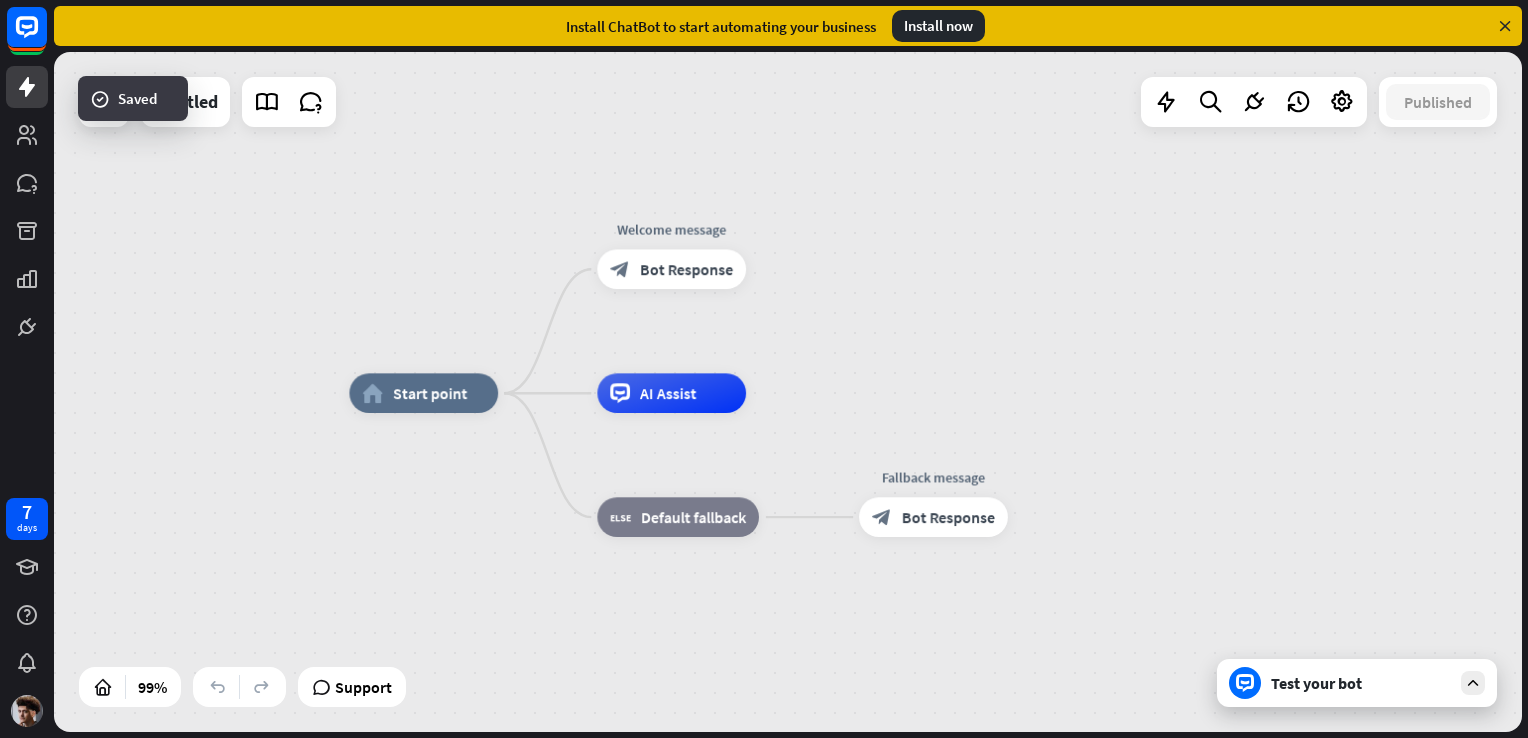 click on "home_2   Start point                 Welcome message   block_bot_response   Bot Response                     AI Assist                   block_fallback   Default fallback                 Fallback message   block_bot_response   Bot Response" at bounding box center (1077, 730) 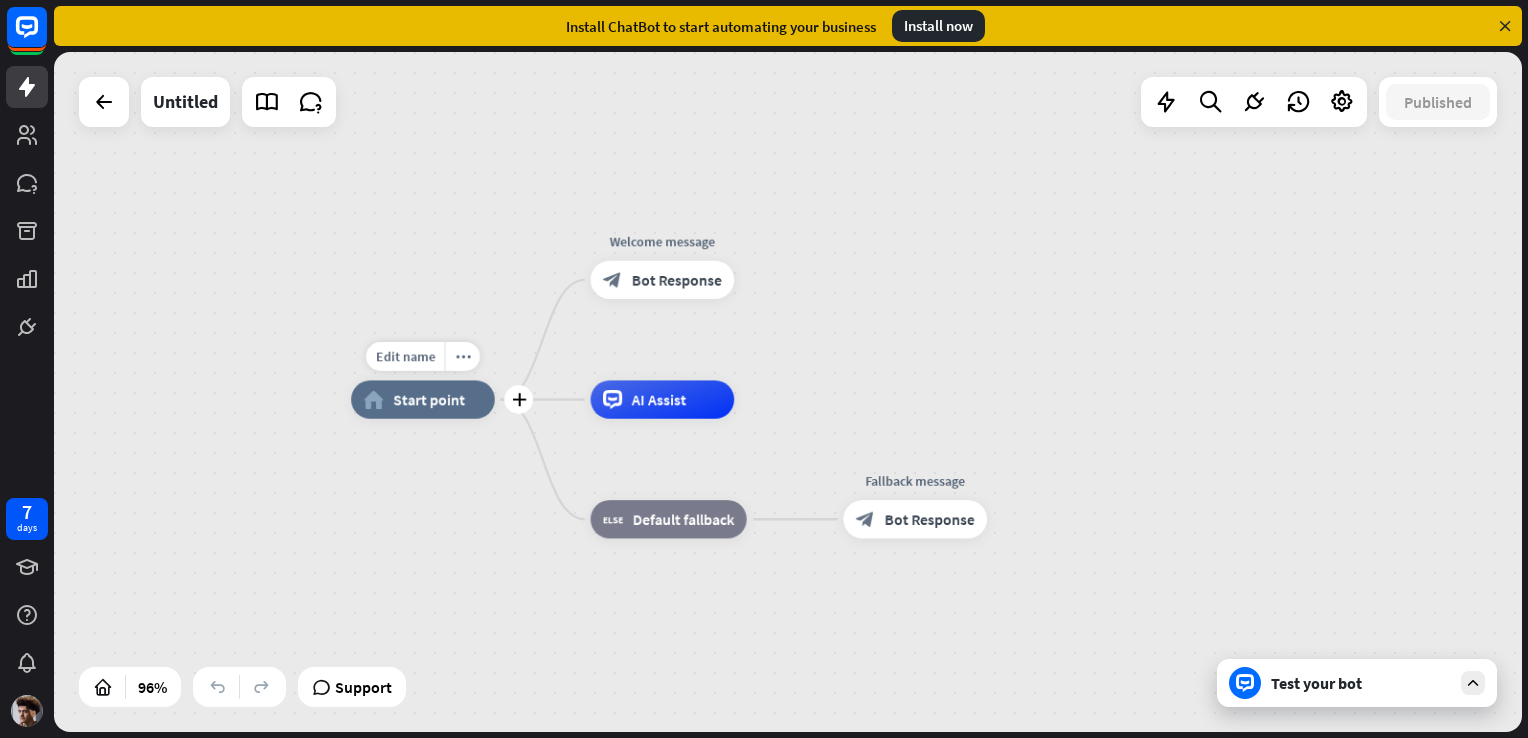 click on "Start point" at bounding box center (429, 399) 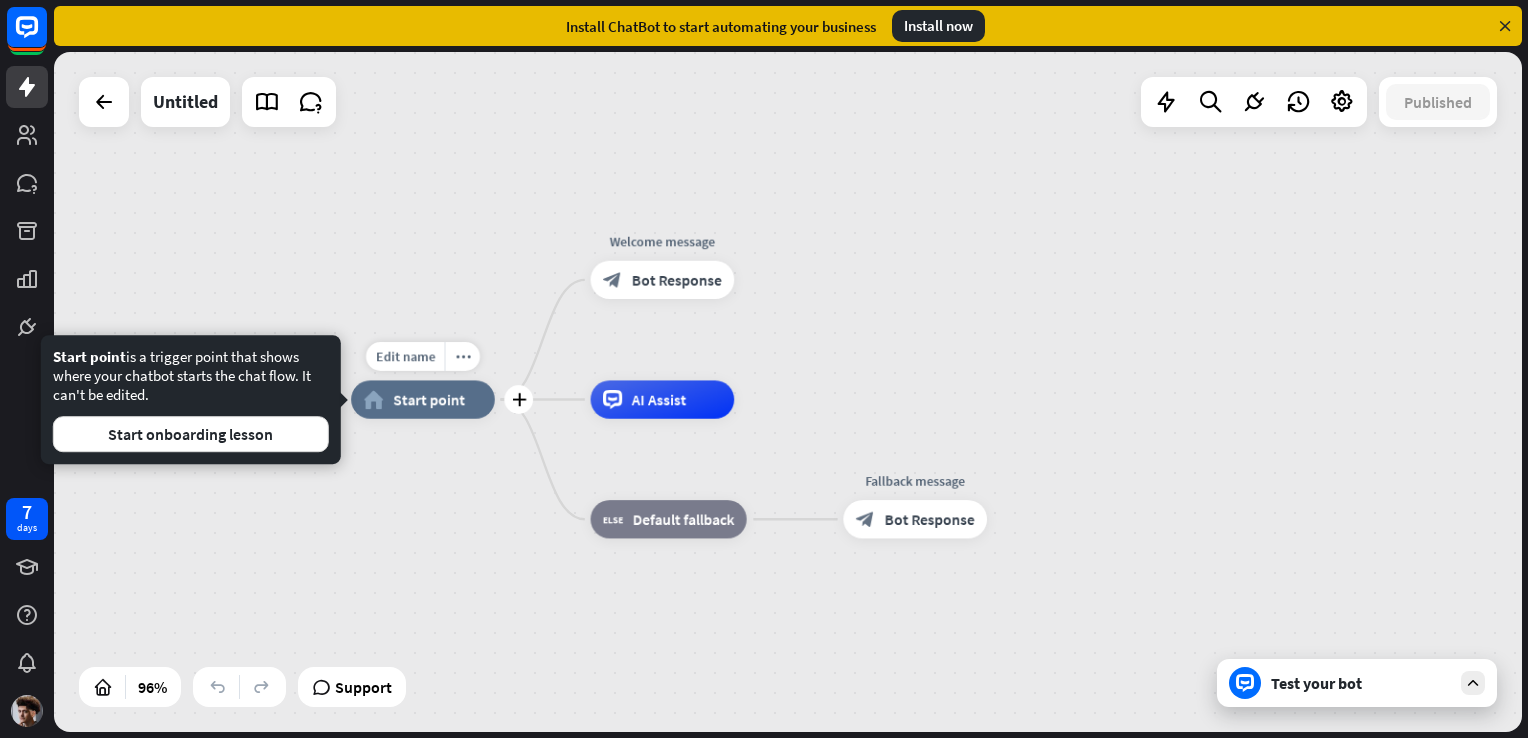 click on "Start point" at bounding box center (429, 399) 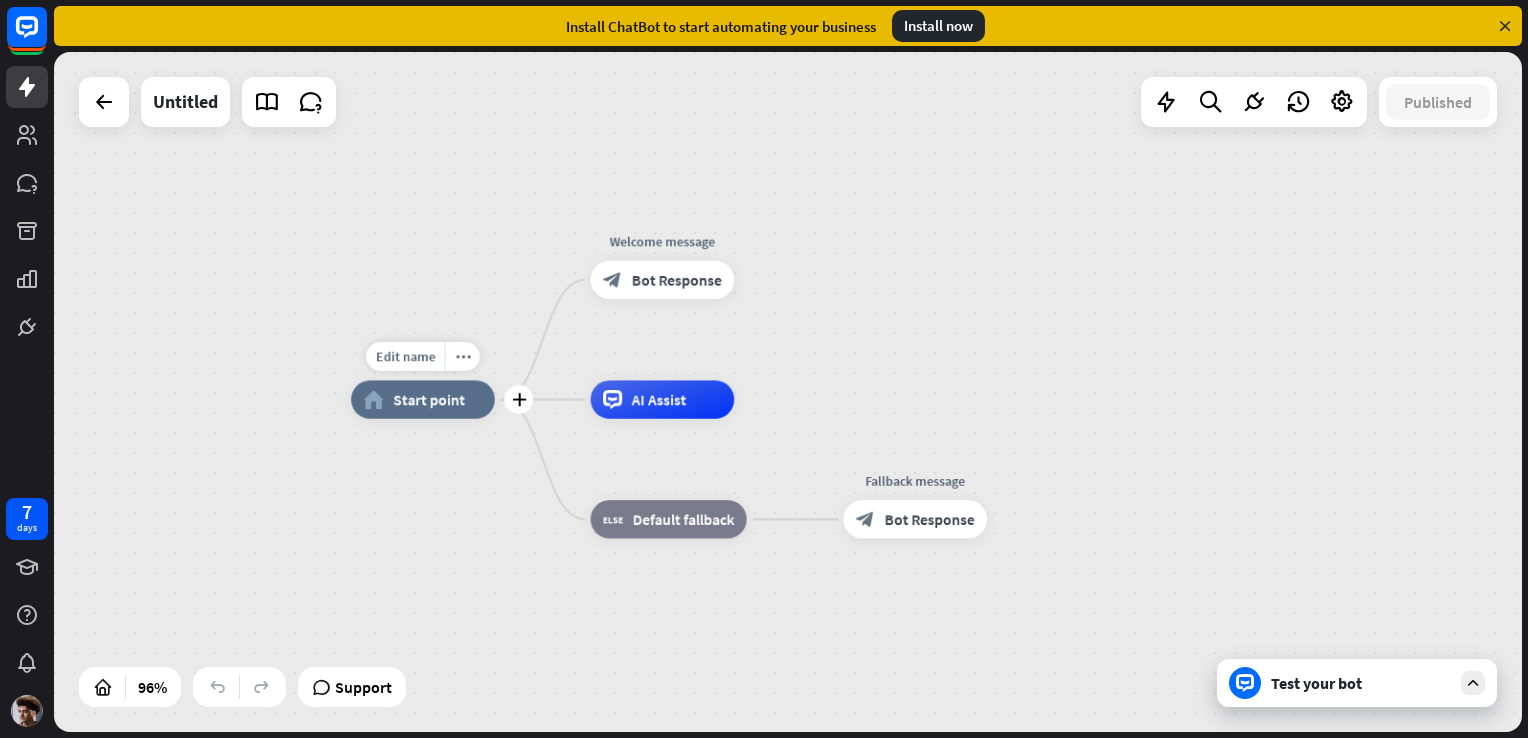 click on "home_2   Start point" at bounding box center [423, 399] 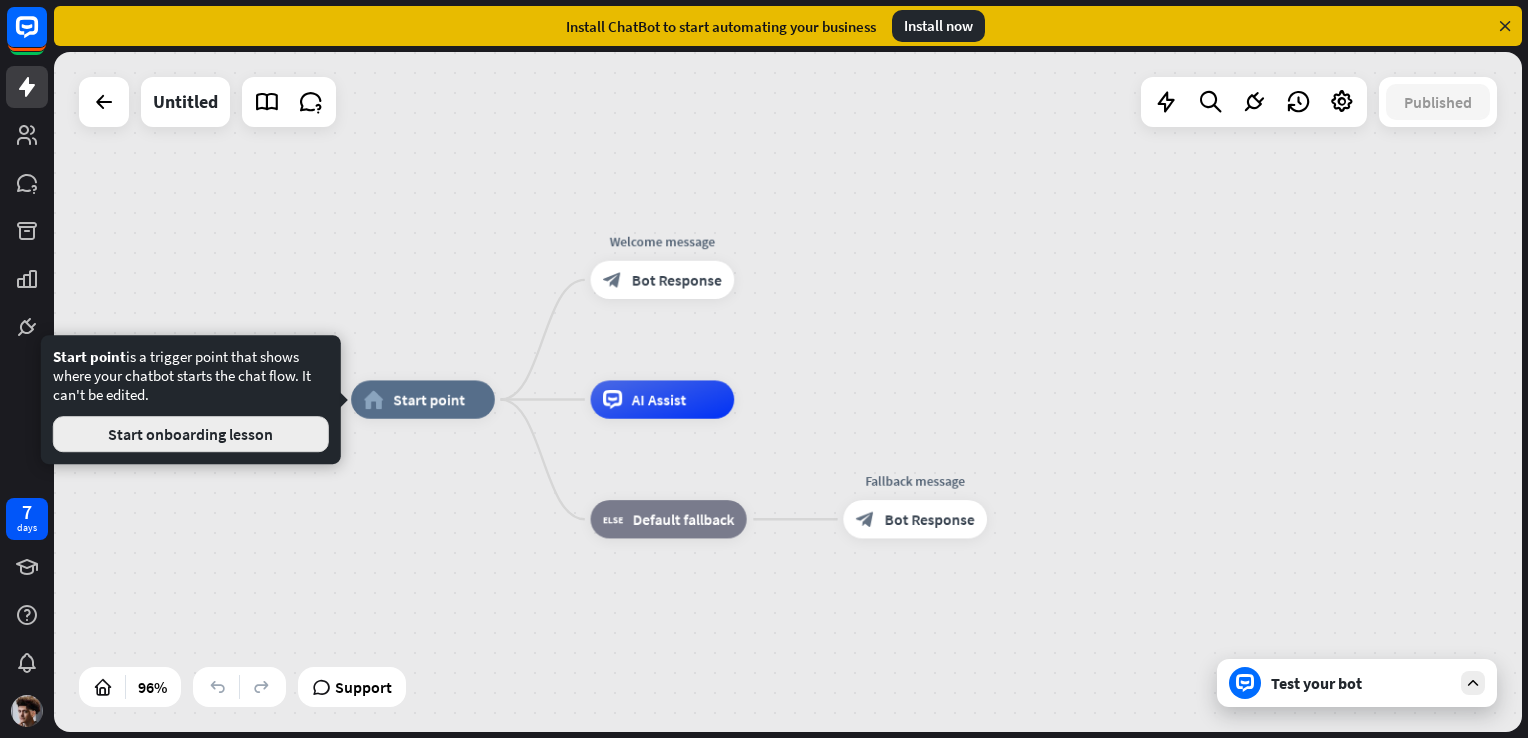 click on "Start onboarding lesson" at bounding box center [191, 434] 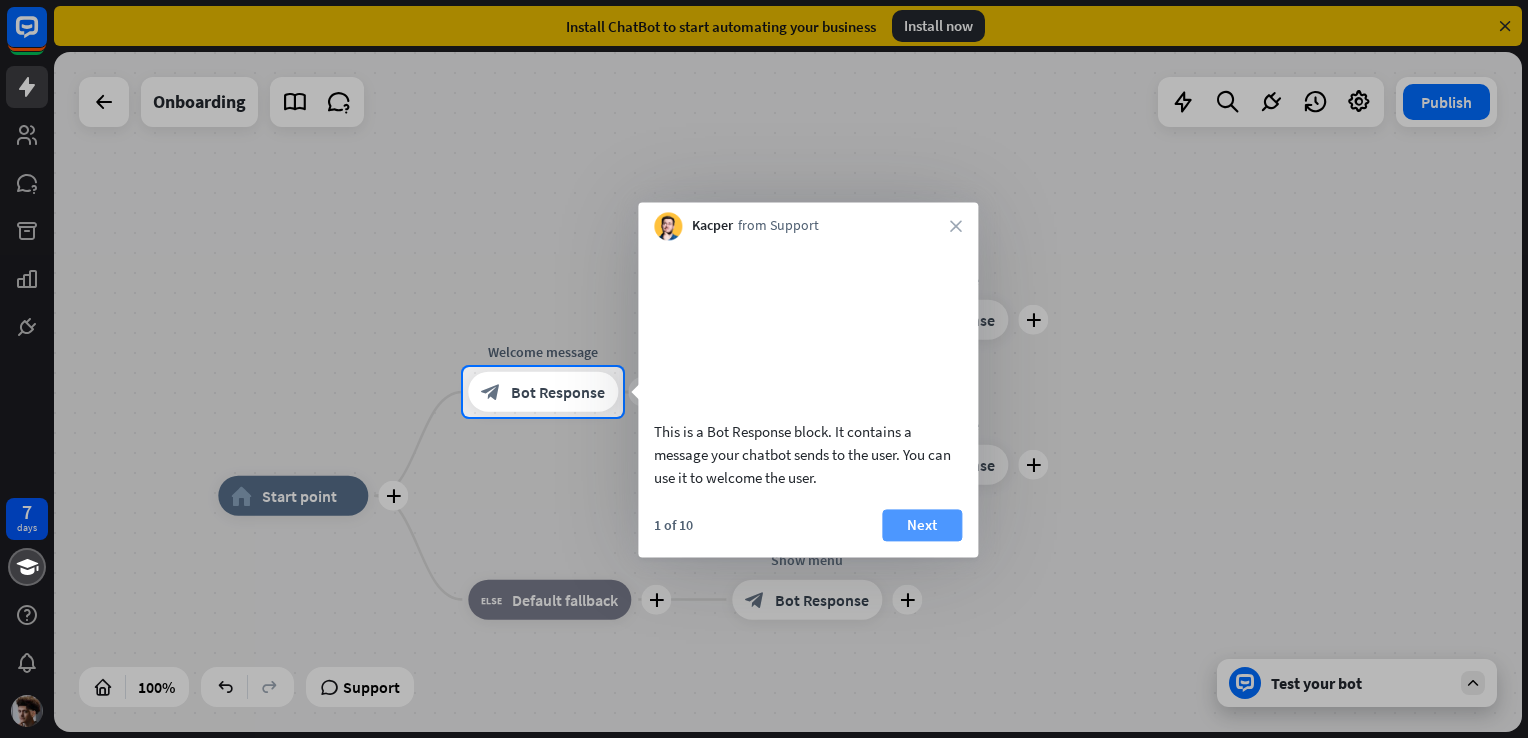 click on "Next" at bounding box center (922, 525) 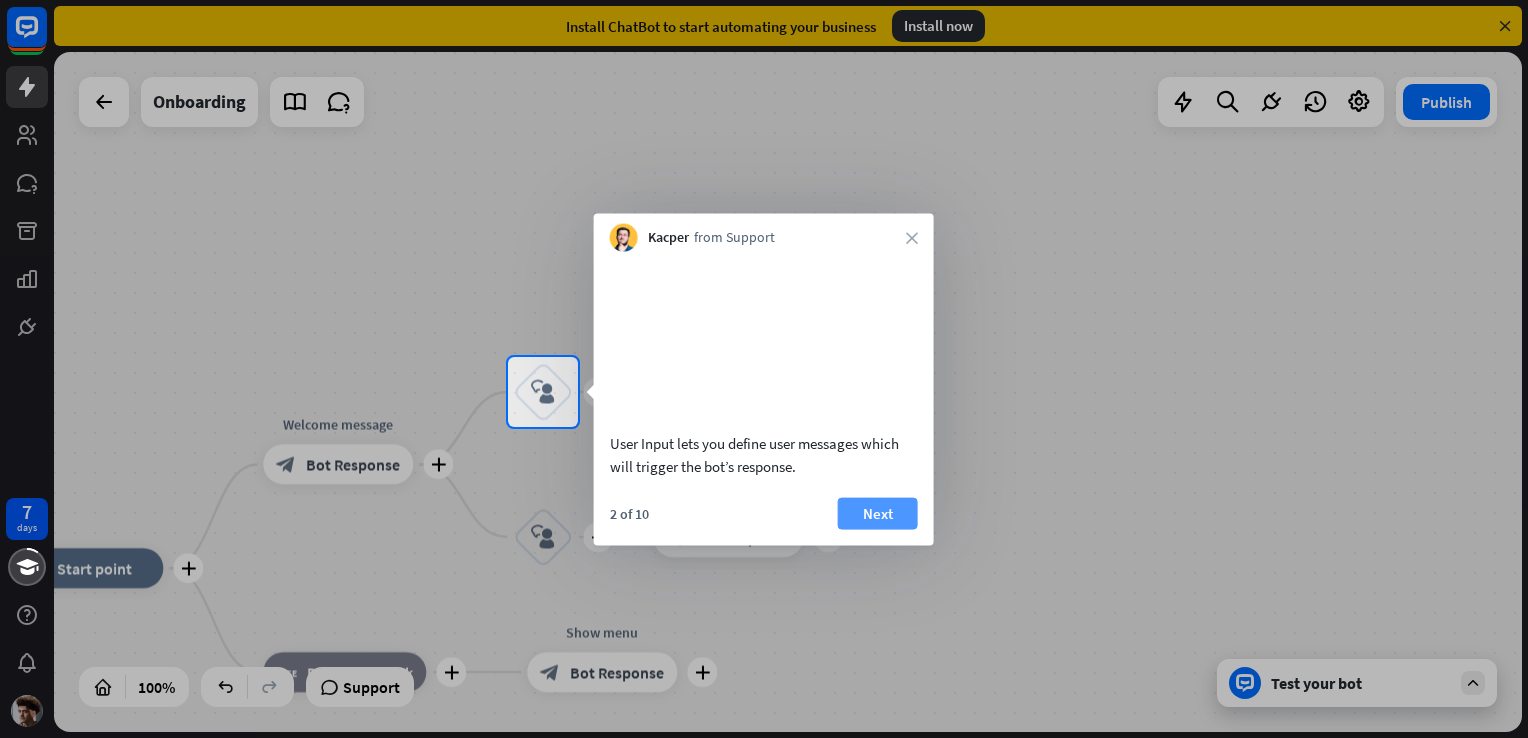 click on "Next" at bounding box center [878, 513] 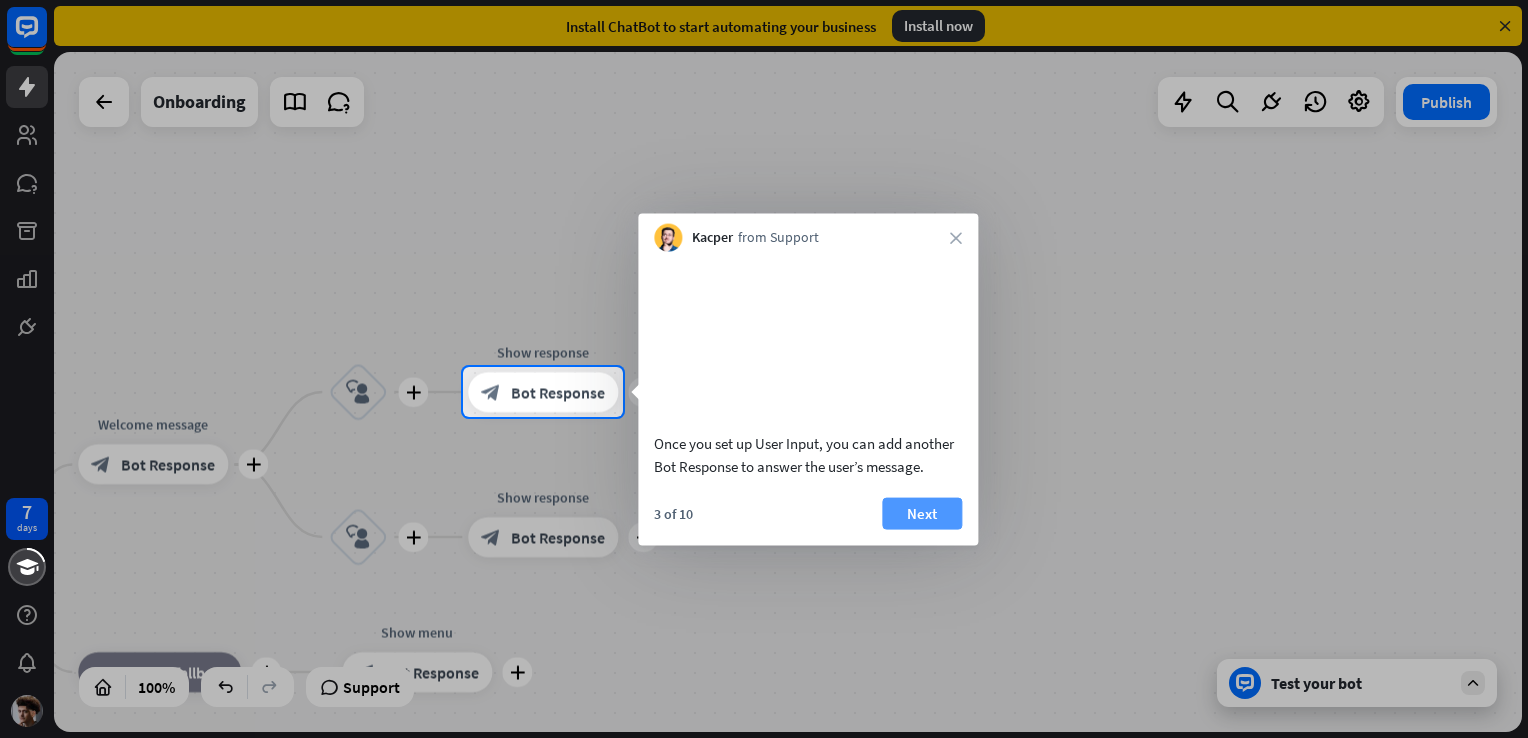 click on "Next" at bounding box center (922, 513) 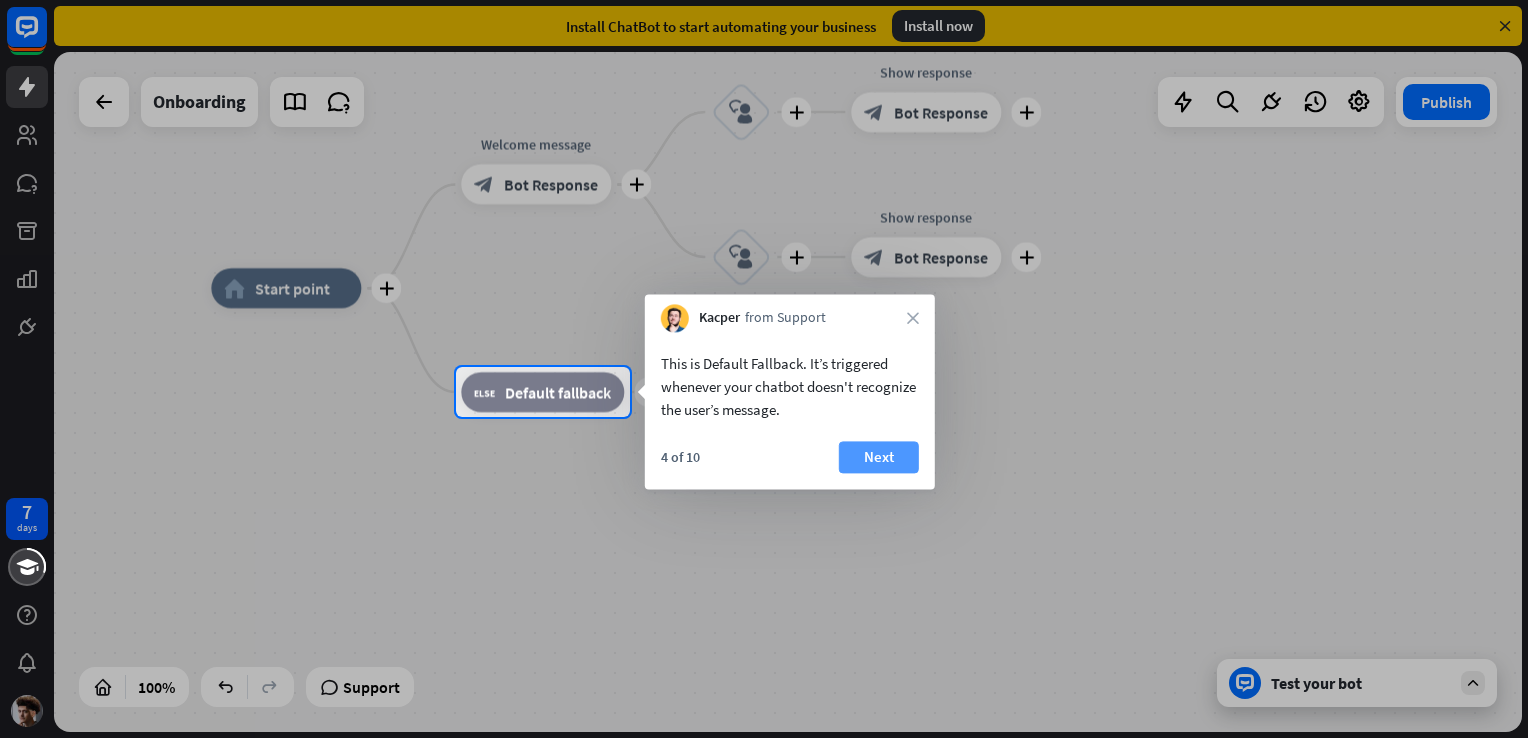 click on "Next" at bounding box center [879, 457] 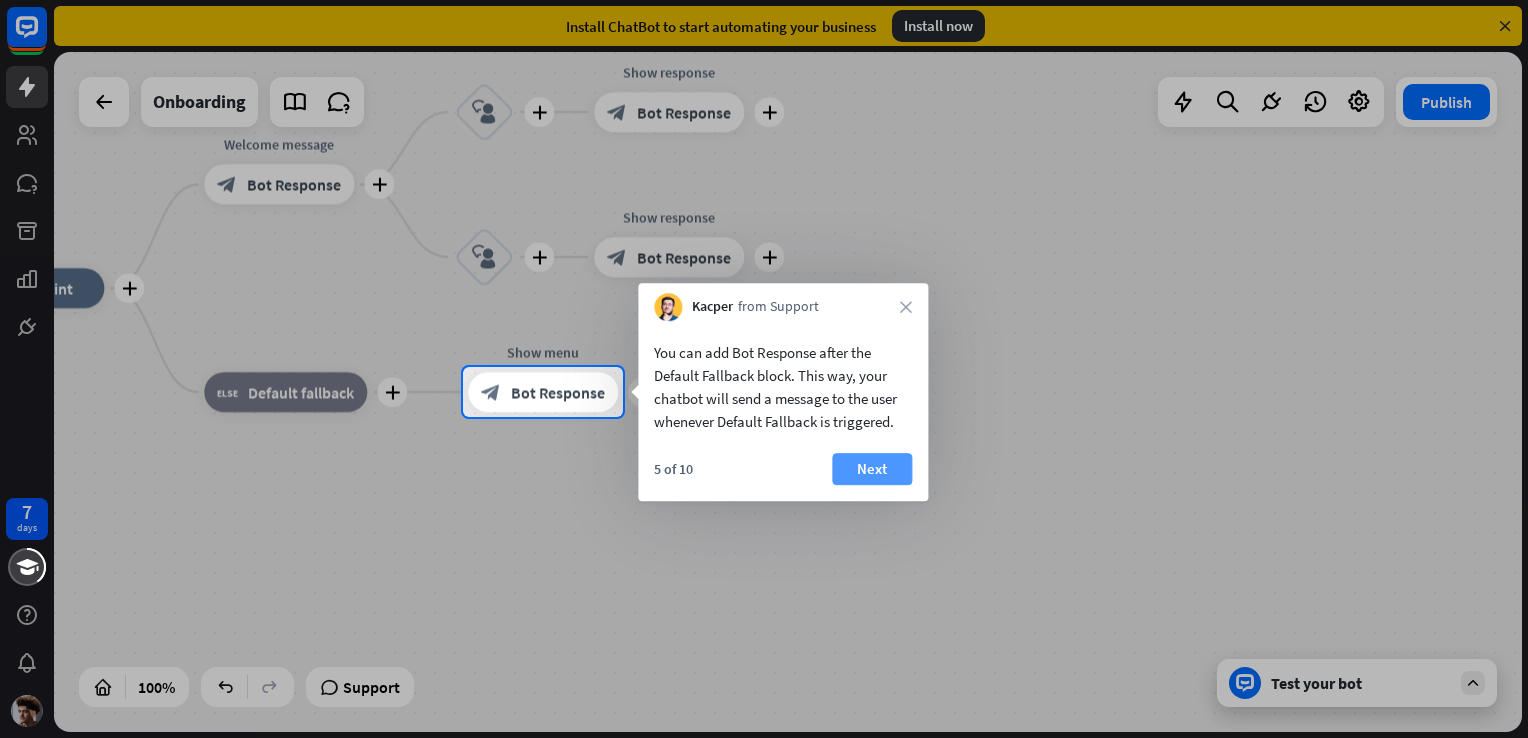 click on "Next" at bounding box center [872, 469] 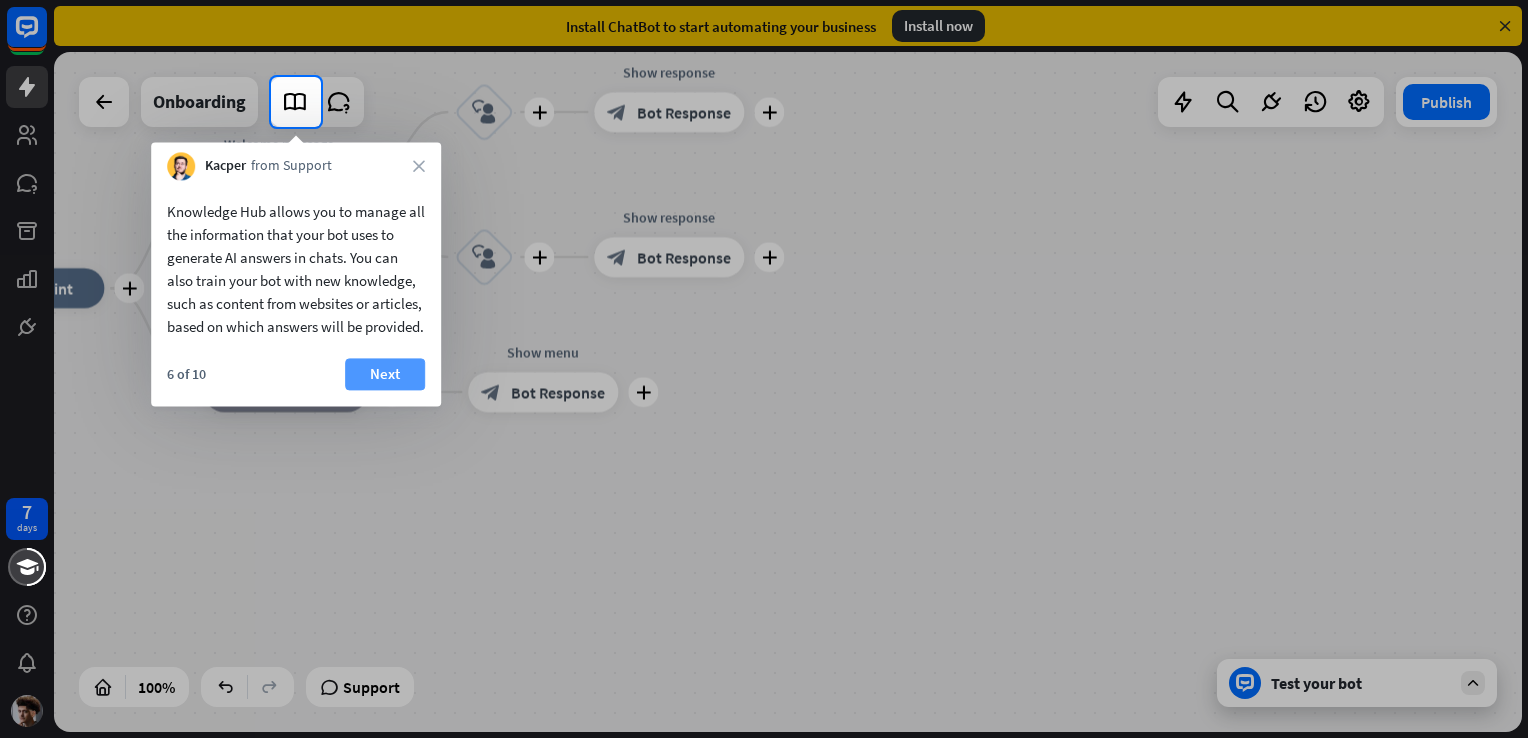 click on "Next" at bounding box center (385, 374) 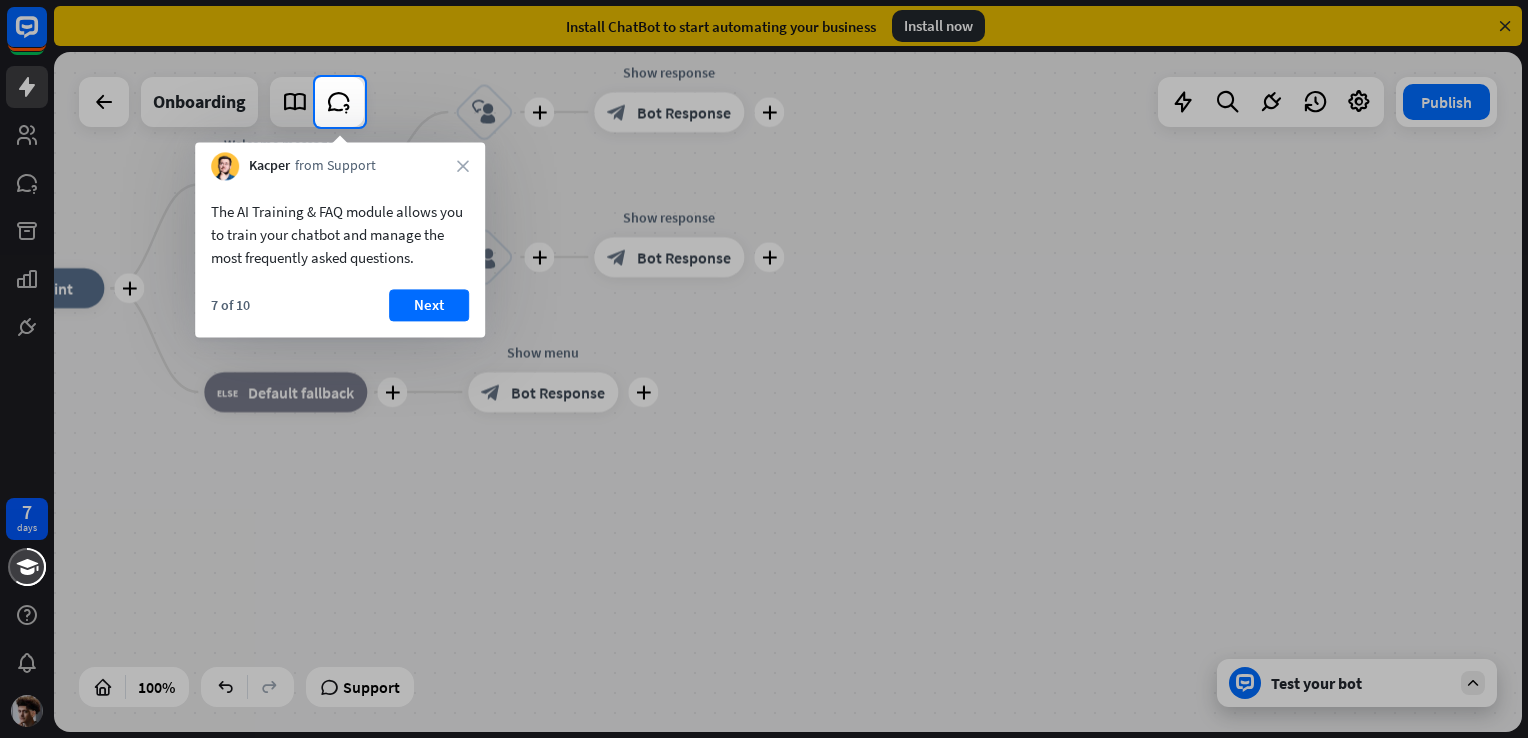 click on "The AI Training & FAQ module allows you to train your chatbot and manage the most frequently asked questions." at bounding box center (340, 229) 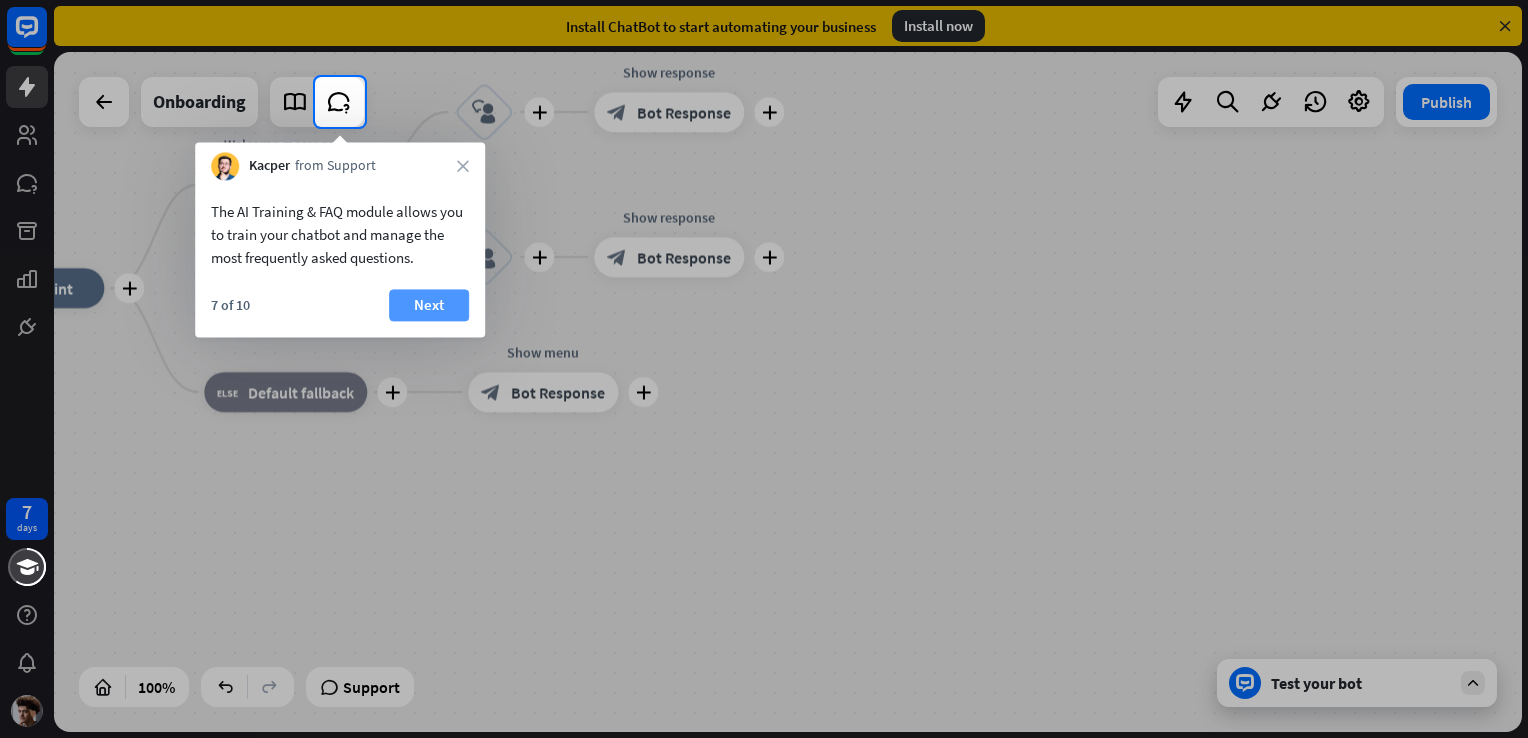 click on "Next" at bounding box center (429, 305) 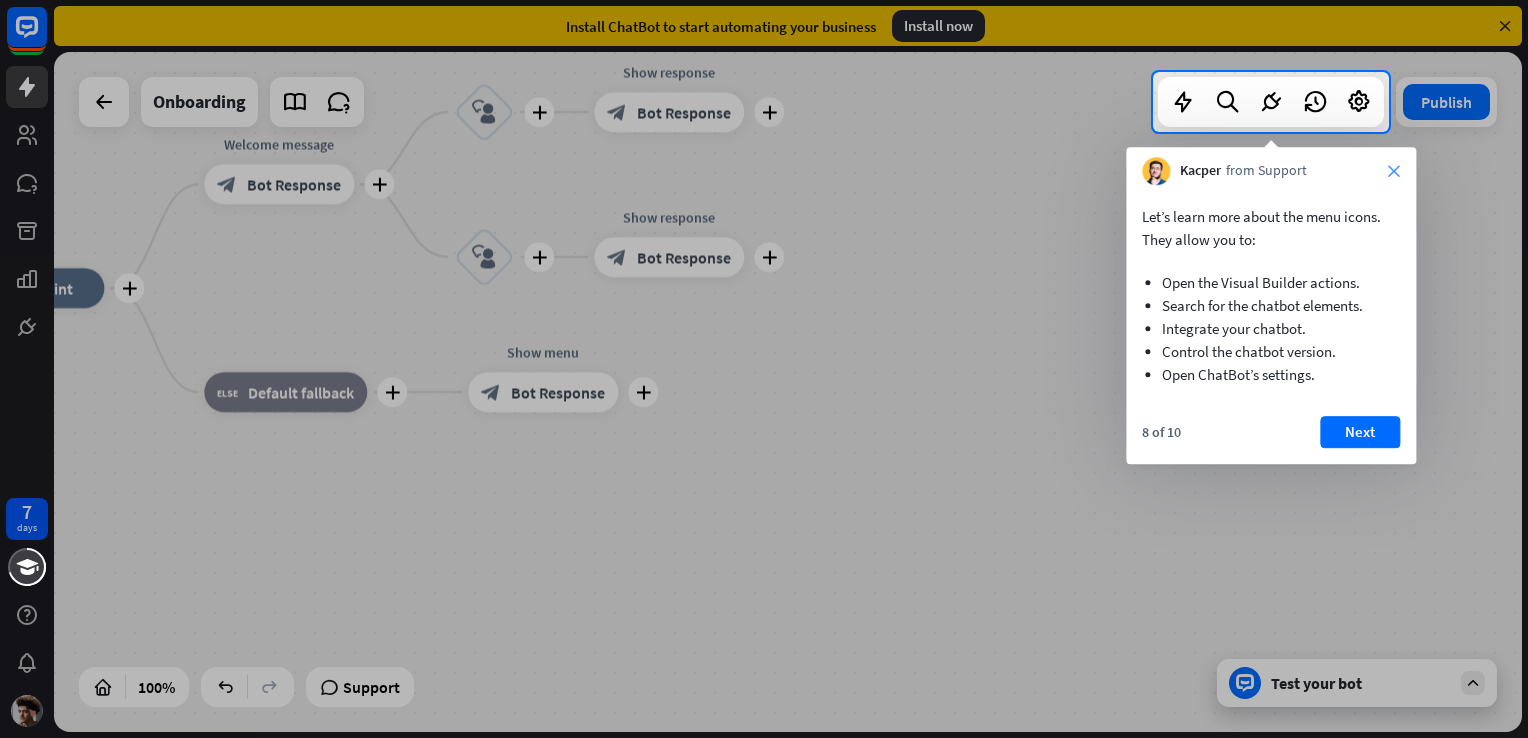 click on "close" at bounding box center (1394, 171) 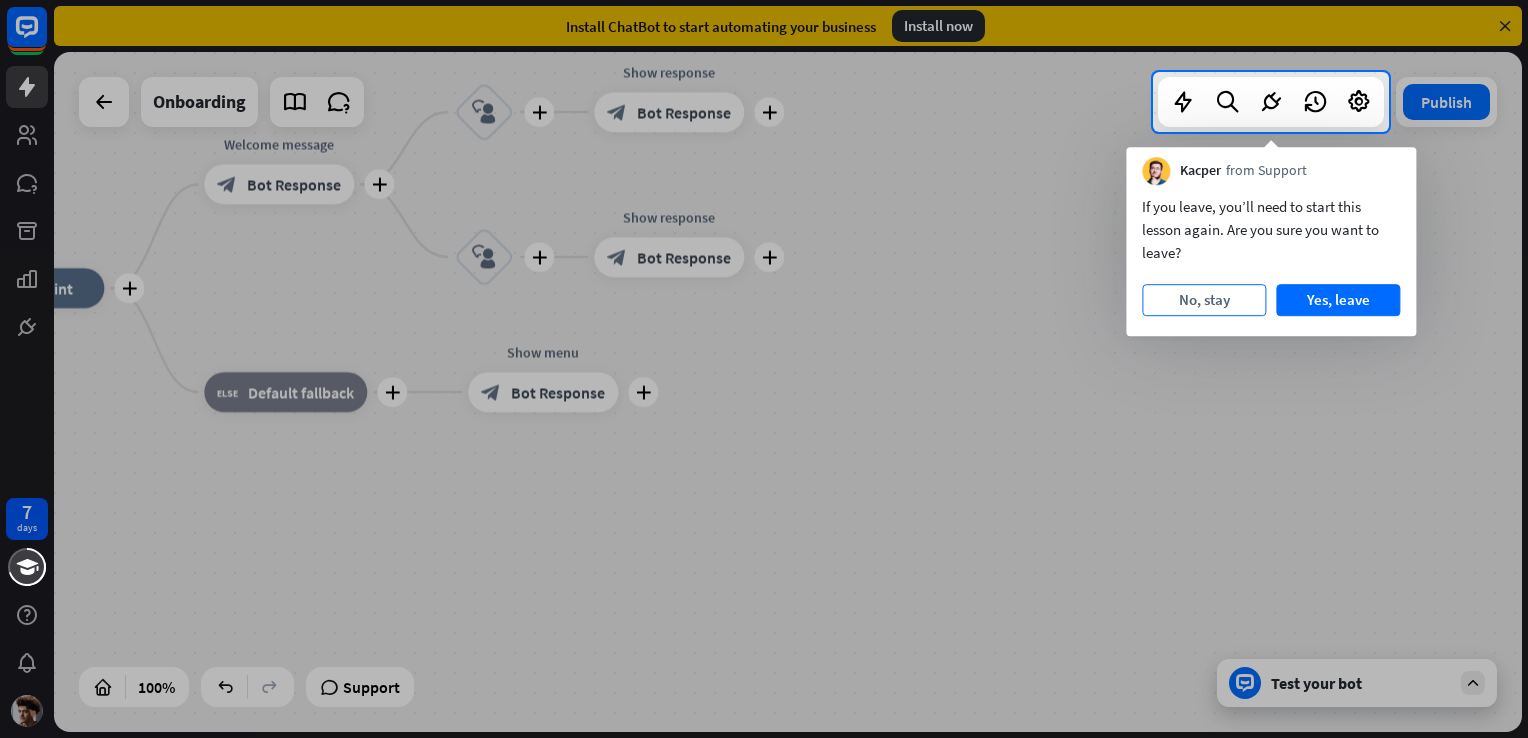 click on "No, stay" at bounding box center [1204, 300] 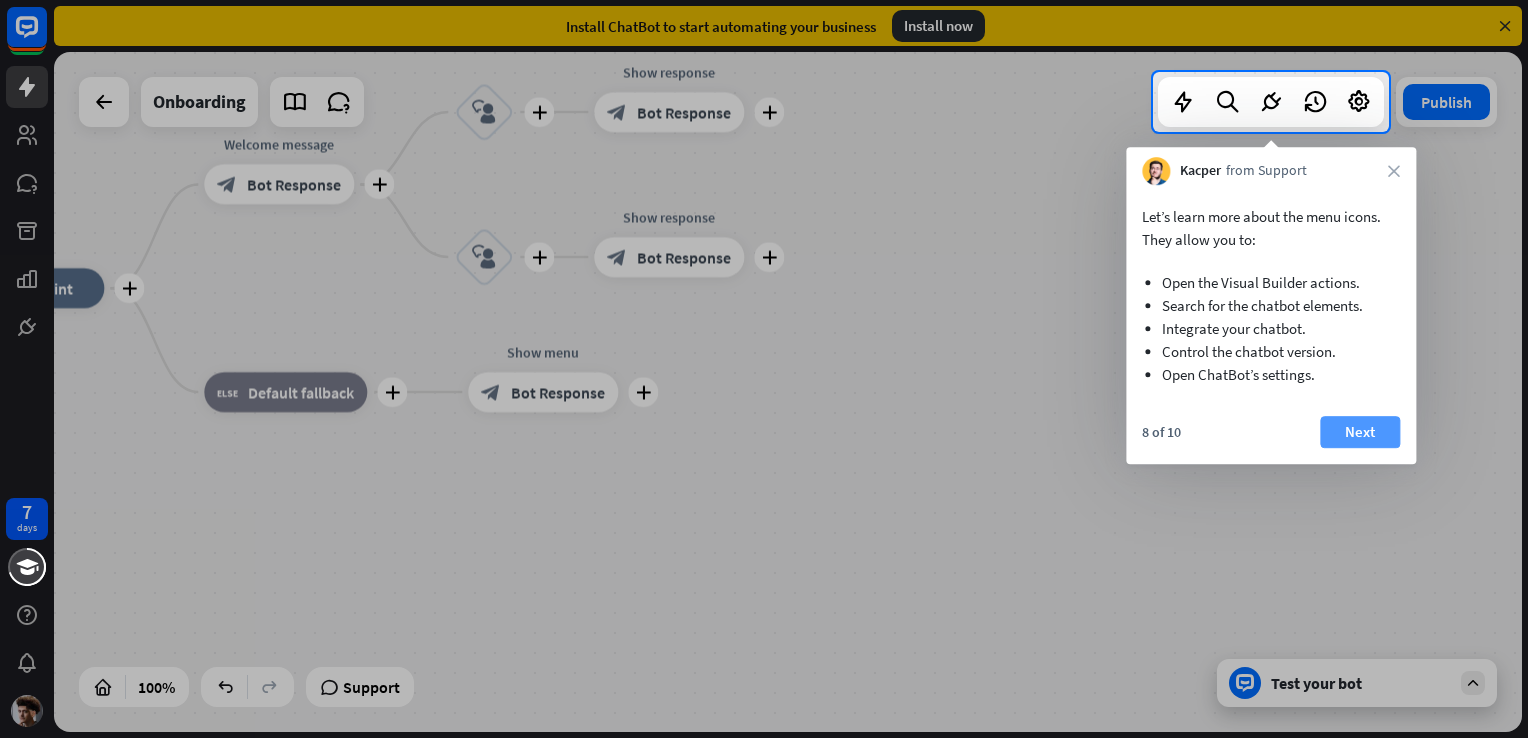 click on "Next" at bounding box center (1360, 432) 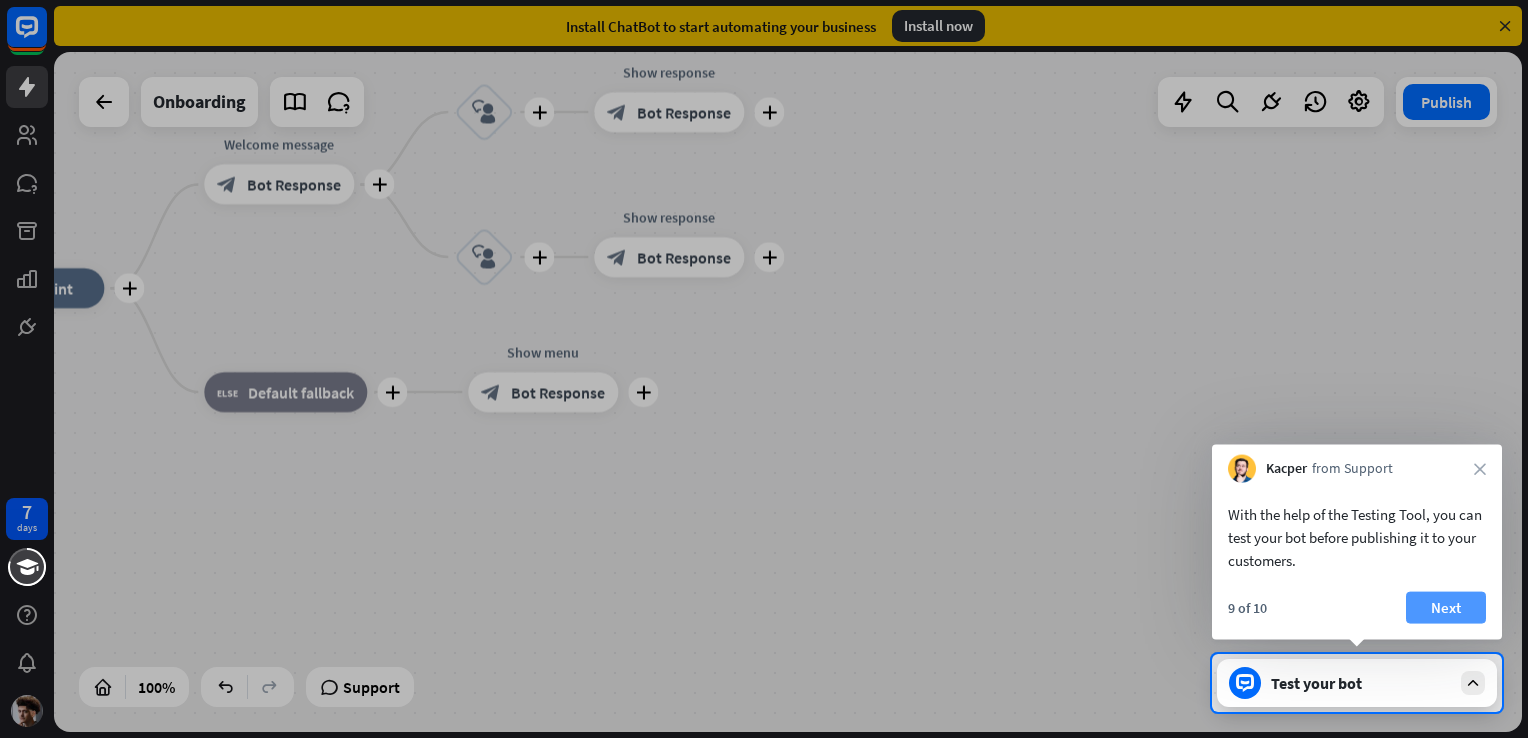 click on "Next" at bounding box center (1446, 608) 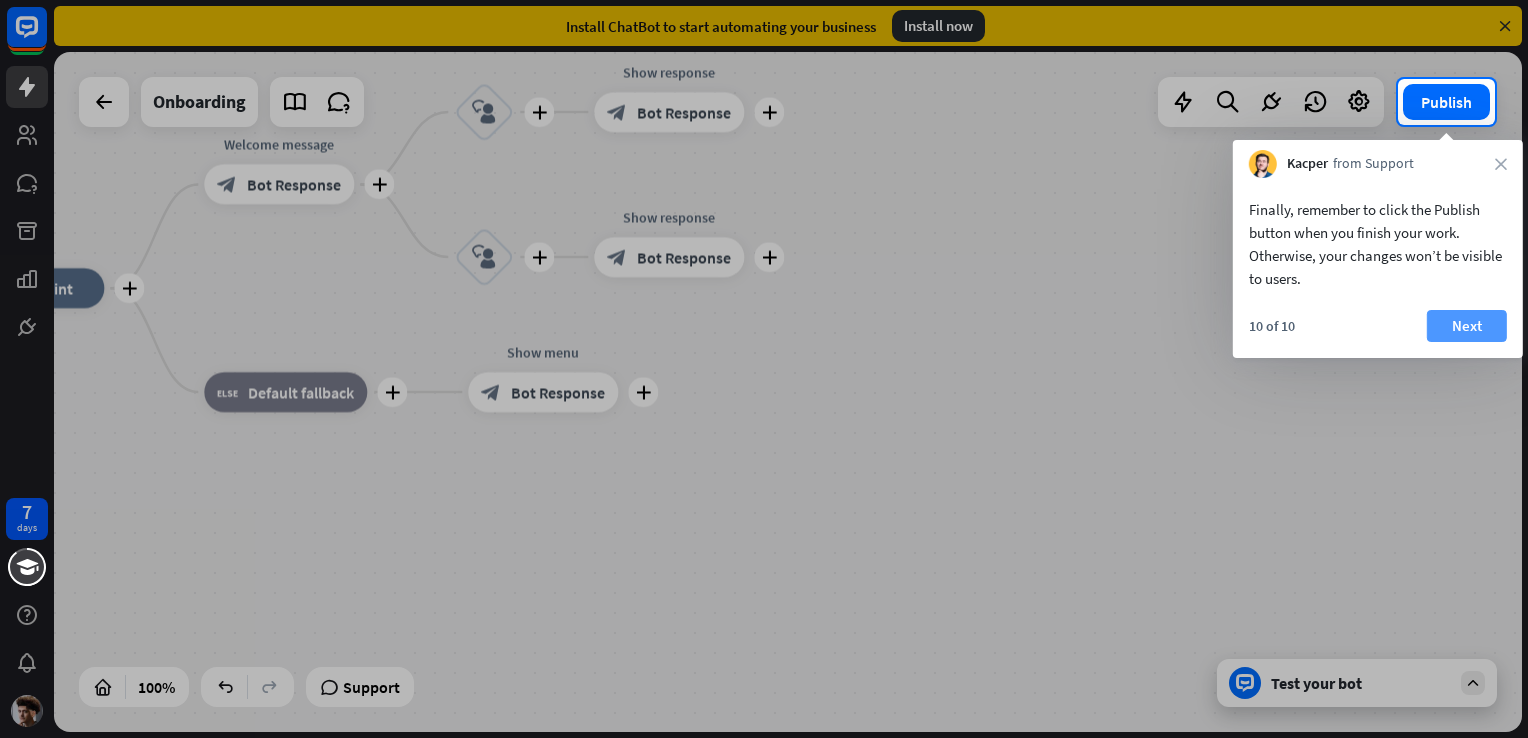 click on "Next" at bounding box center [1467, 326] 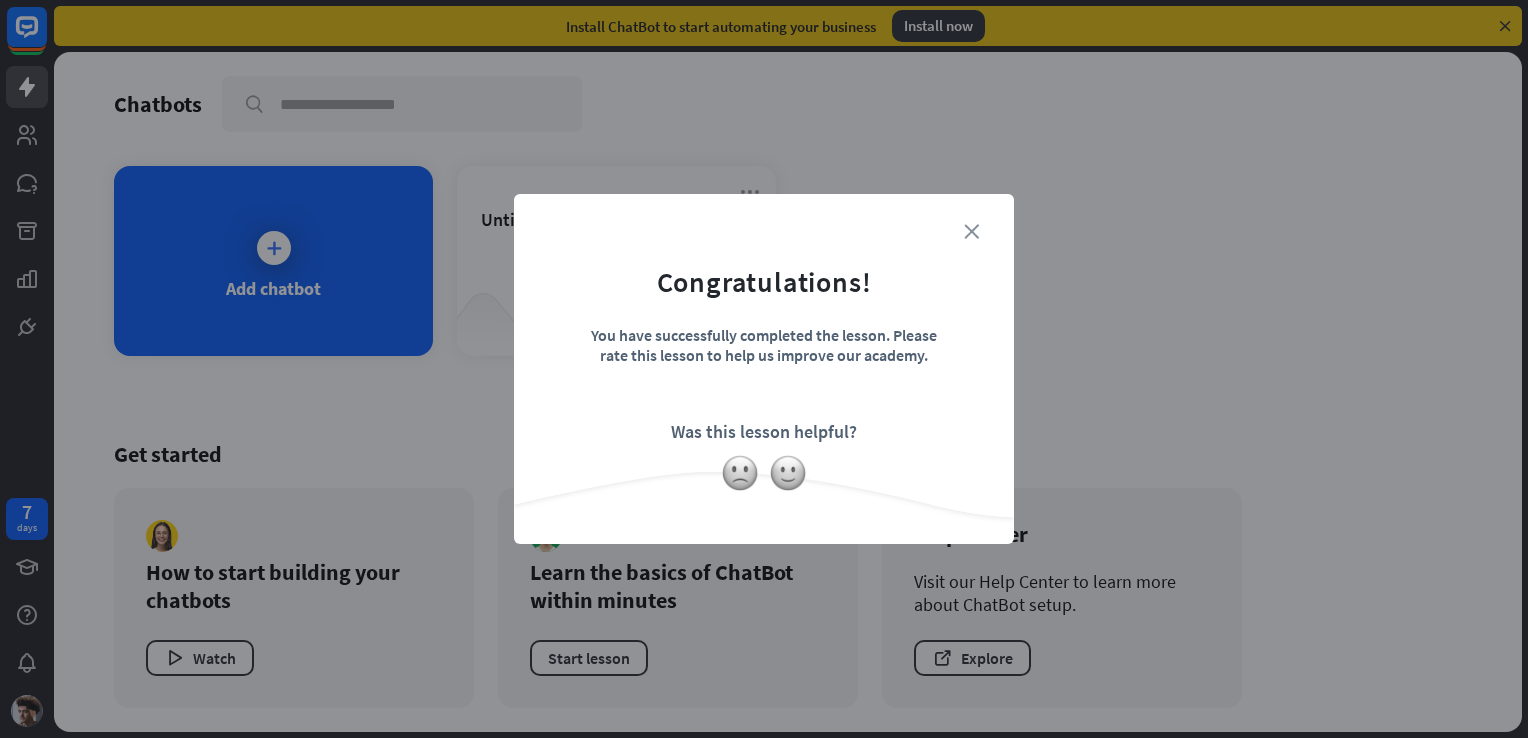 click on "close" at bounding box center [971, 231] 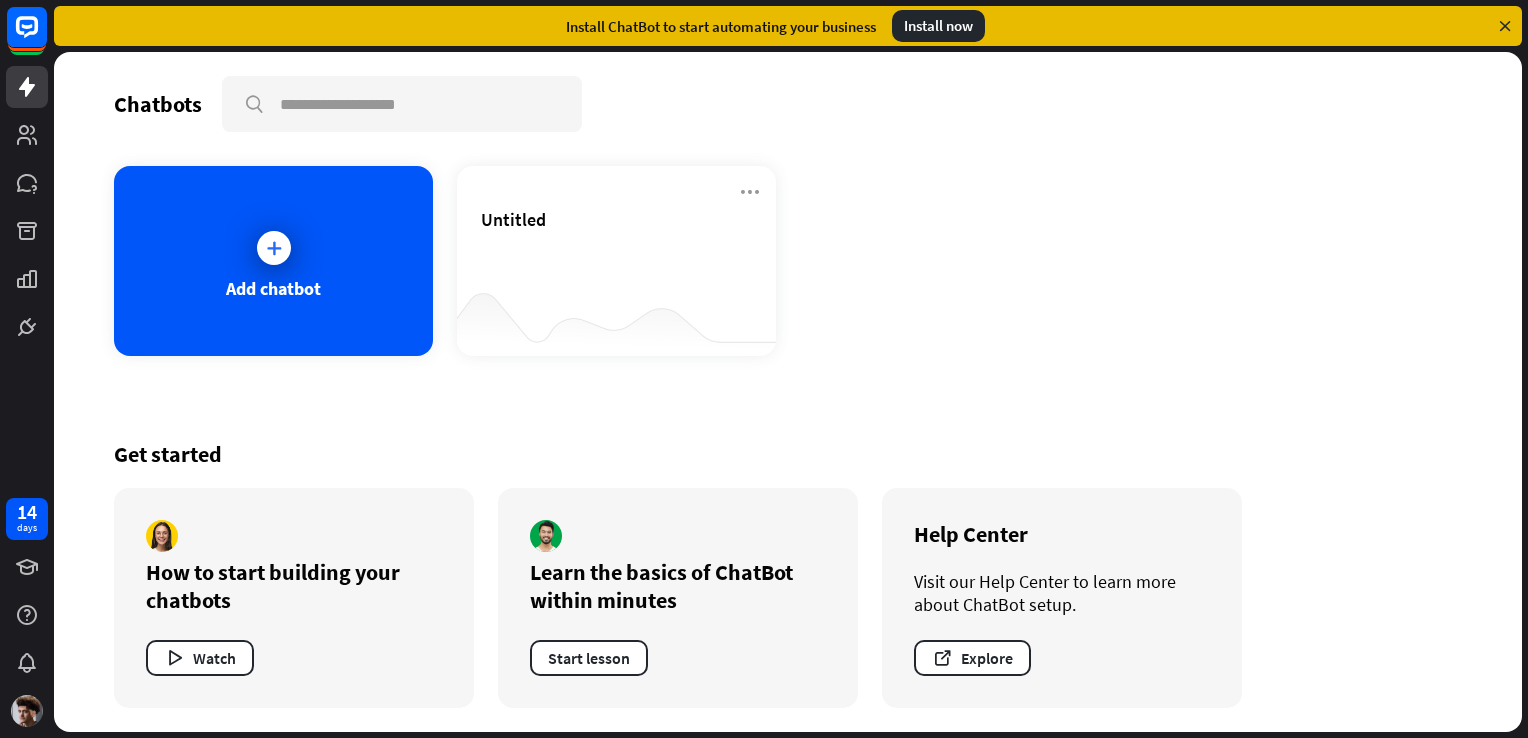 click on "Untitled" at bounding box center (616, 219) 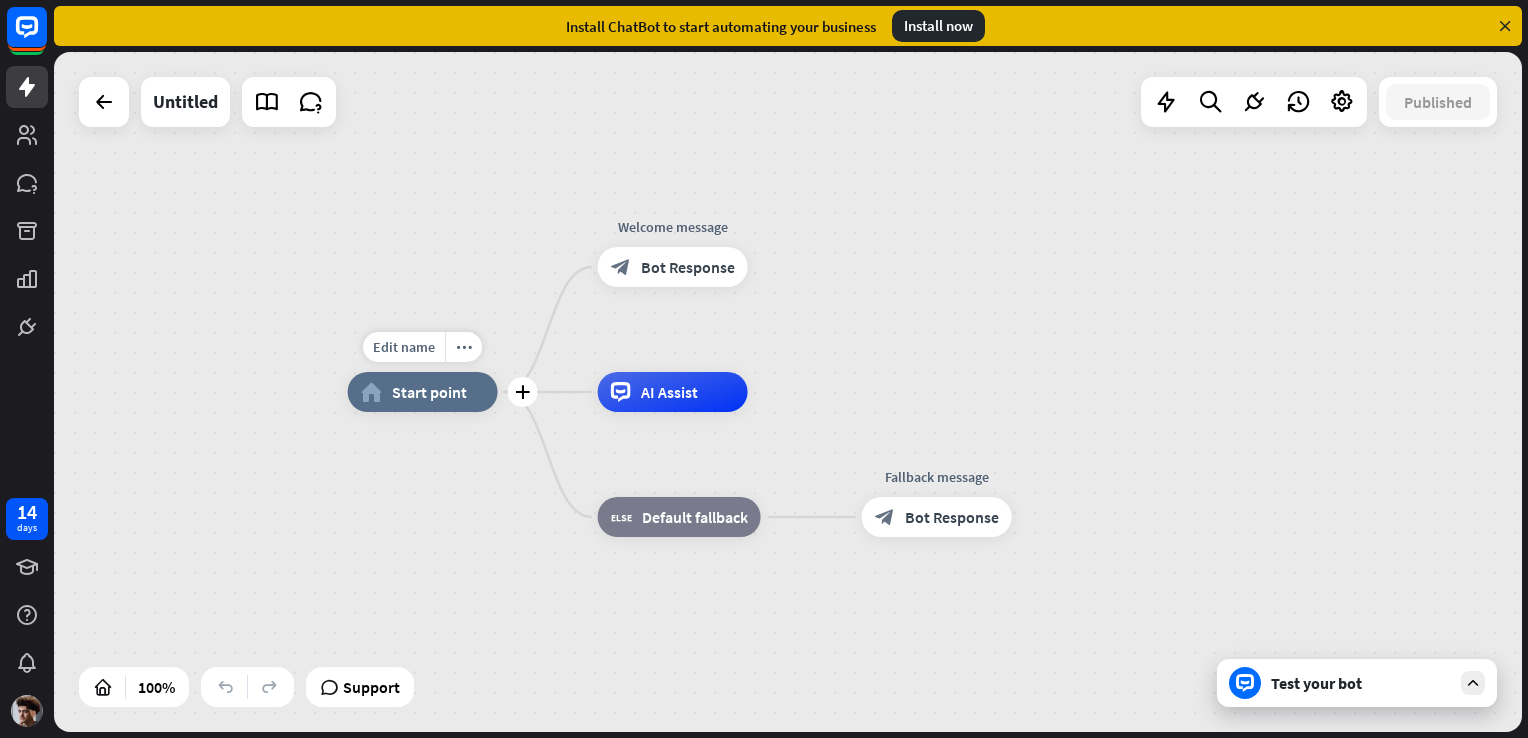 click on "Start point" at bounding box center (429, 392) 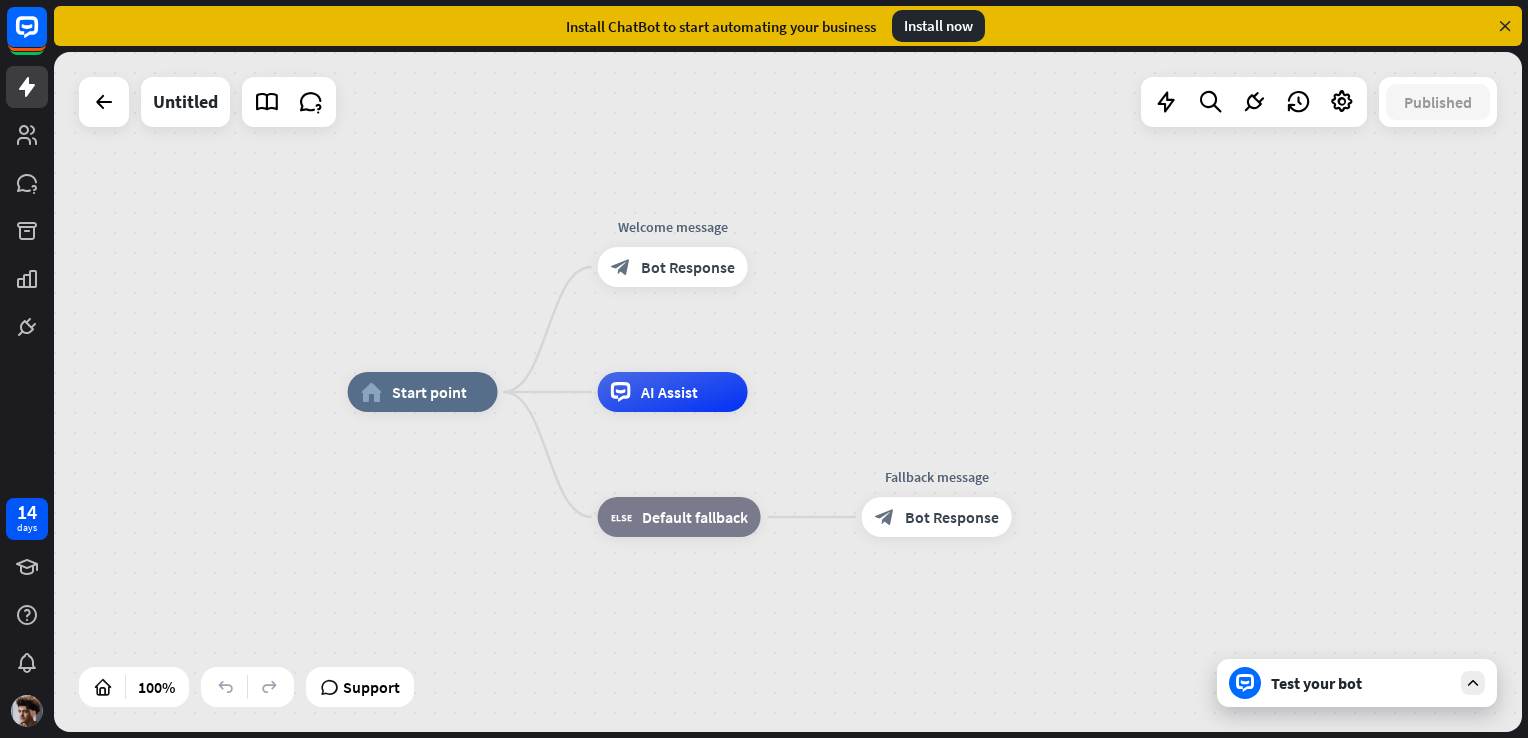 click on "home_2   Start point                 Welcome message   block_bot_response   Bot Response                     AI Assist                   block_fallback   Default fallback                 Fallback message   block_bot_response   Bot Response" at bounding box center [788, 392] 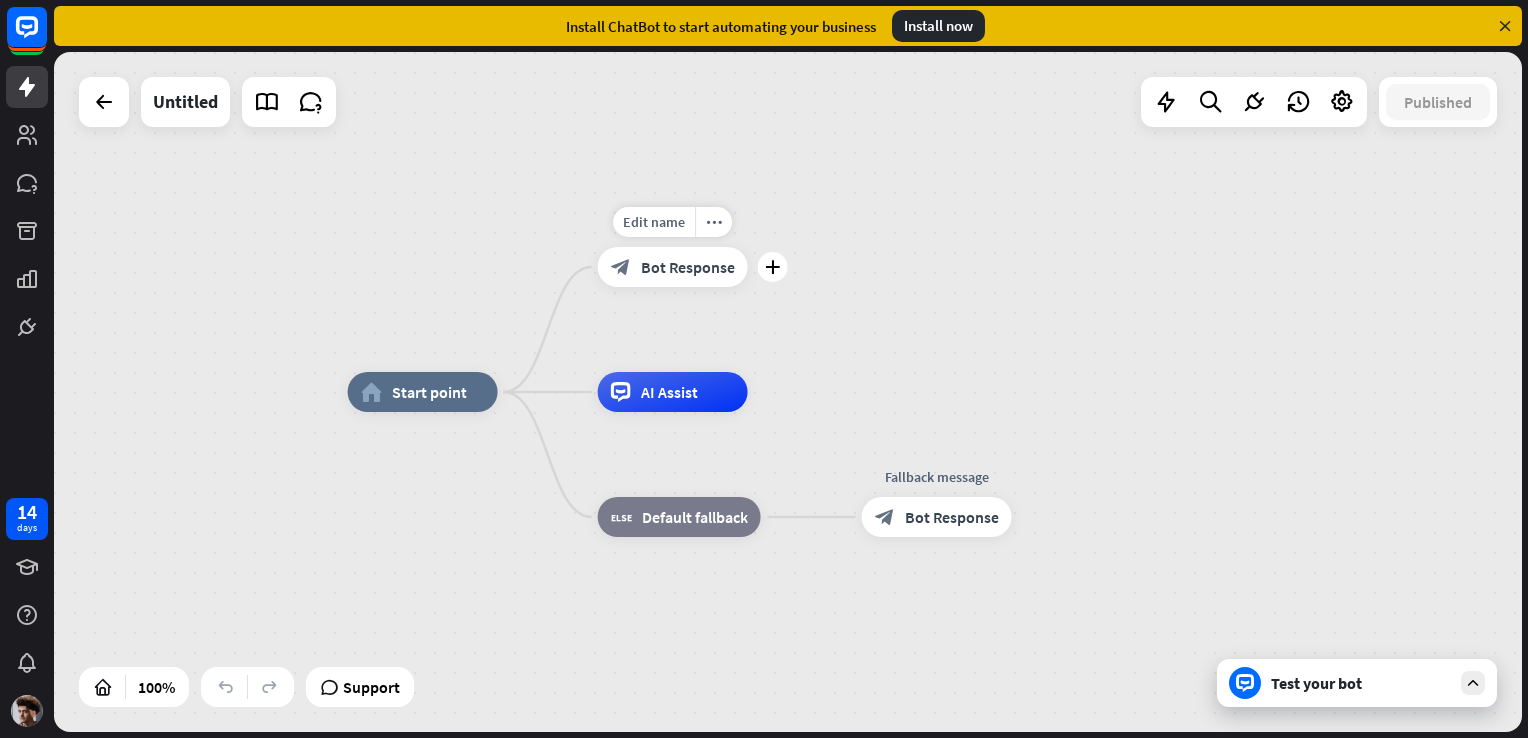 click on "Bot Response" at bounding box center (688, 267) 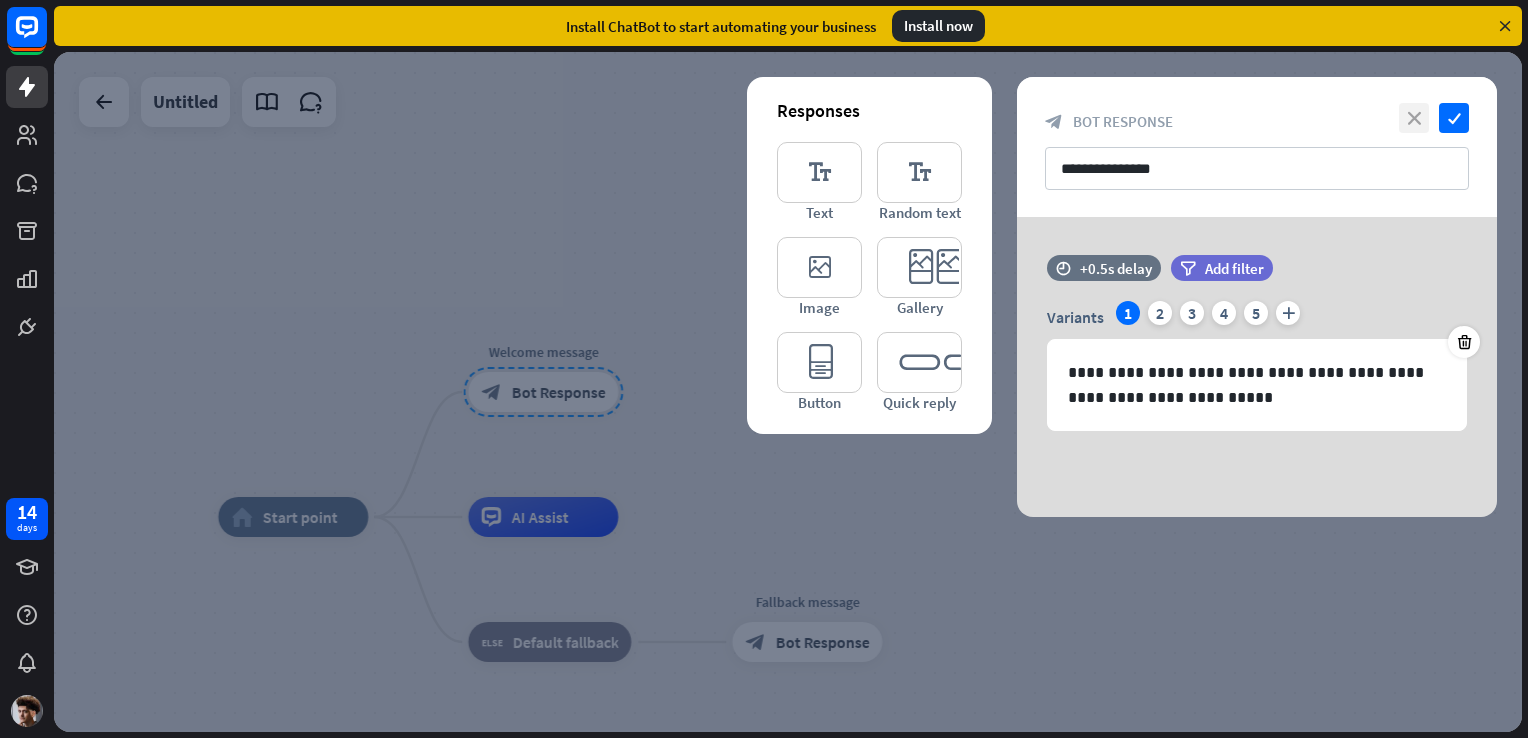 click on "close" at bounding box center (1414, 118) 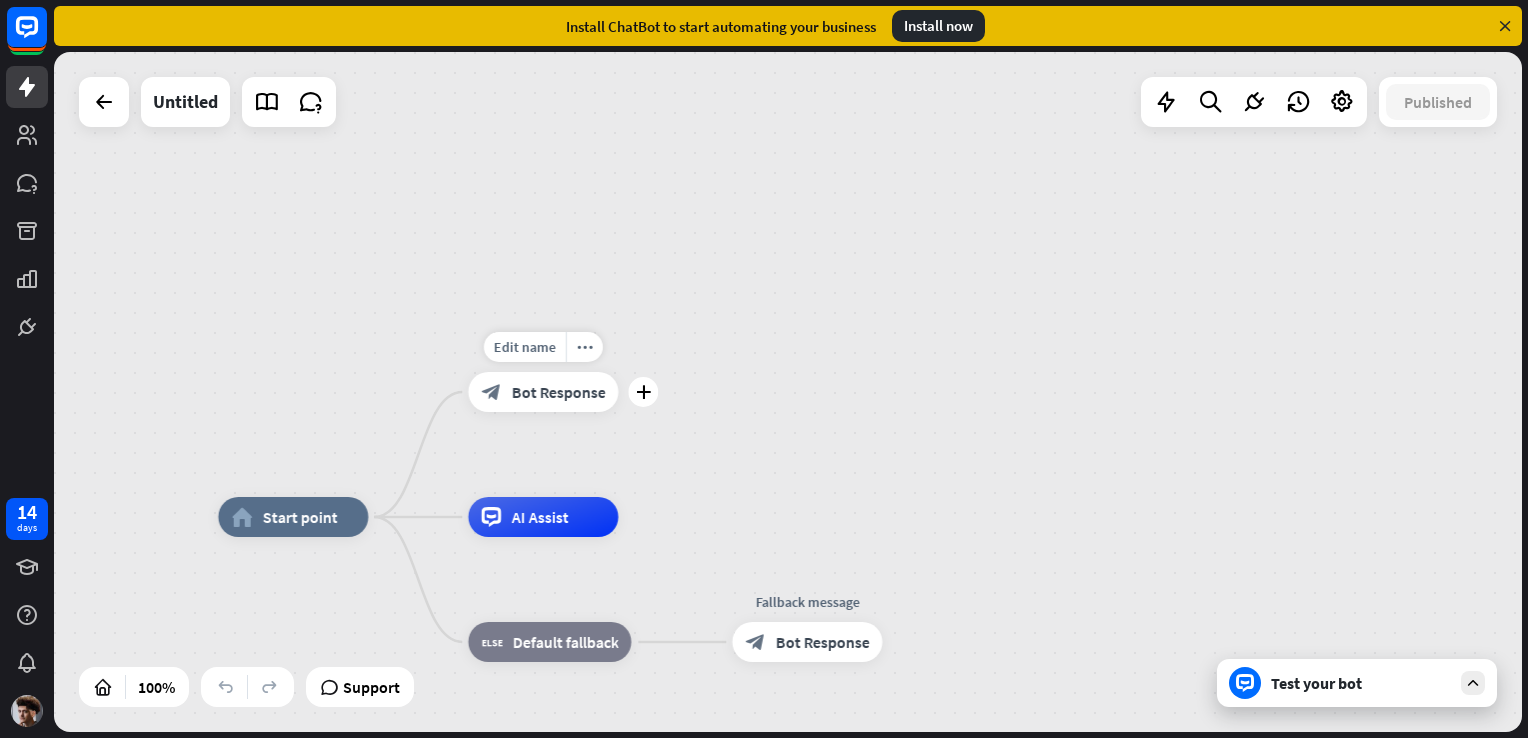click on "Edit name   more_horiz         plus     block_bot_response   Bot Response" at bounding box center [543, 392] 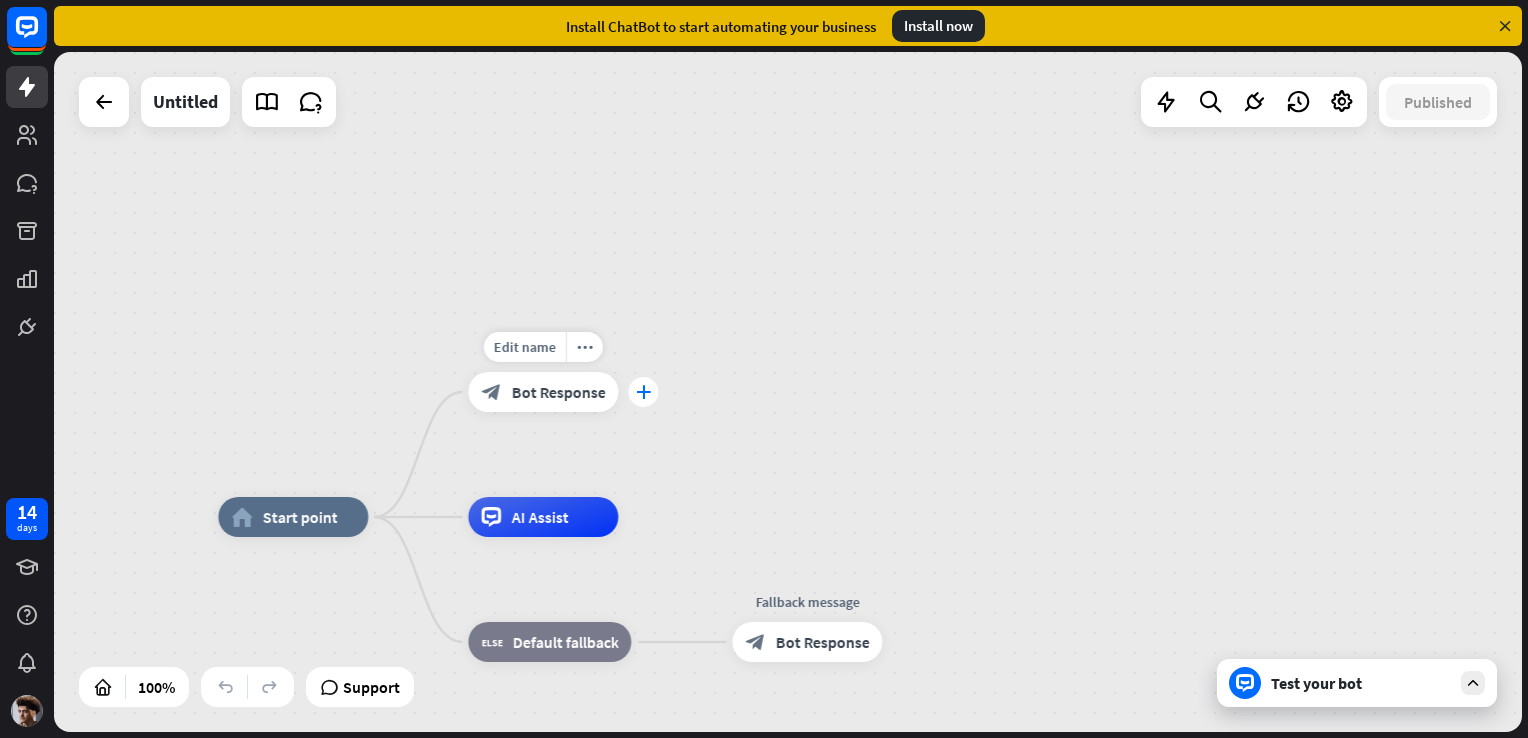 click on "plus" at bounding box center (643, 392) 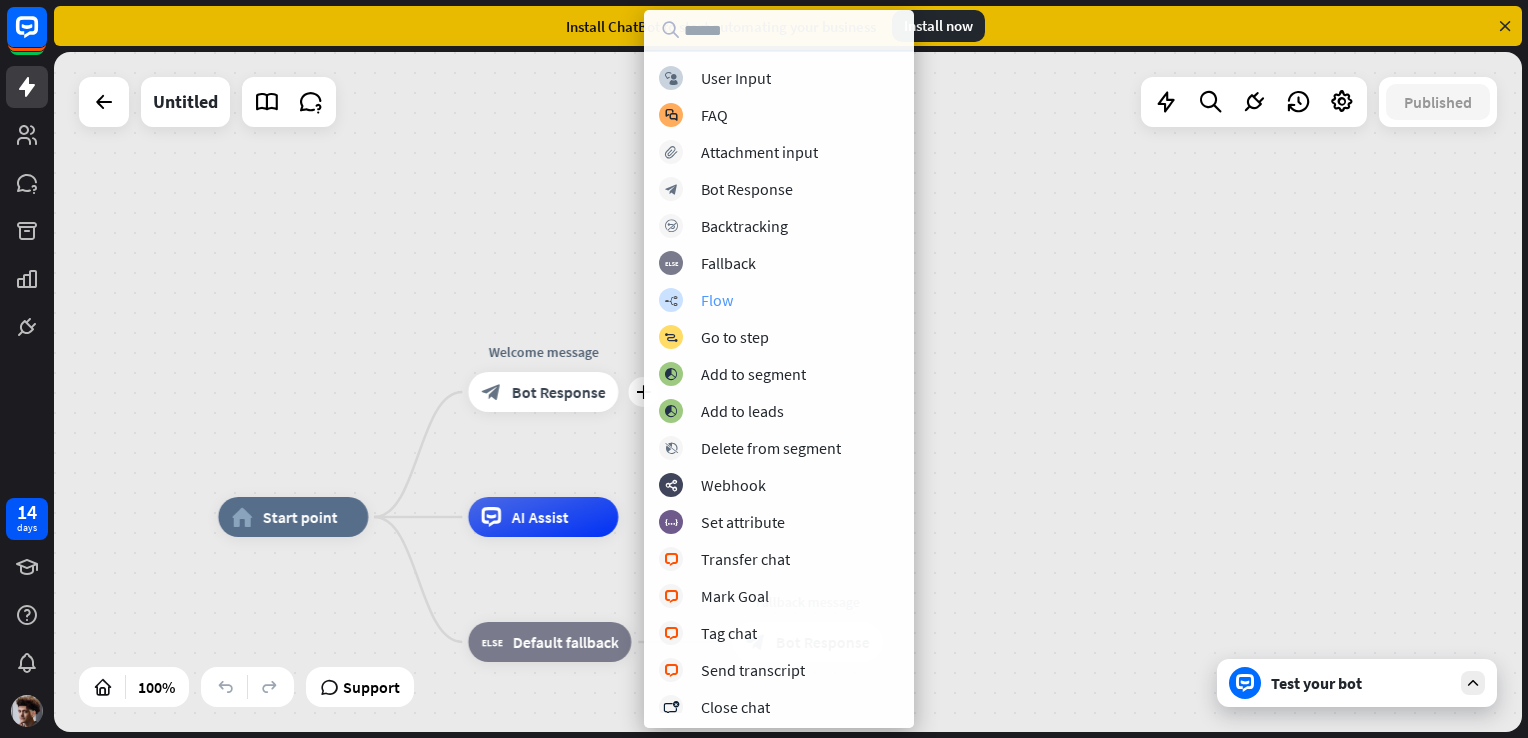 click on "builder_tree
Flow" at bounding box center (779, 300) 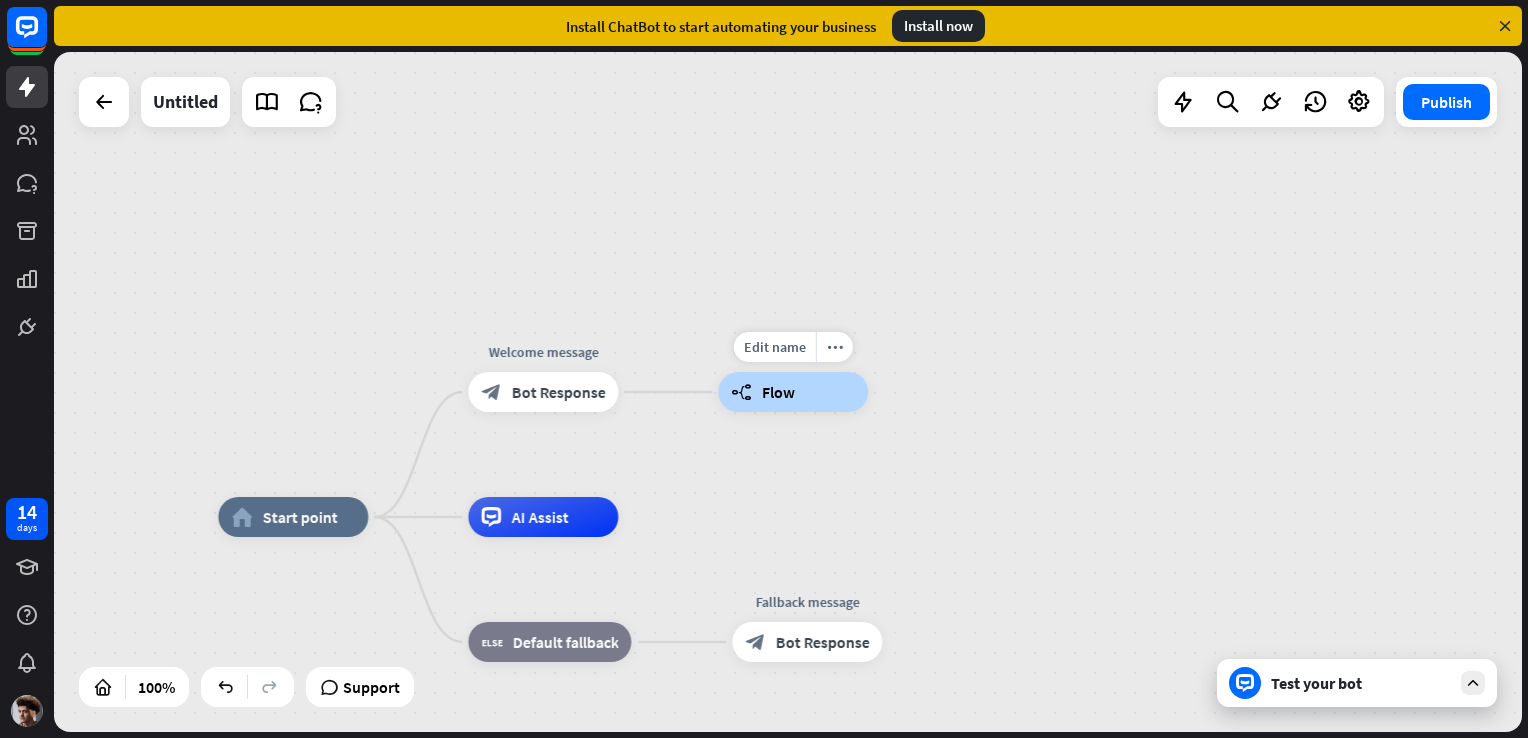 click on "Flow" at bounding box center [778, 392] 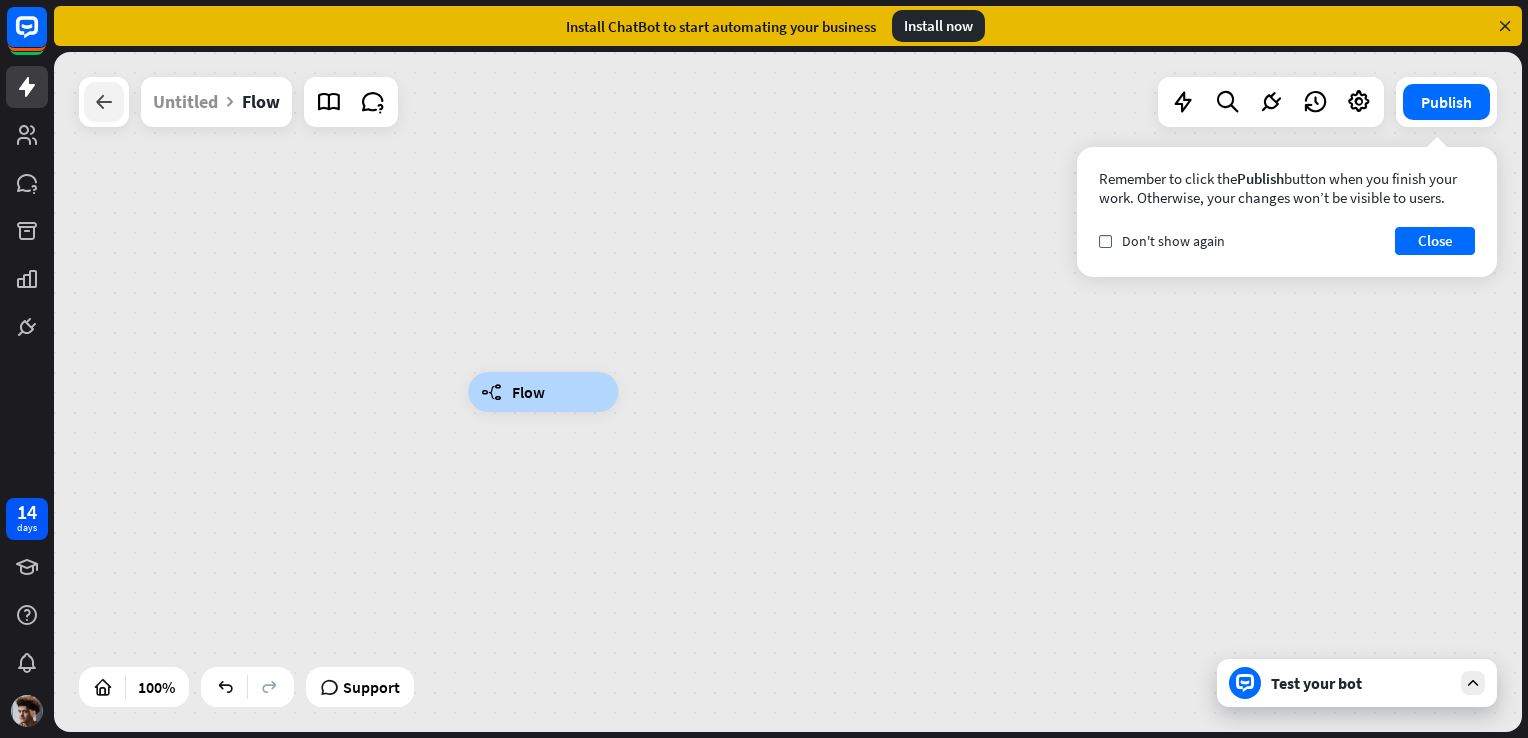 click at bounding box center [104, 102] 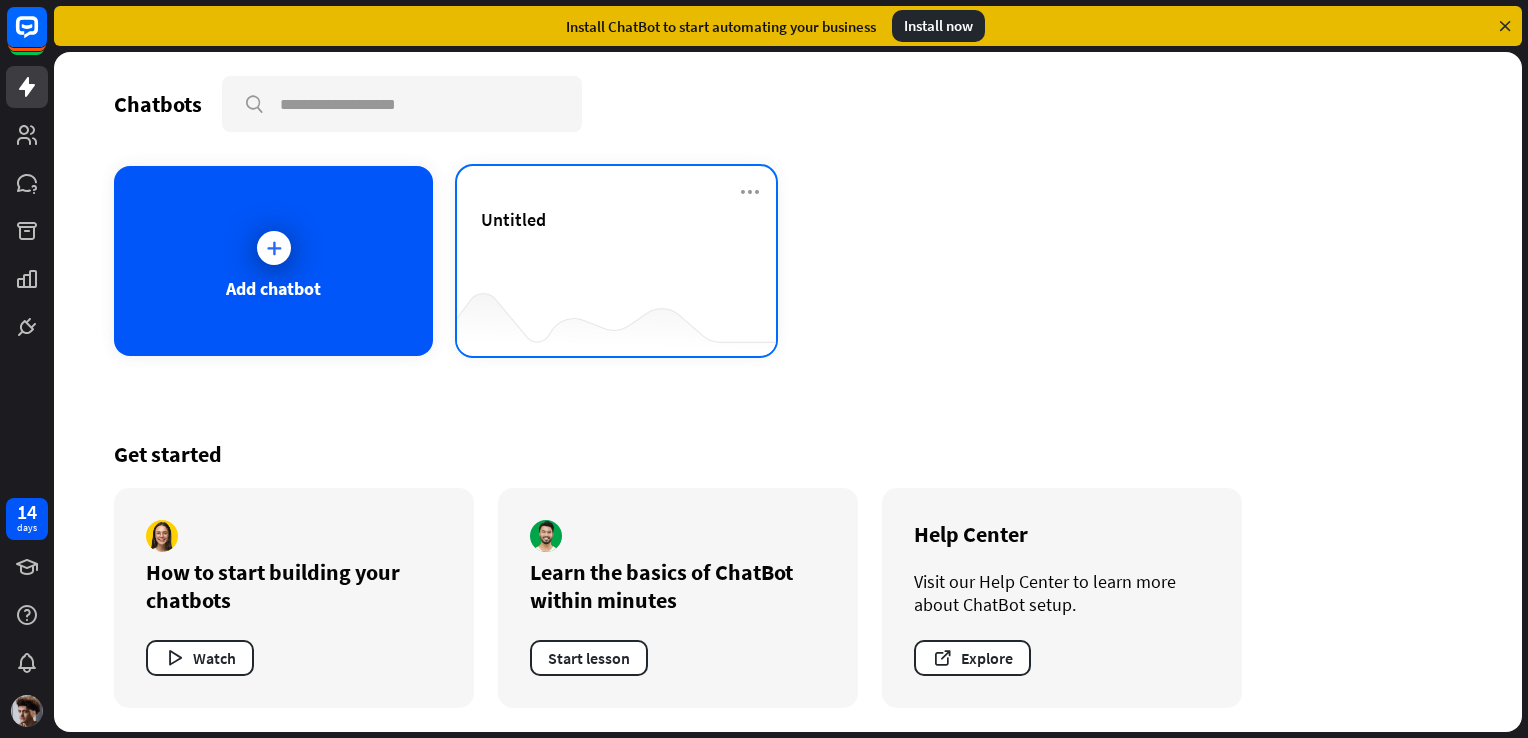 click on "Untitled" at bounding box center (616, 243) 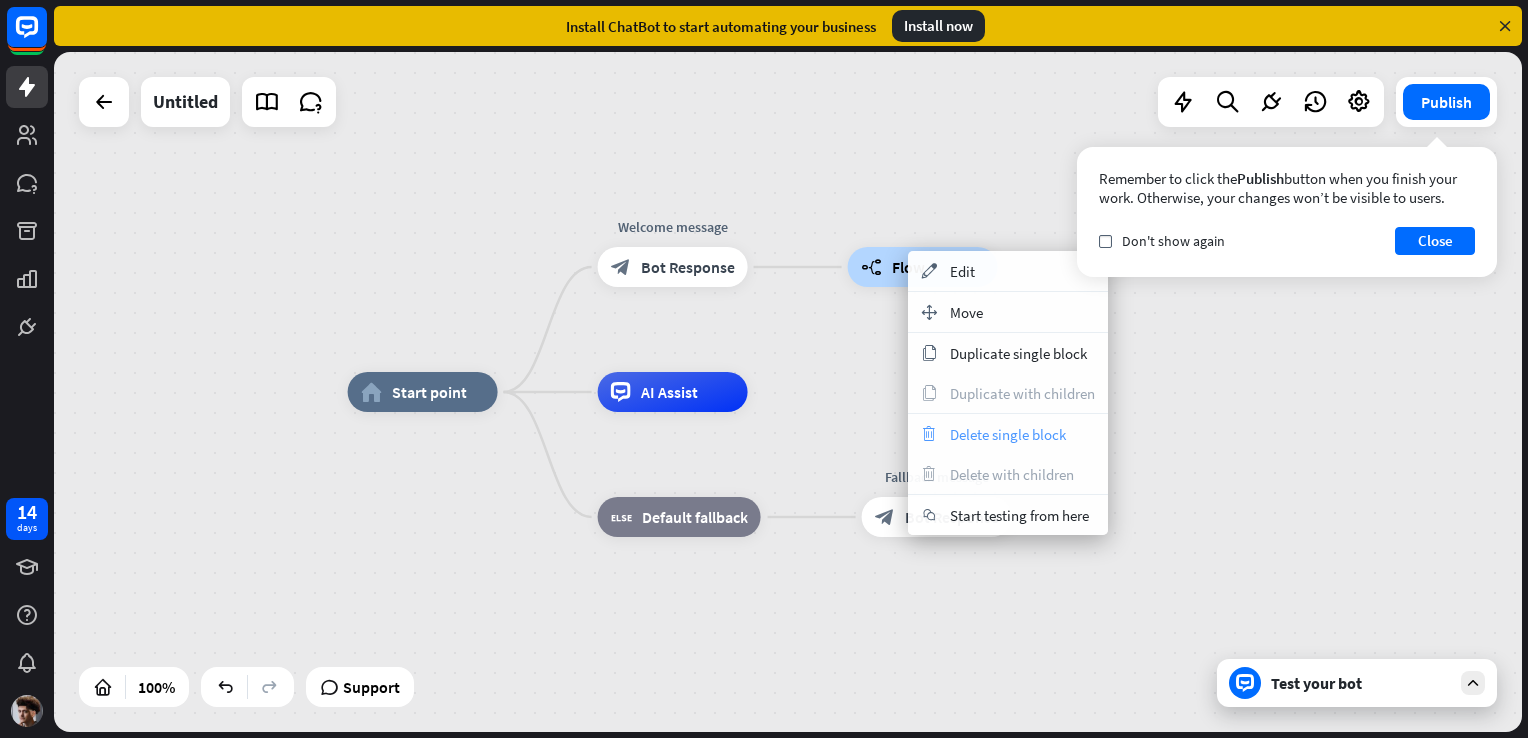 click on "Delete single block" at bounding box center [1008, 434] 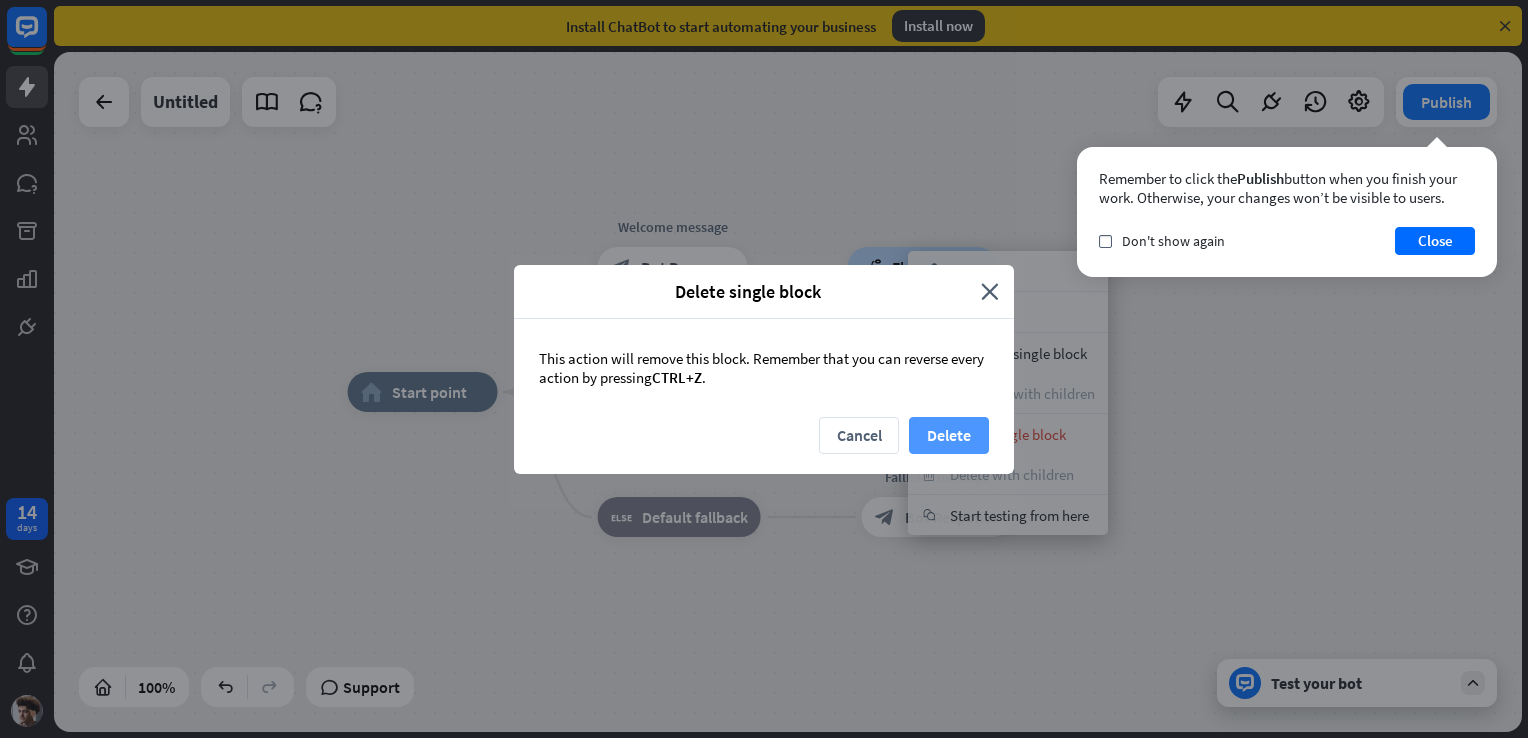 click on "Delete" at bounding box center (949, 435) 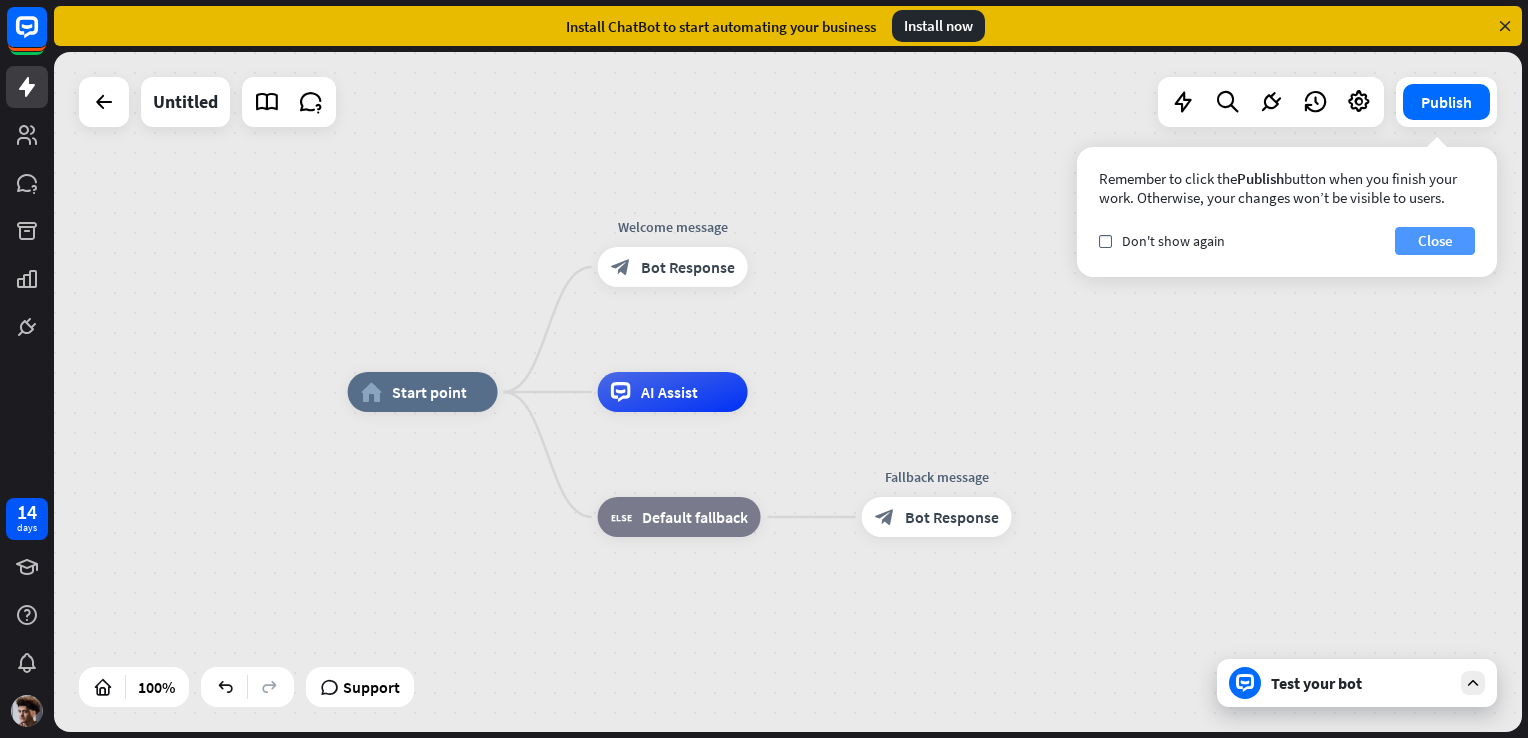 click on "Close" at bounding box center (1435, 241) 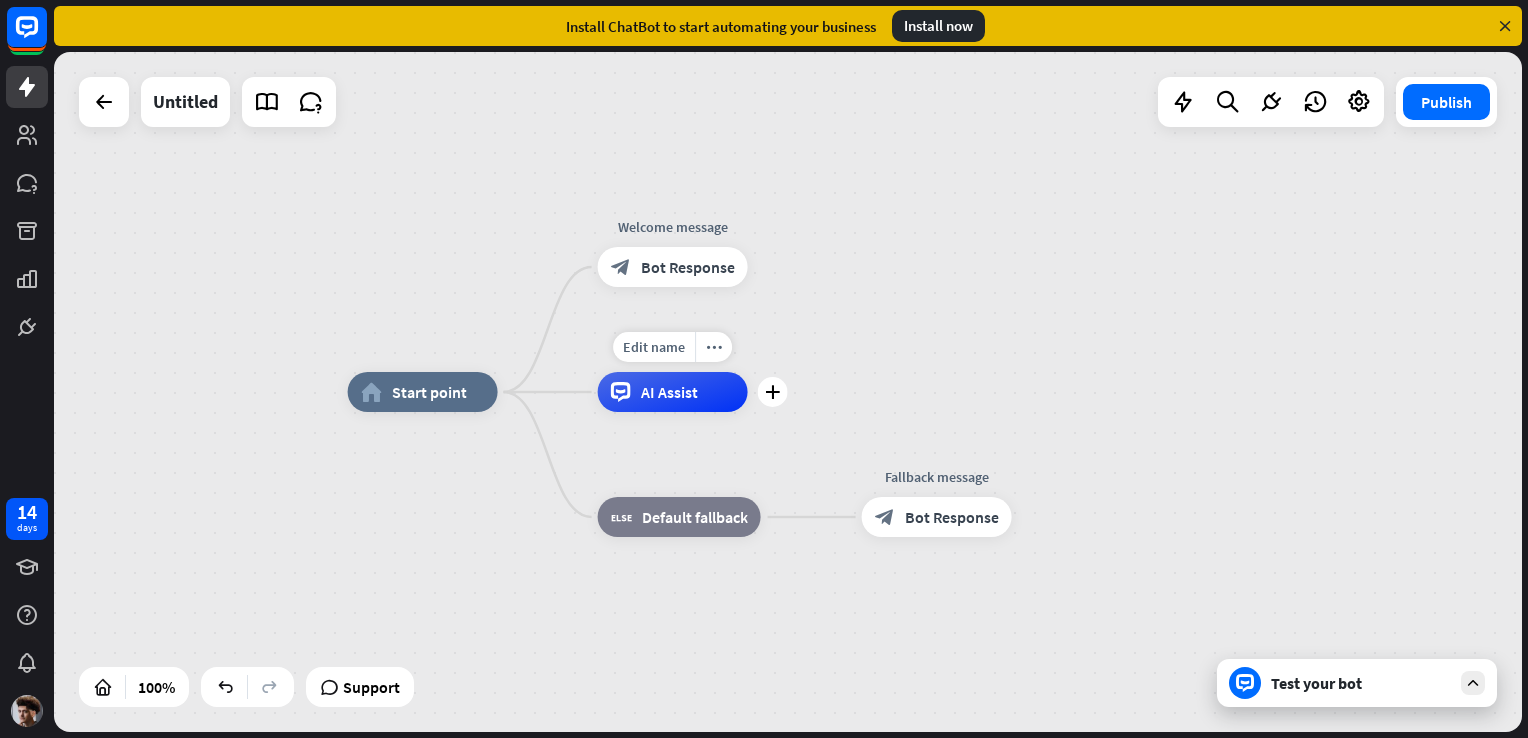click on "AI Assist" at bounding box center (669, 392) 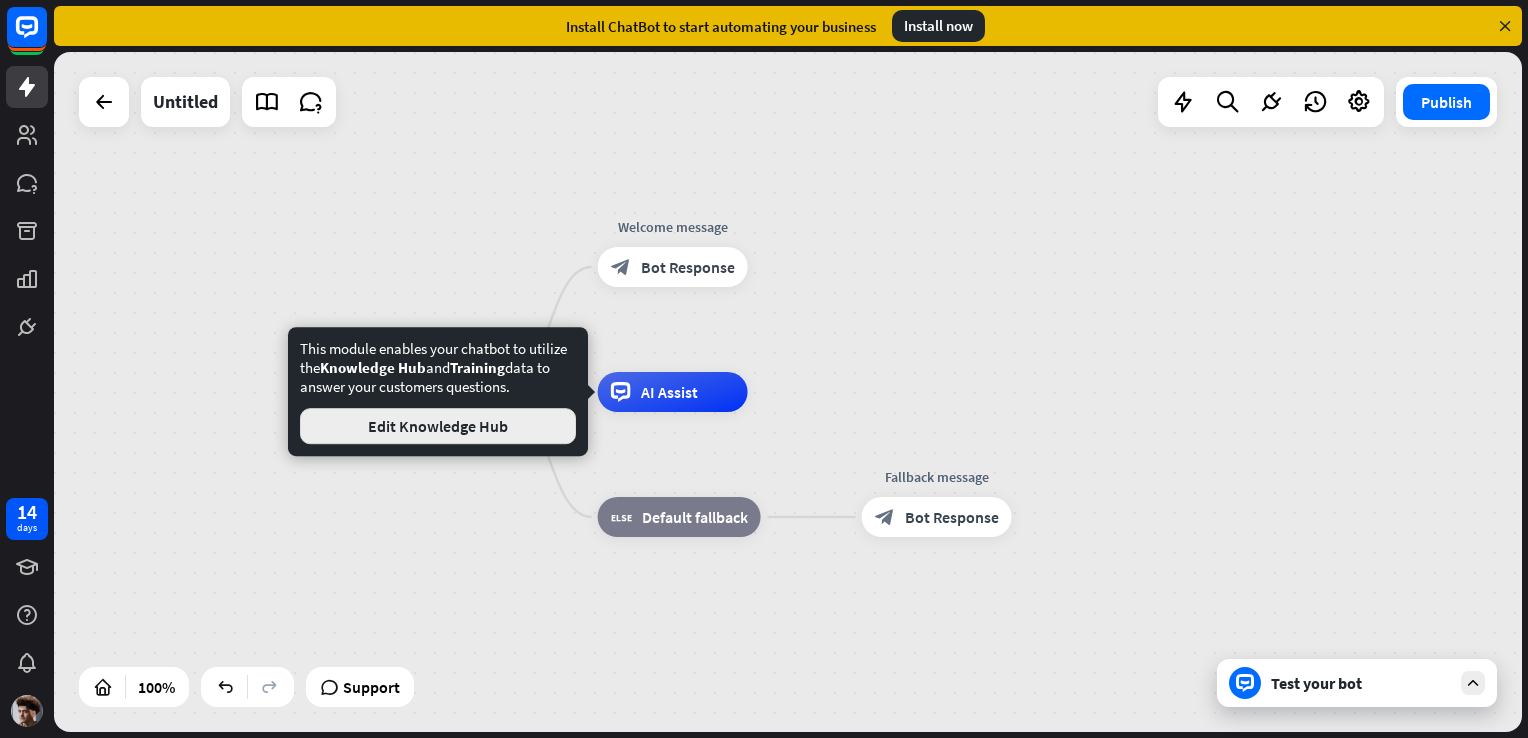 click on "Edit Knowledge Hub" at bounding box center (438, 426) 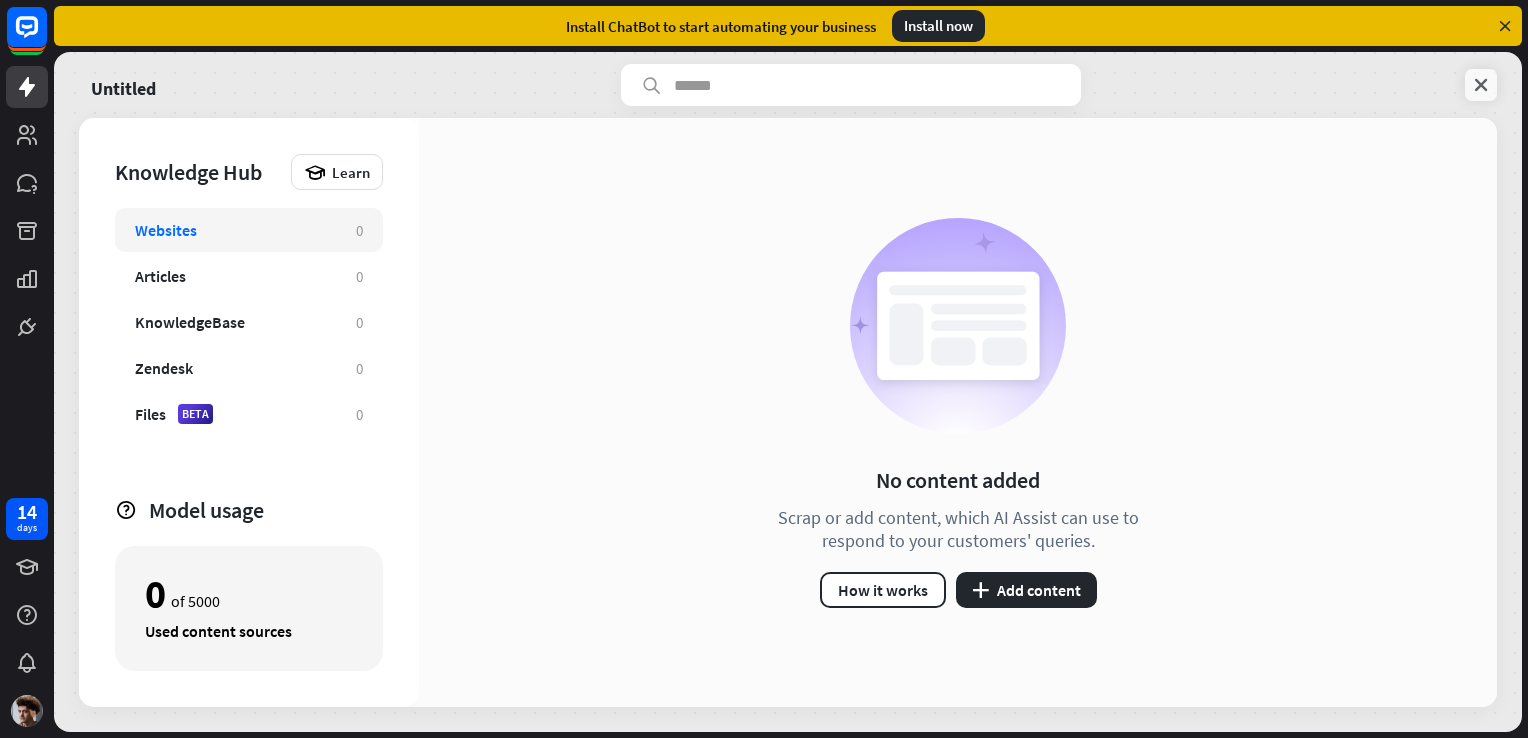 click at bounding box center (1481, 85) 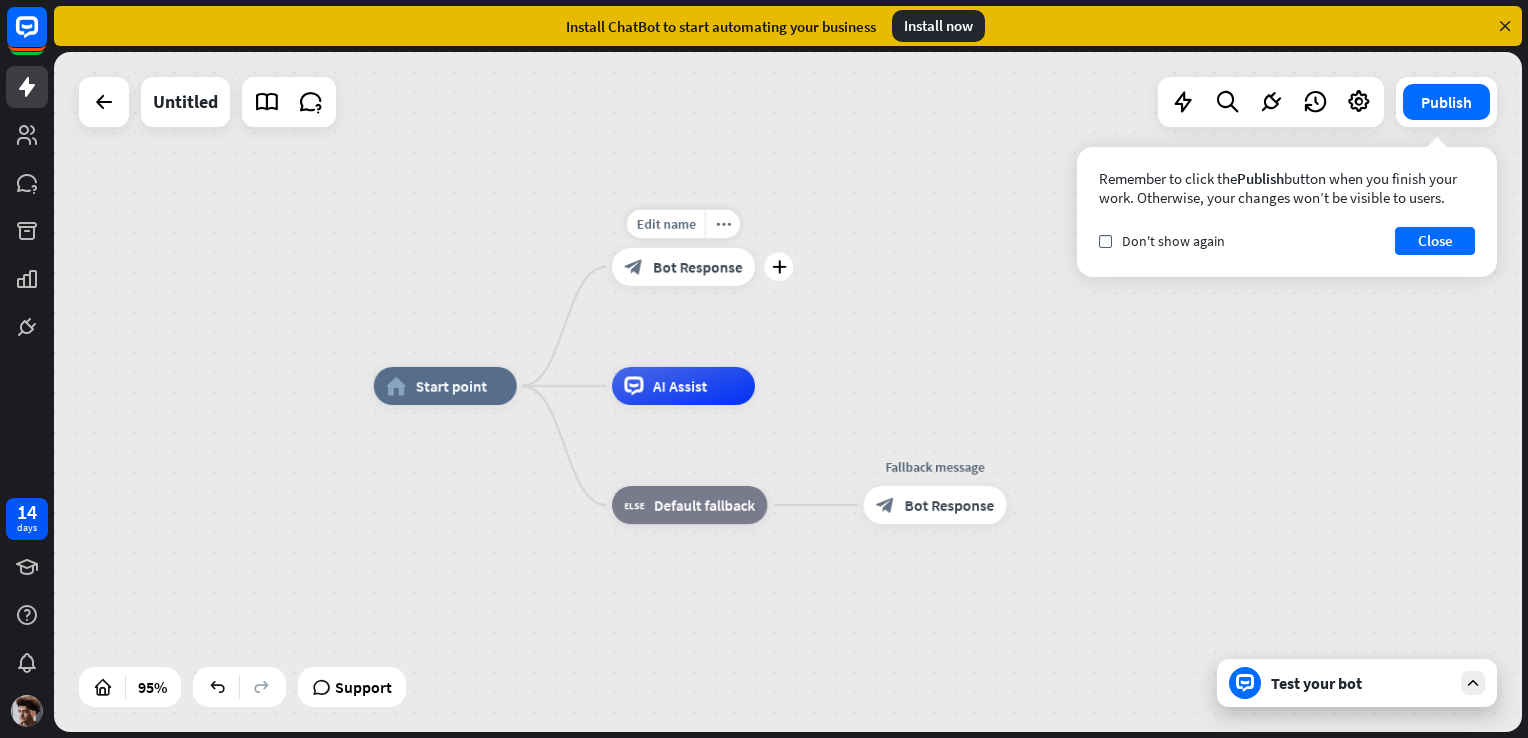 click on "Edit name   more_horiz         plus     block_bot_response   Bot Response" at bounding box center (683, 267) 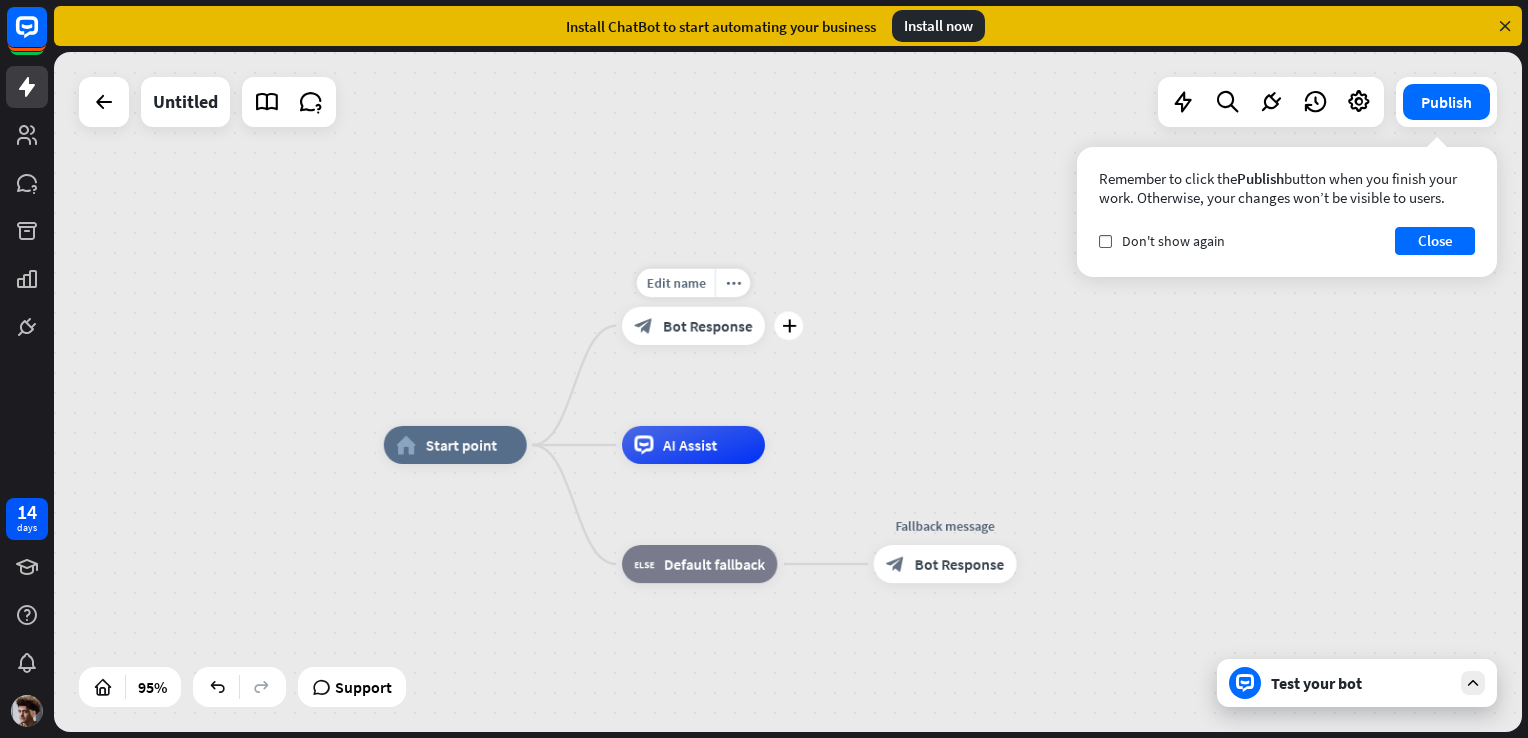 drag, startPoint x: 699, startPoint y: 291, endPoint x: 693, endPoint y: 310, distance: 19.924858 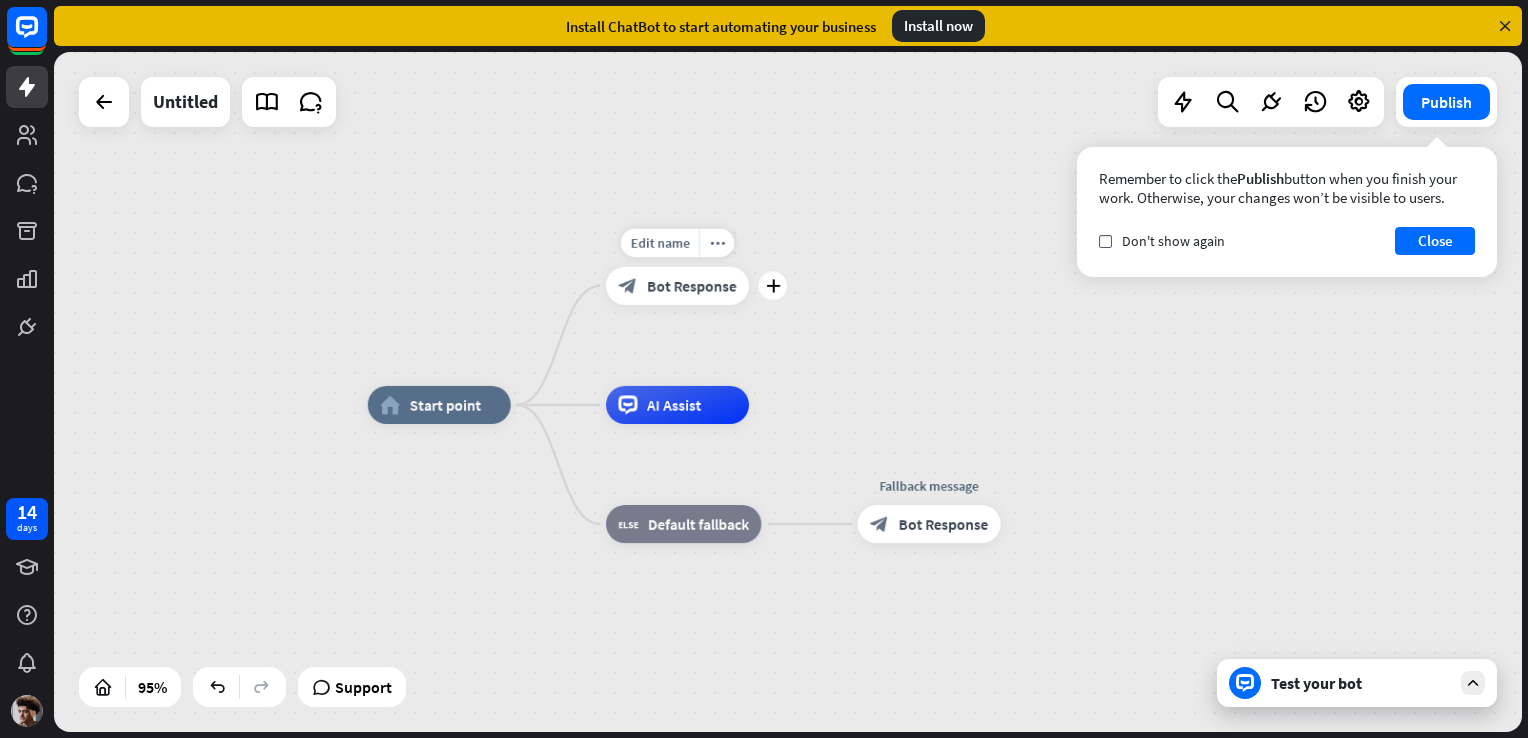 click on "Edit name   more_horiz         plus     block_bot_response   Bot Response" at bounding box center [677, 286] 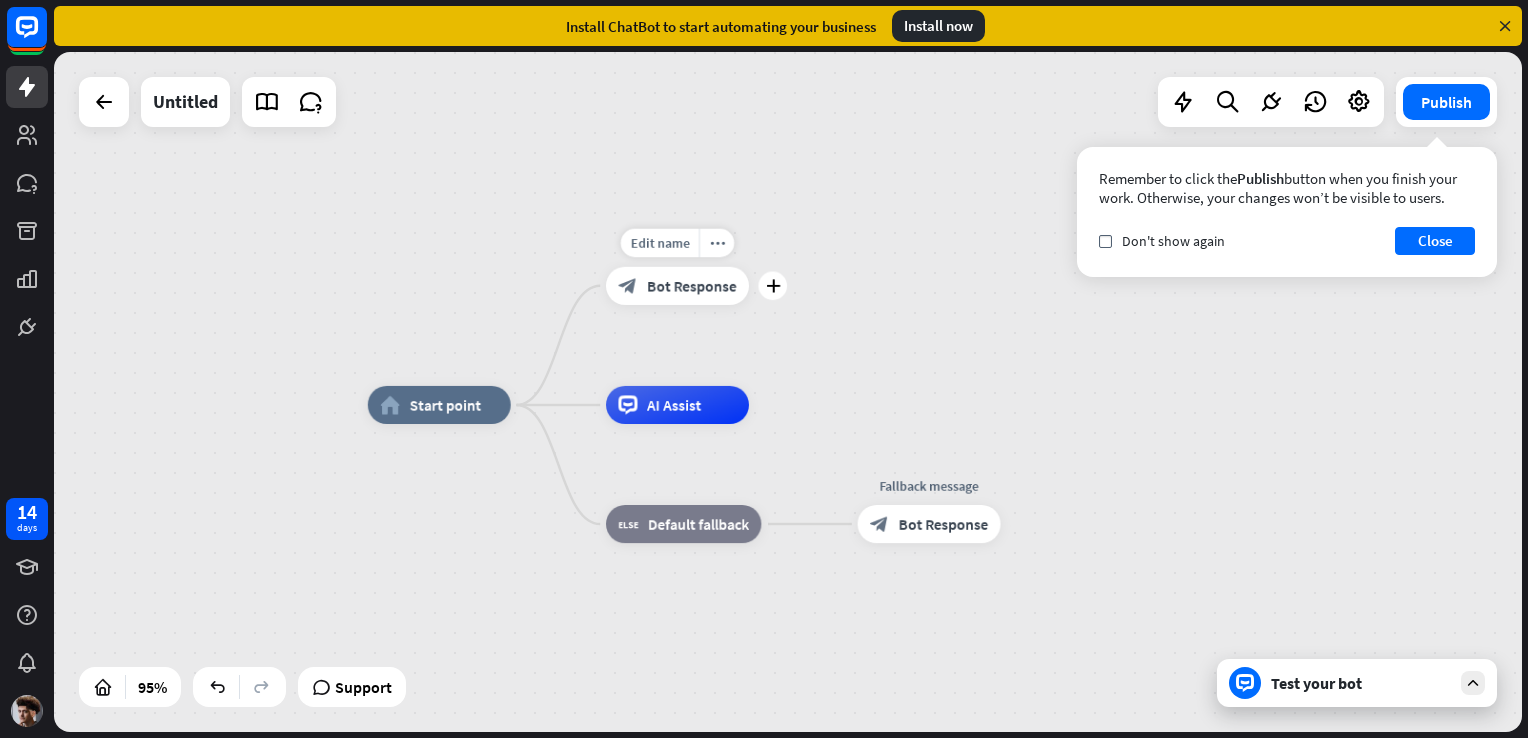 click on "Bot Response" at bounding box center (692, 285) 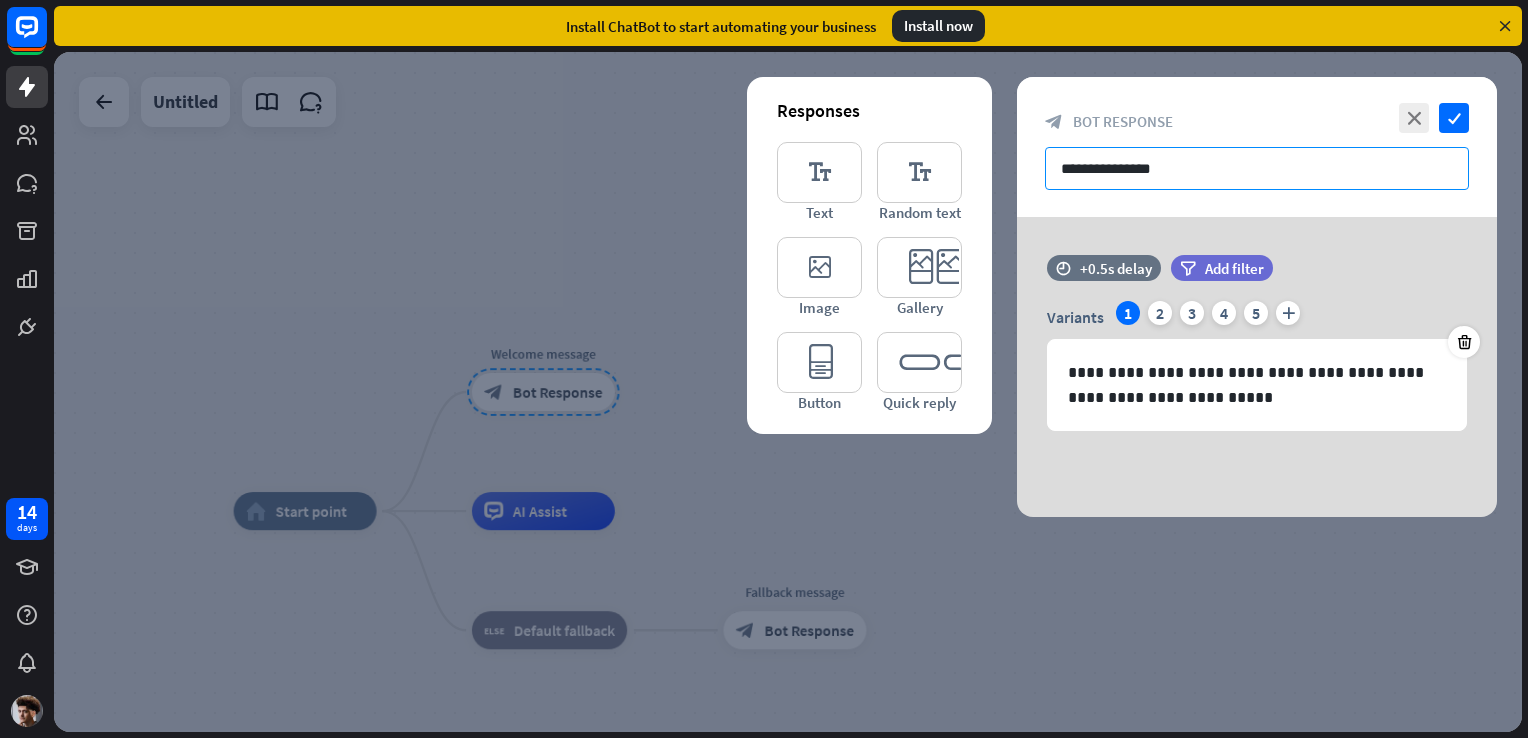 click on "**********" at bounding box center (1257, 168) 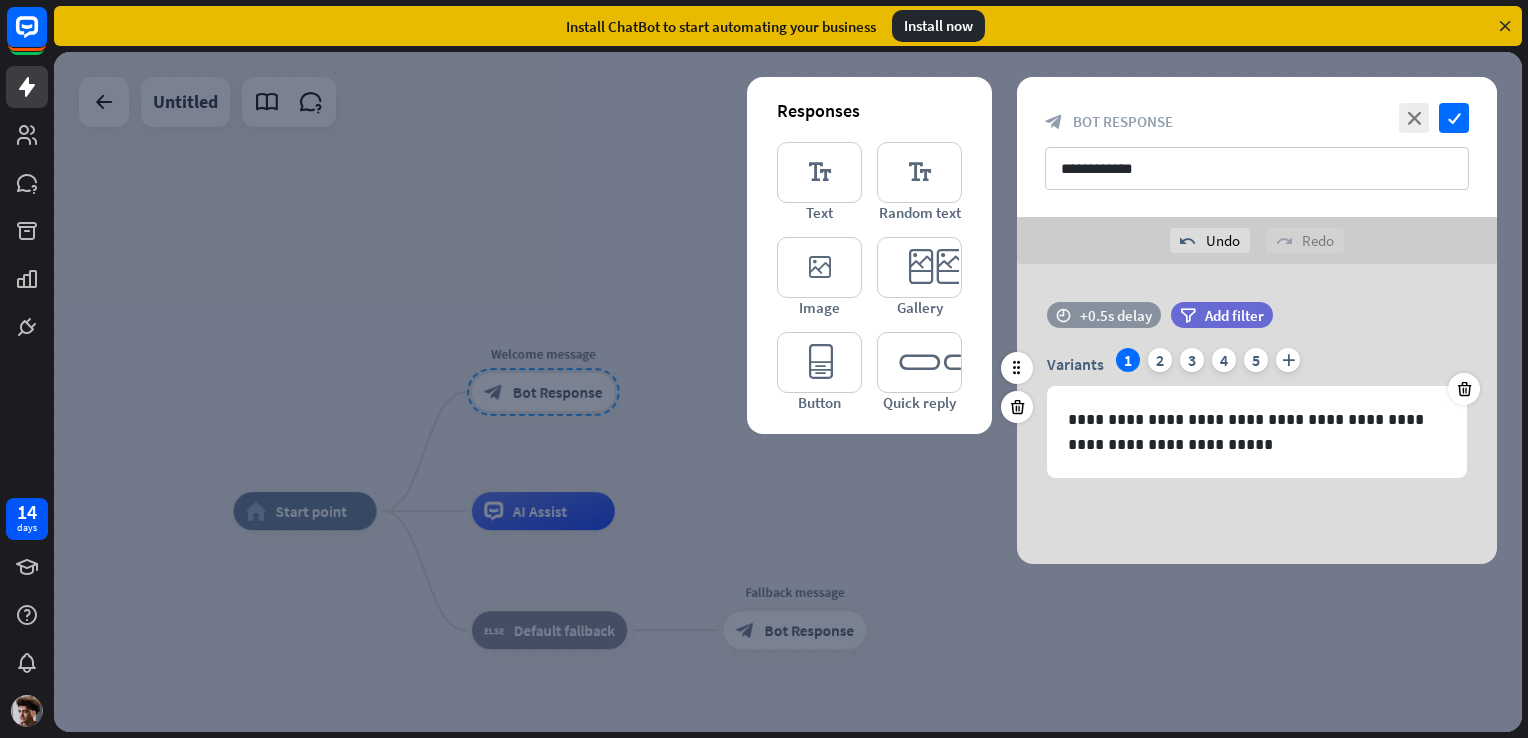 click on "+0.5s delay" at bounding box center (1116, 315) 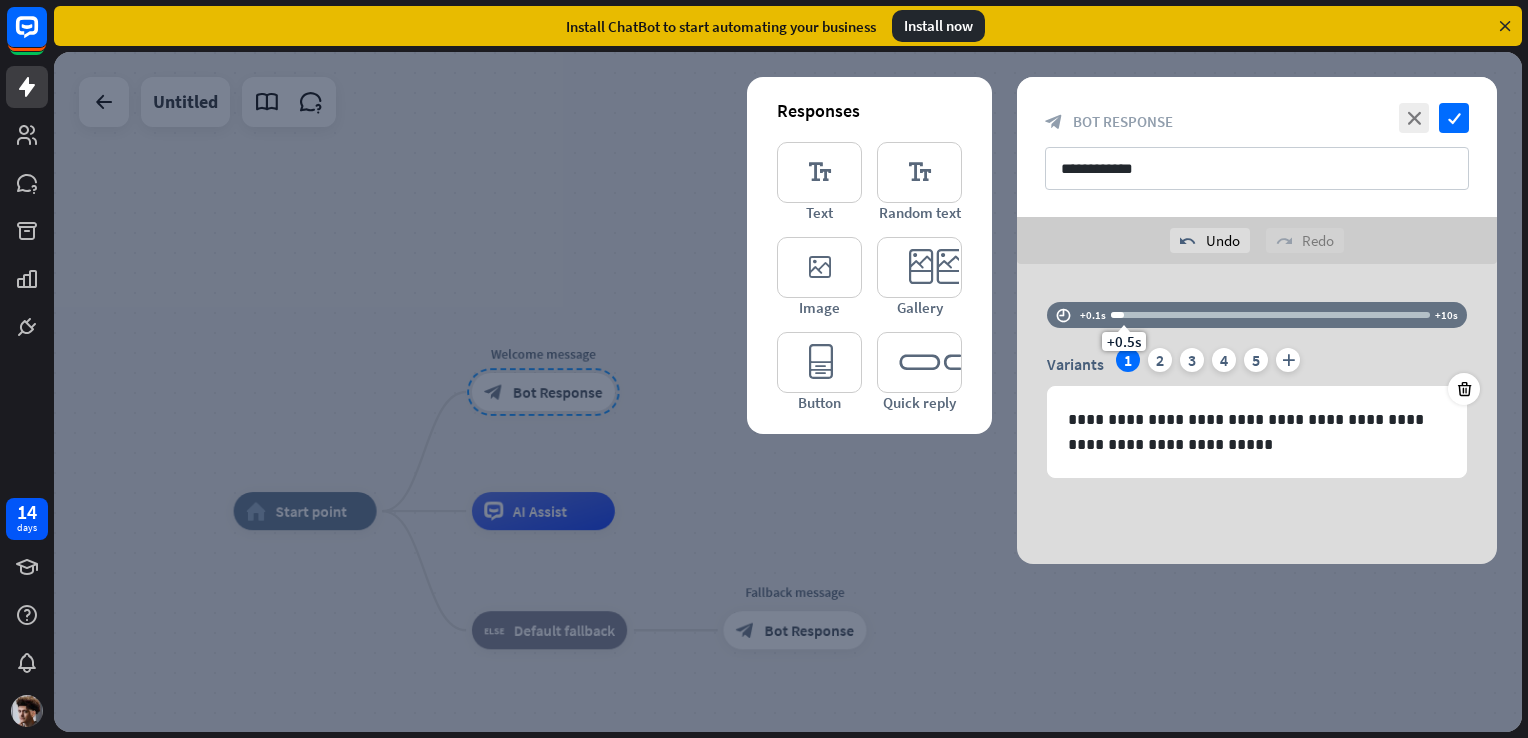 click on "undo
Undo
redo
Redo" at bounding box center (1257, 240) 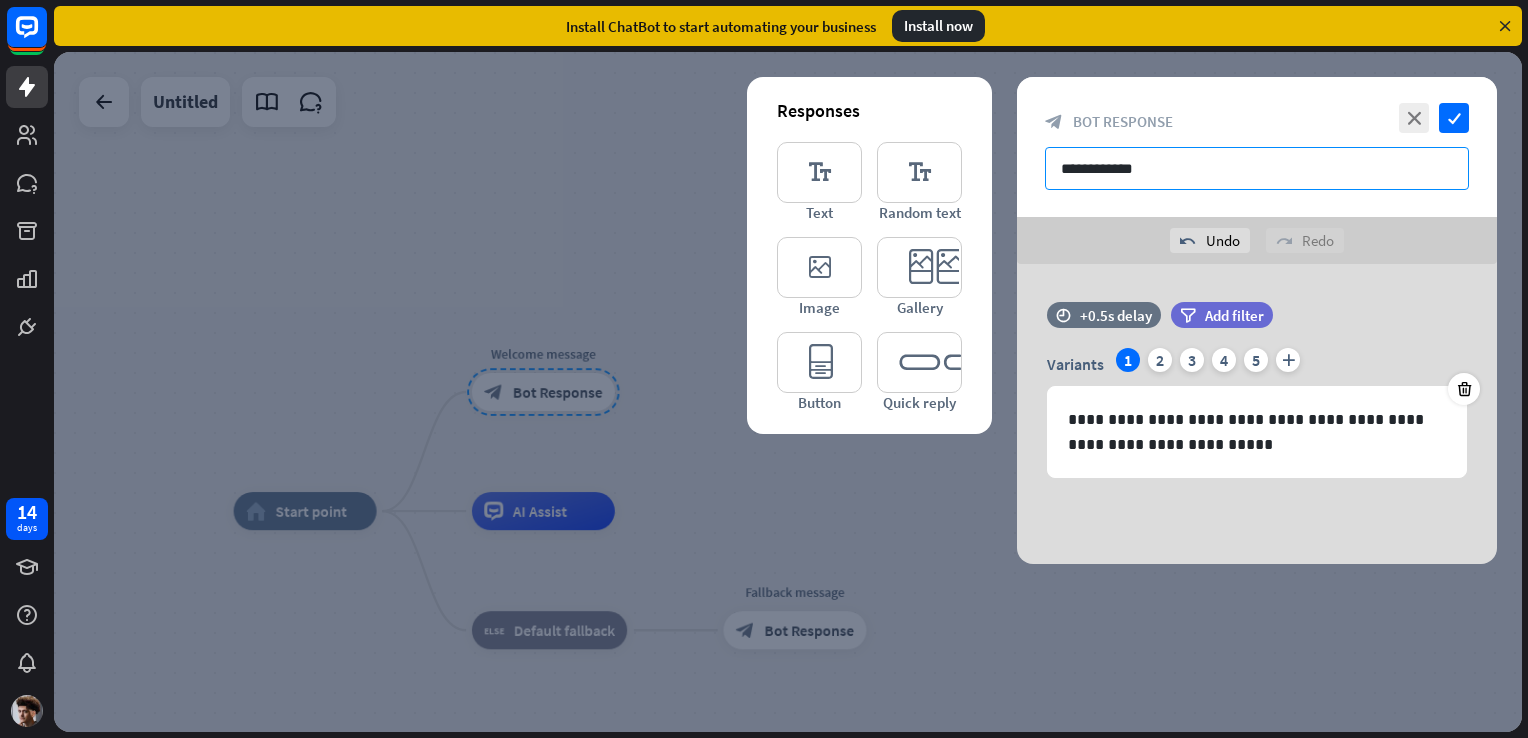 click on "**********" at bounding box center [1257, 168] 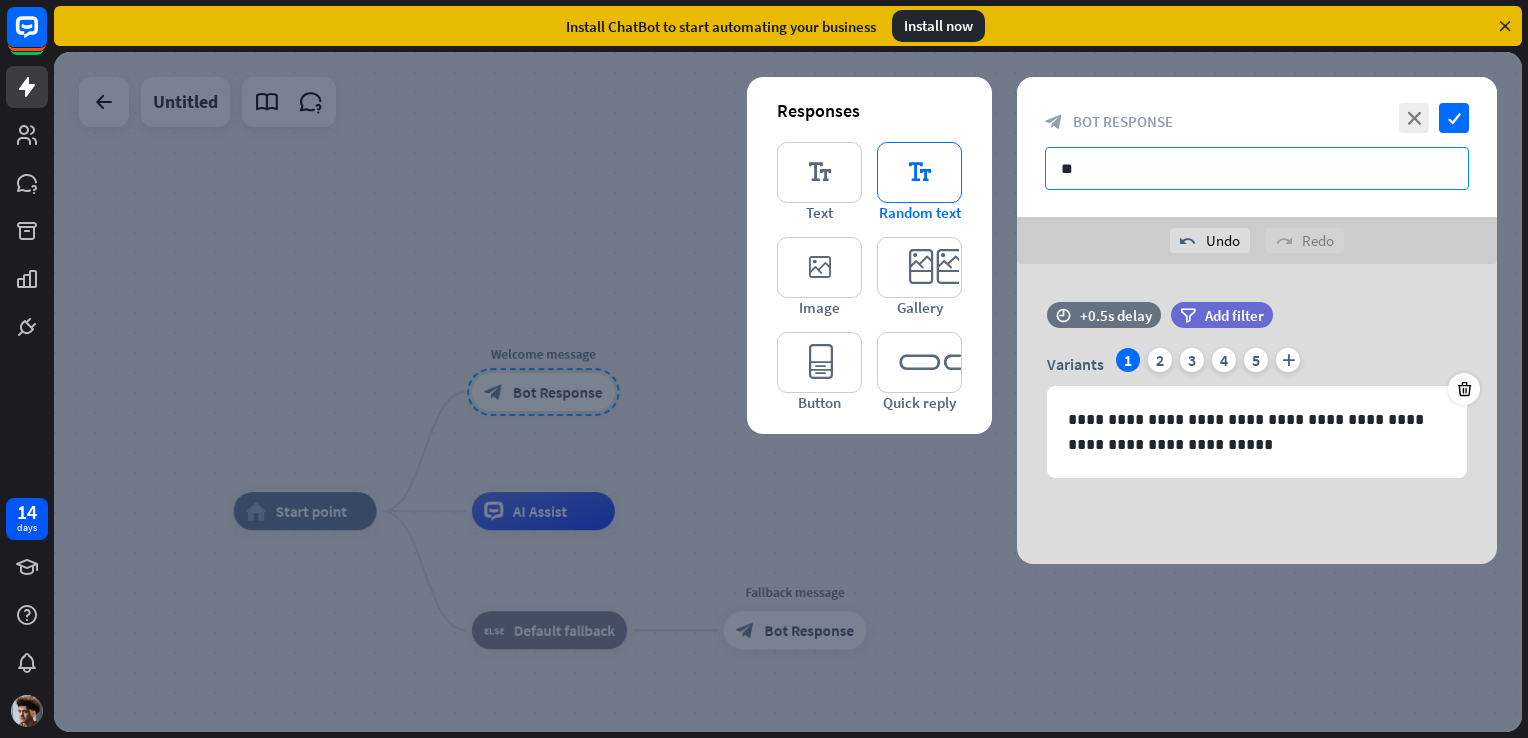 type on "*" 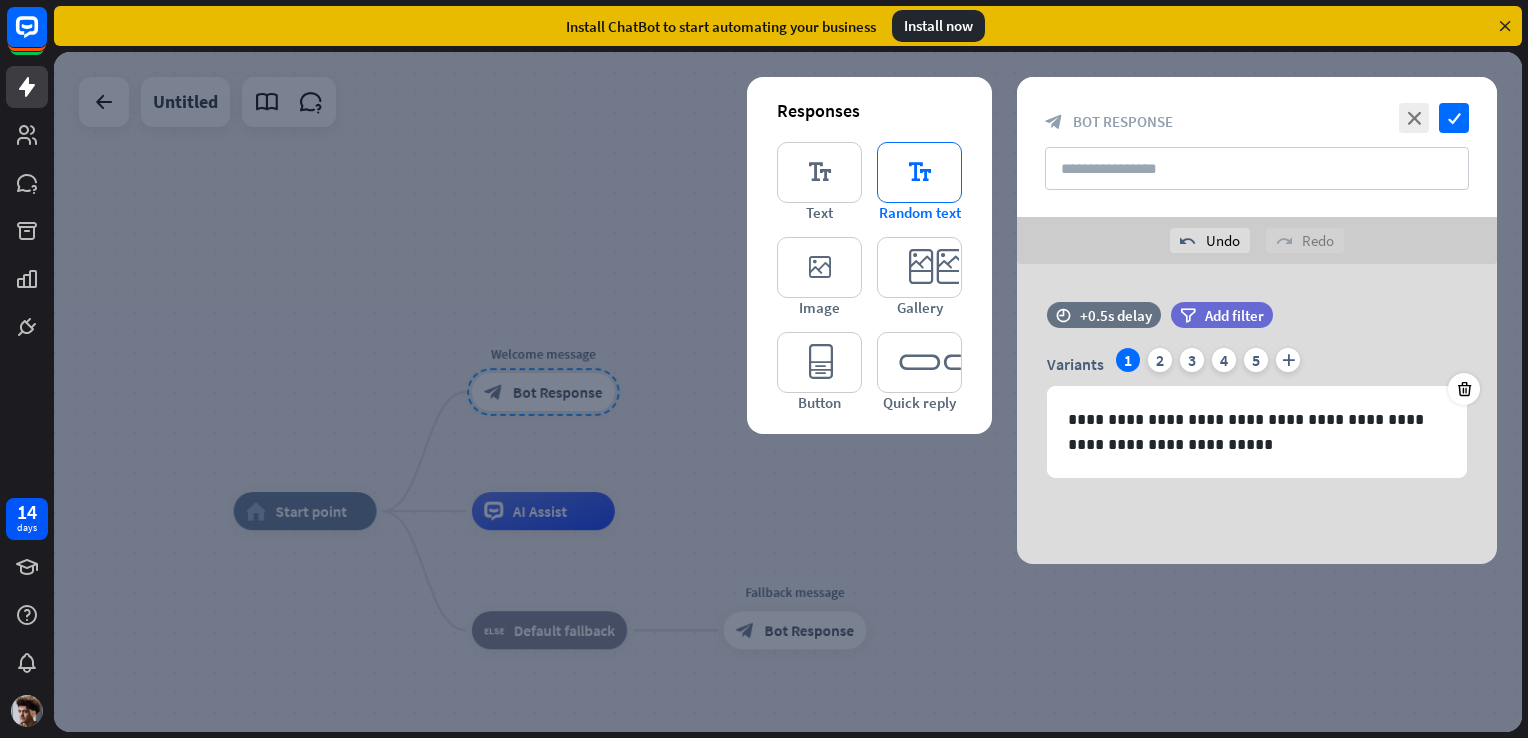 click on "editor_text" at bounding box center (919, 172) 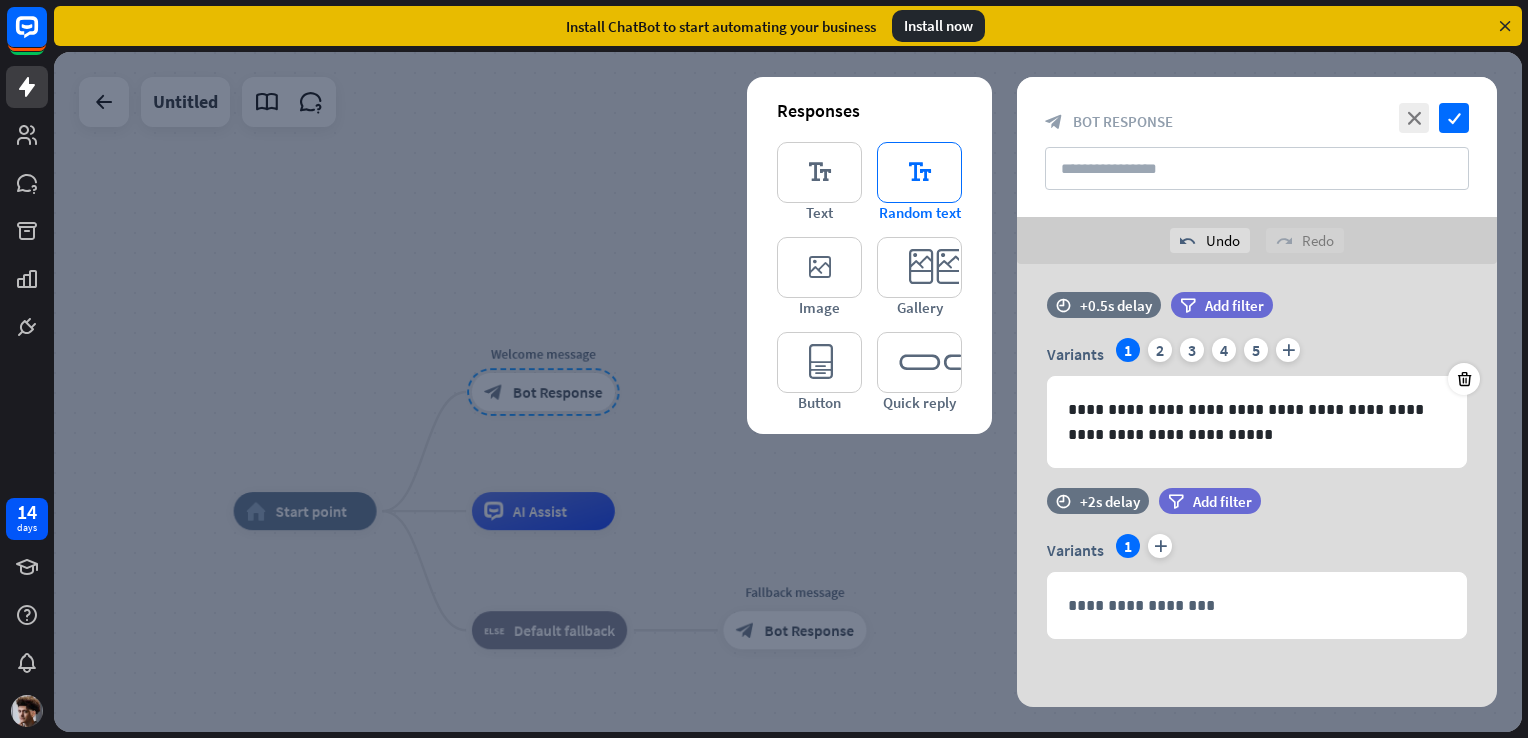 scroll, scrollTop: 11, scrollLeft: 0, axis: vertical 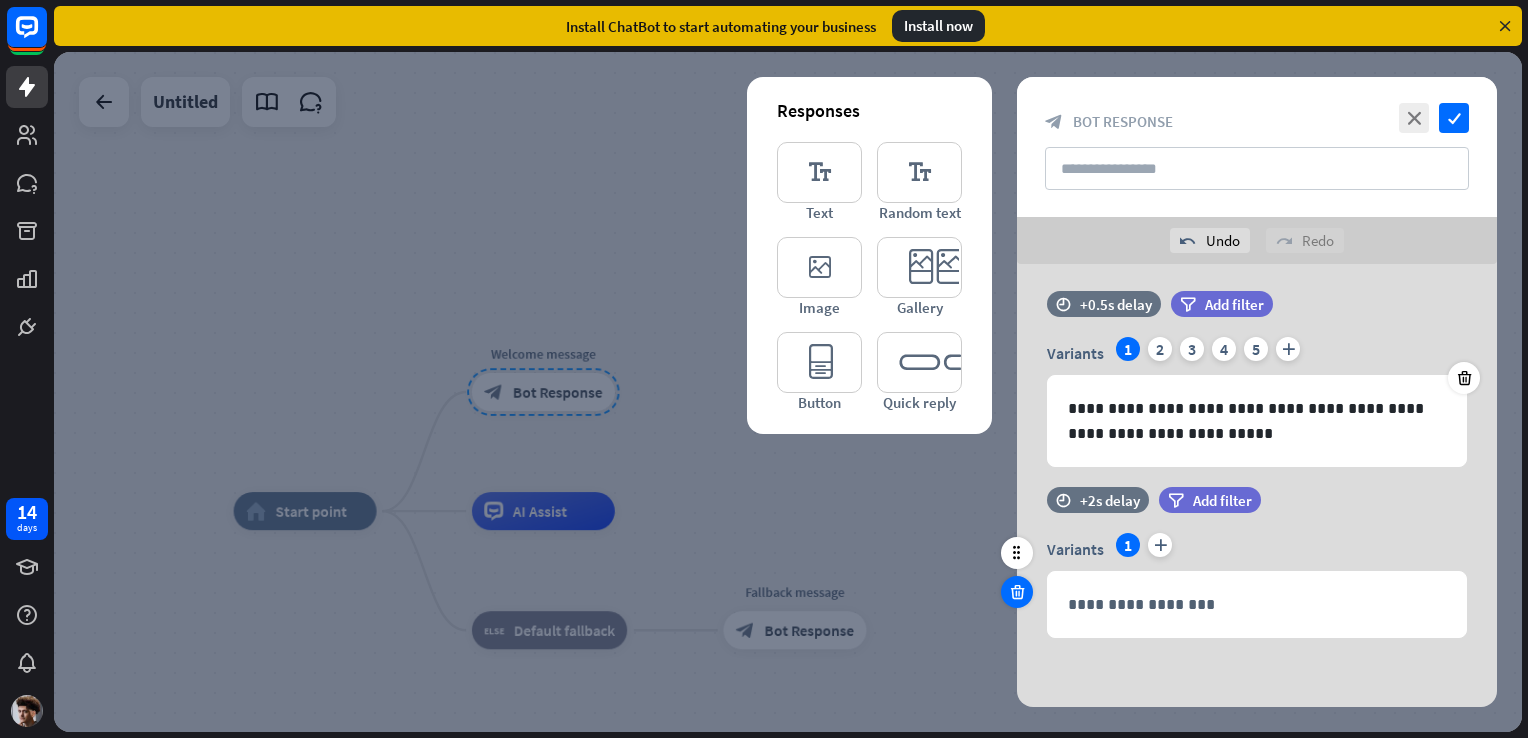 click at bounding box center [1017, 592] 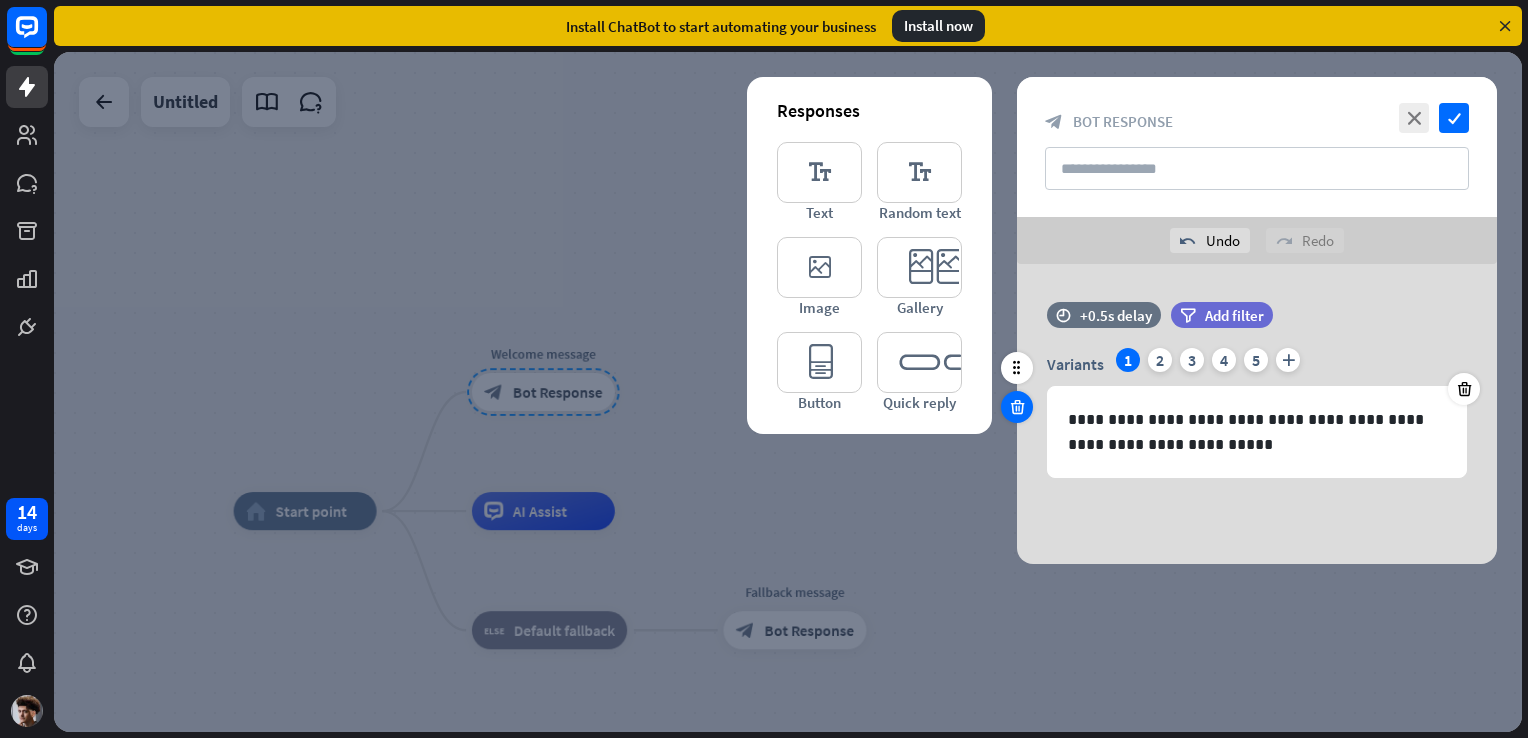 click at bounding box center [1017, 407] 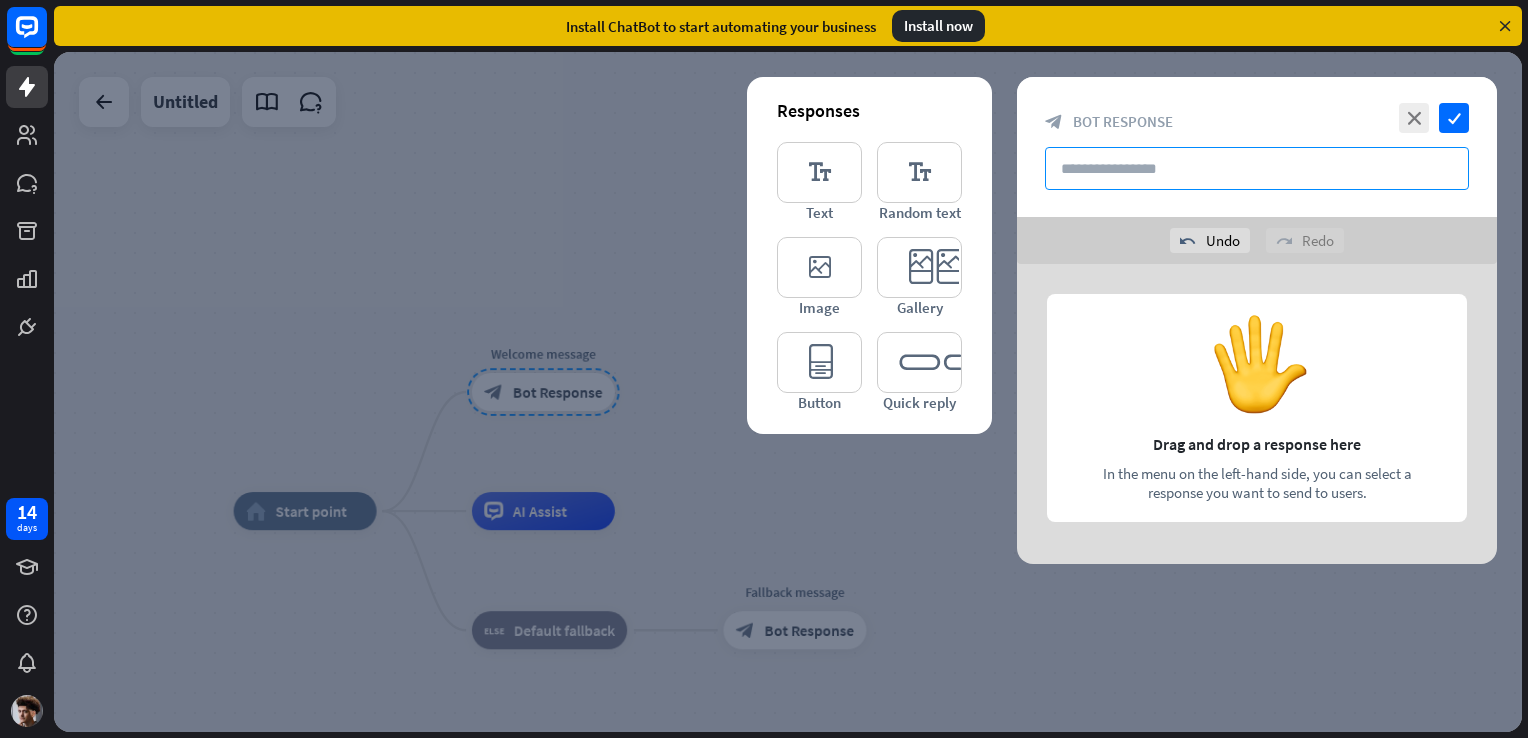 click at bounding box center [1257, 168] 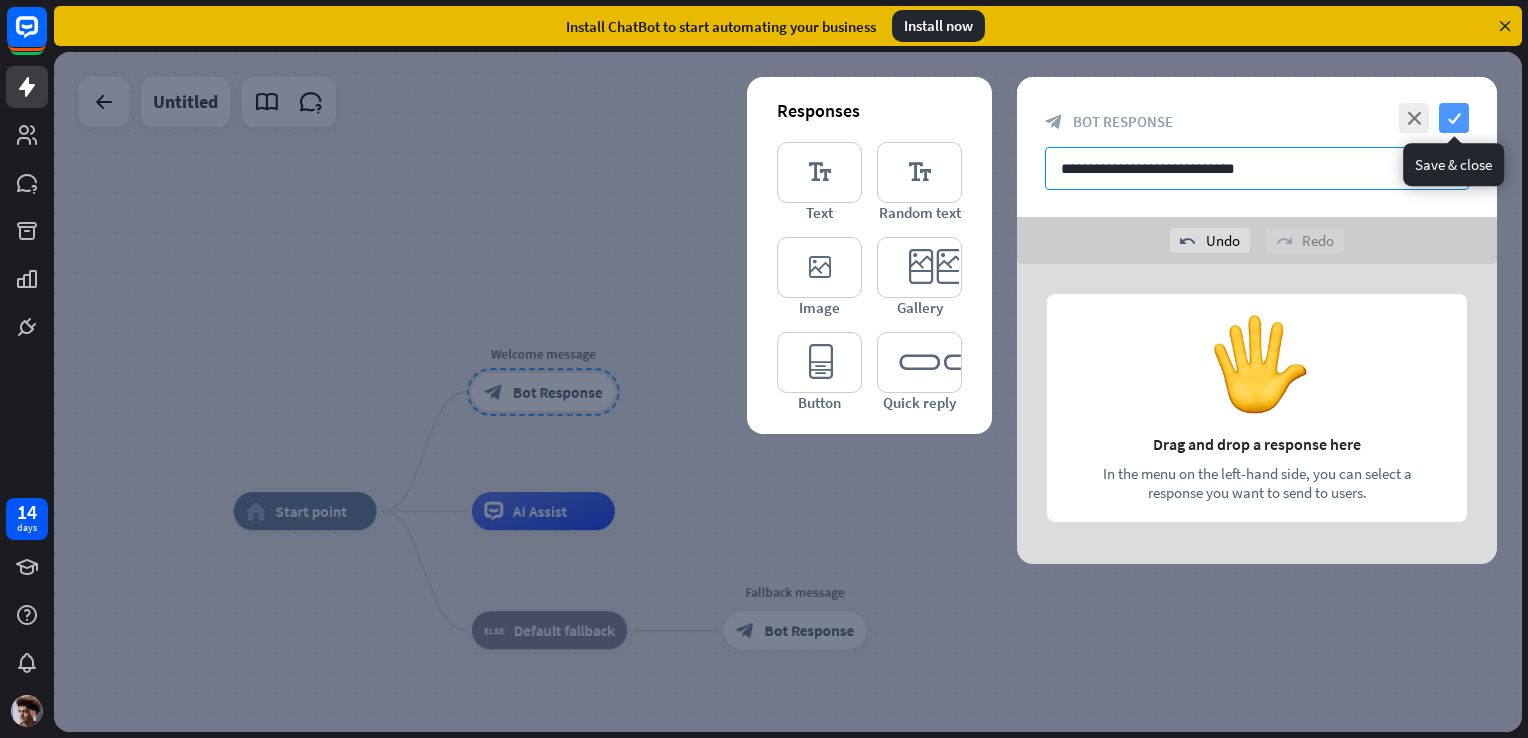 type on "**********" 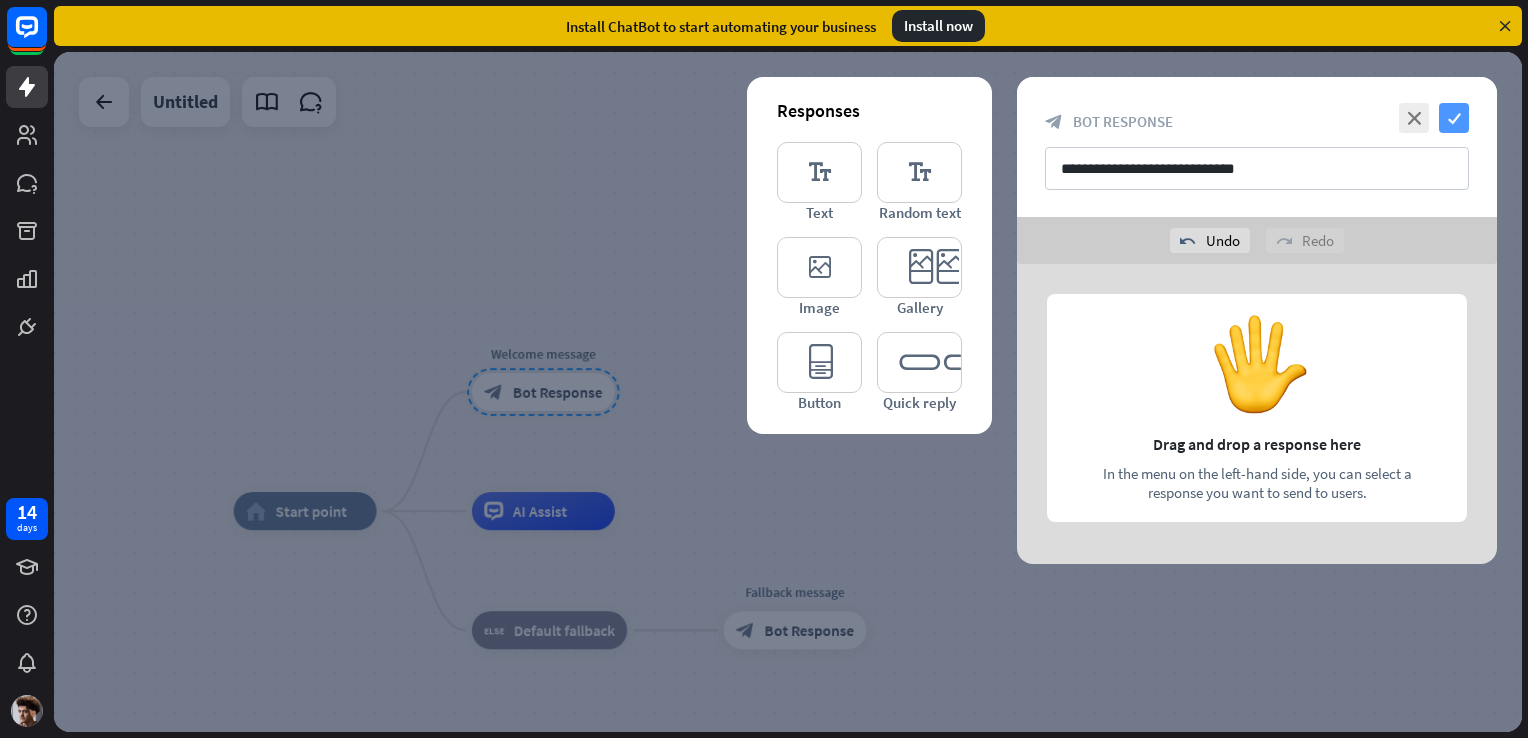 click on "check" at bounding box center [1454, 118] 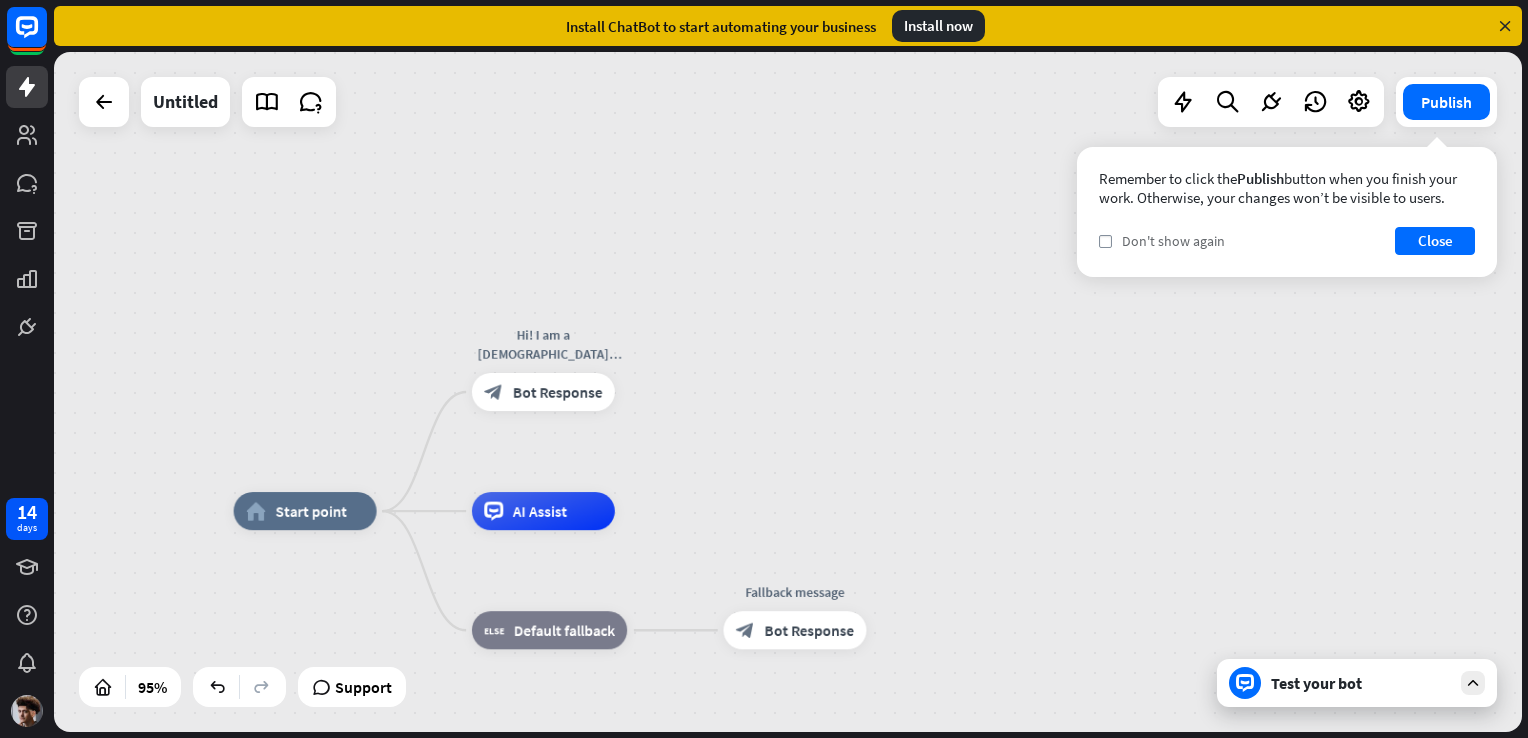 click on "Don't show again" at bounding box center (1173, 241) 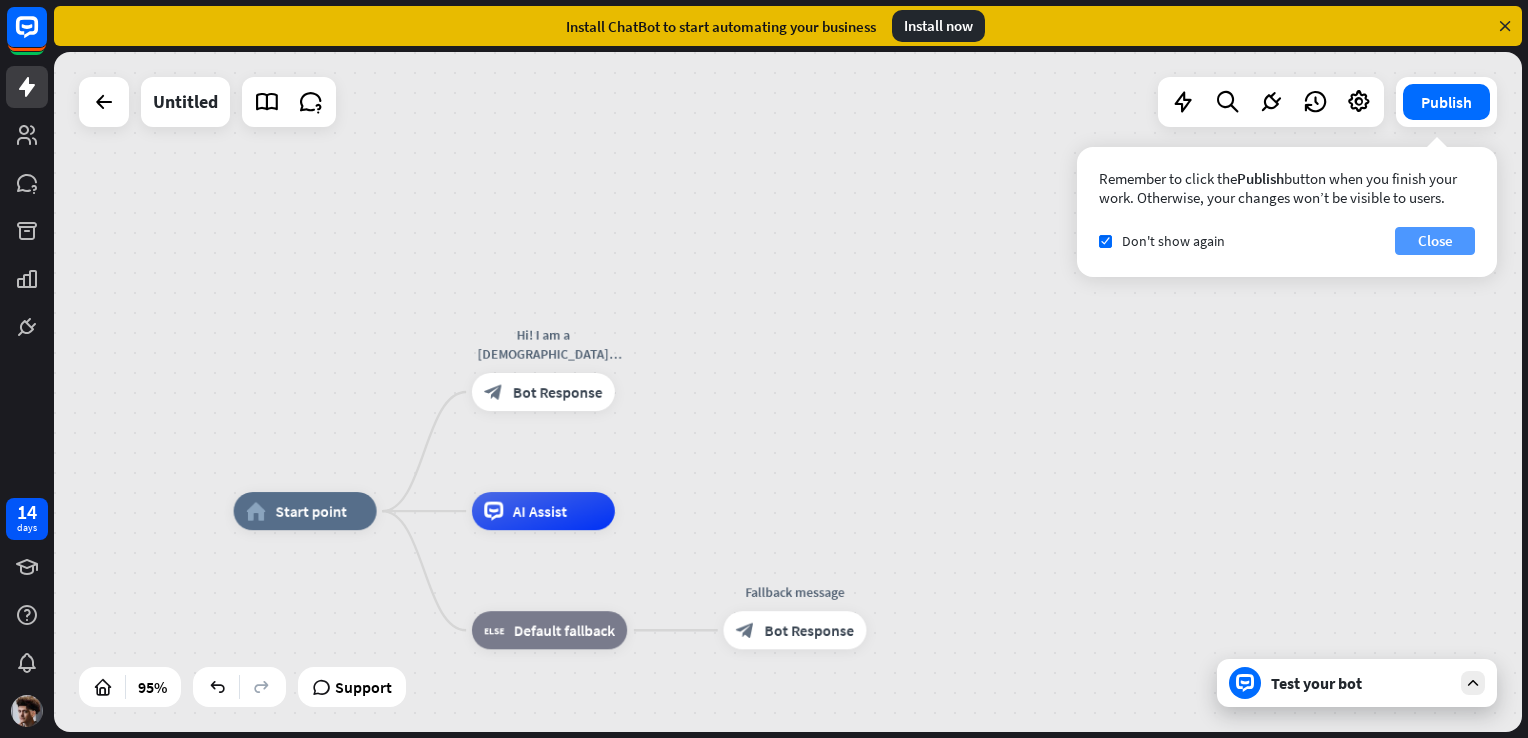 click on "Close" at bounding box center [1435, 241] 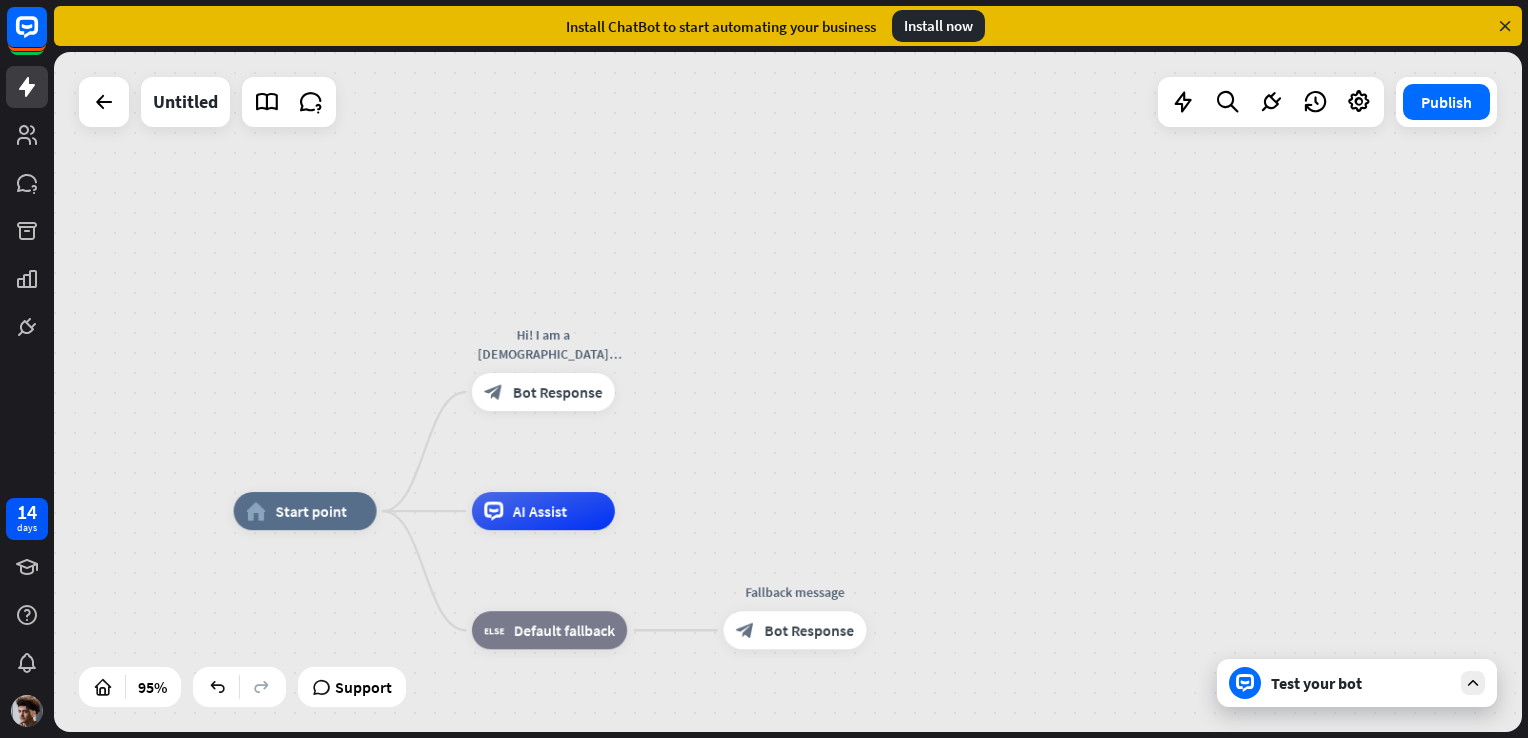 click on "Test your bot" at bounding box center [1361, 683] 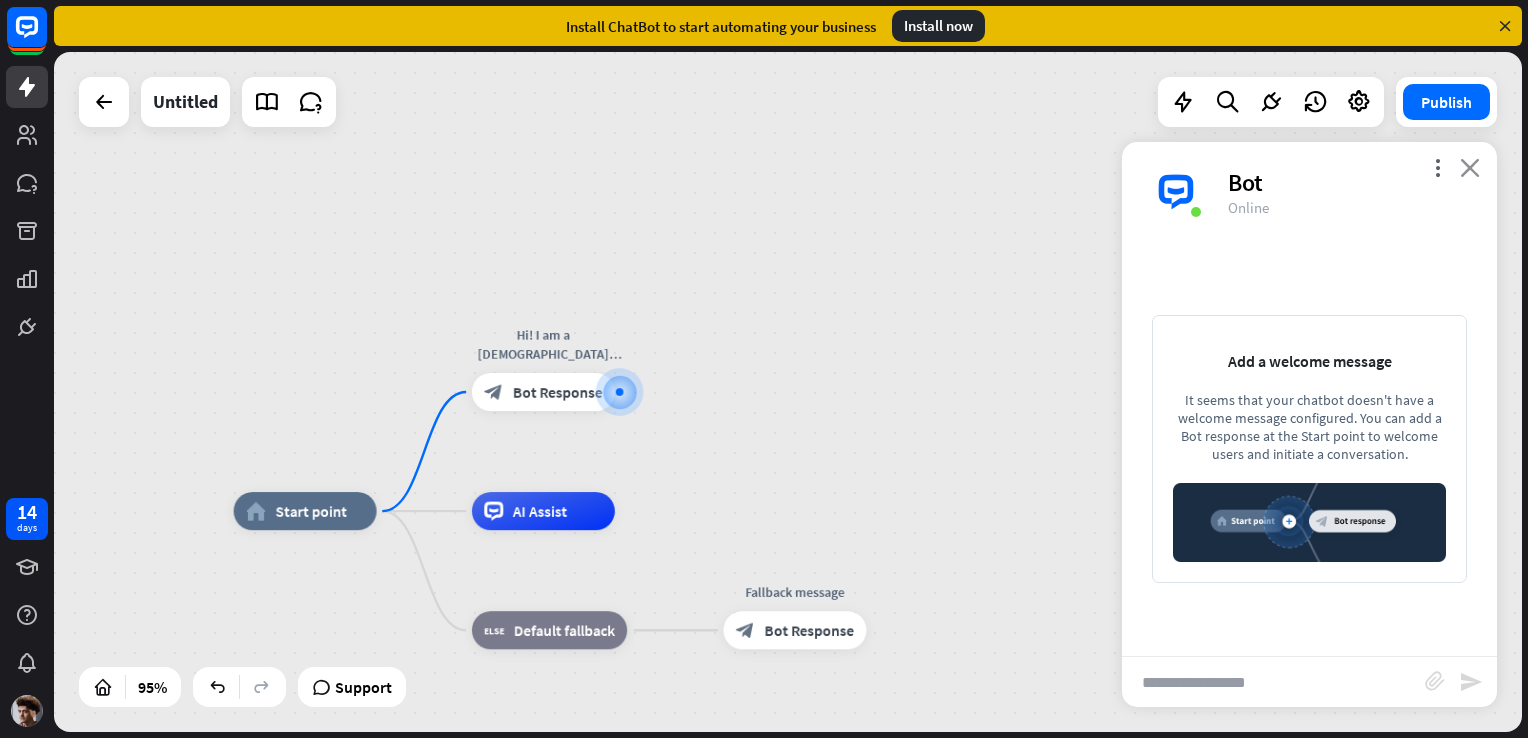 drag, startPoint x: 1457, startPoint y: 162, endPoint x: 1468, endPoint y: 169, distance: 13.038404 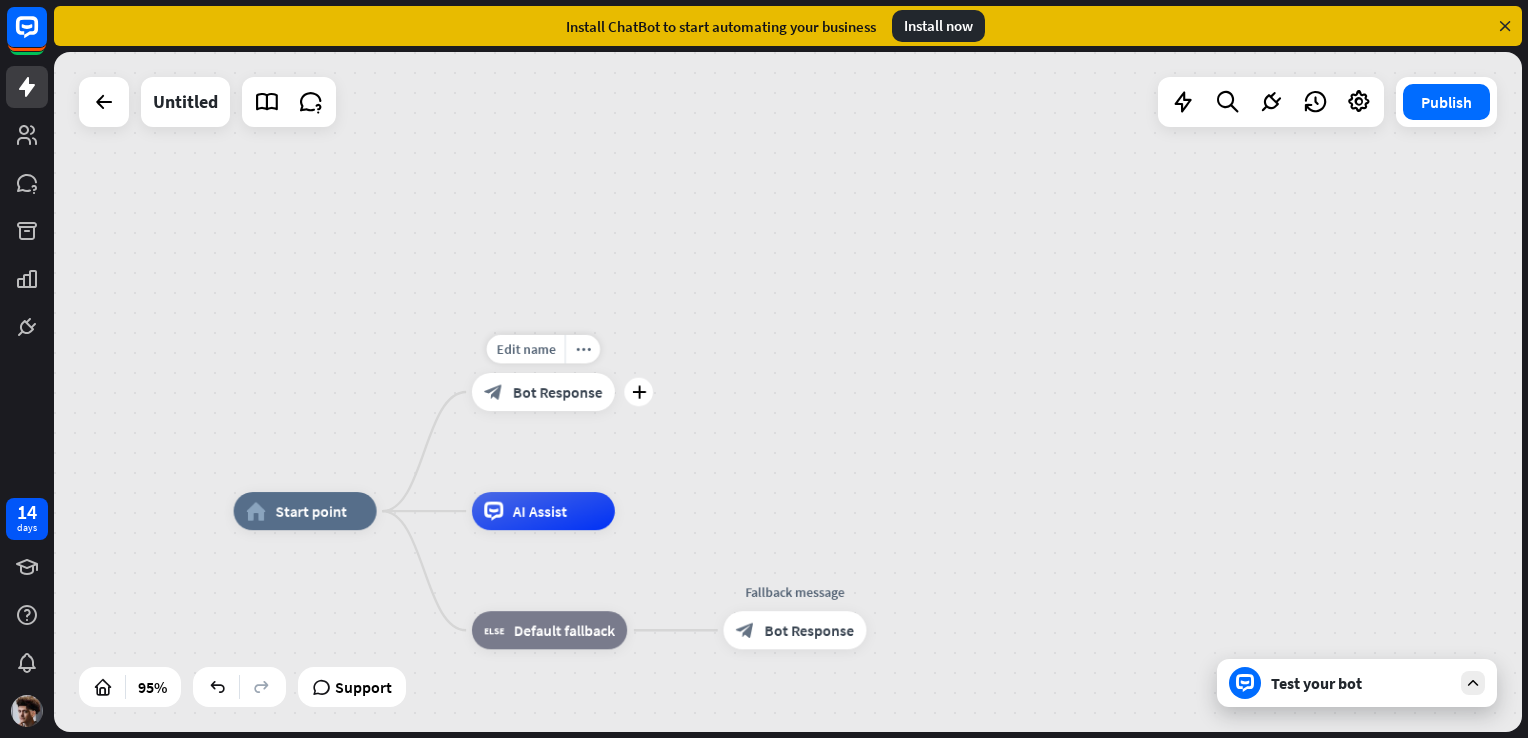 click on "Bot Response" at bounding box center (558, 391) 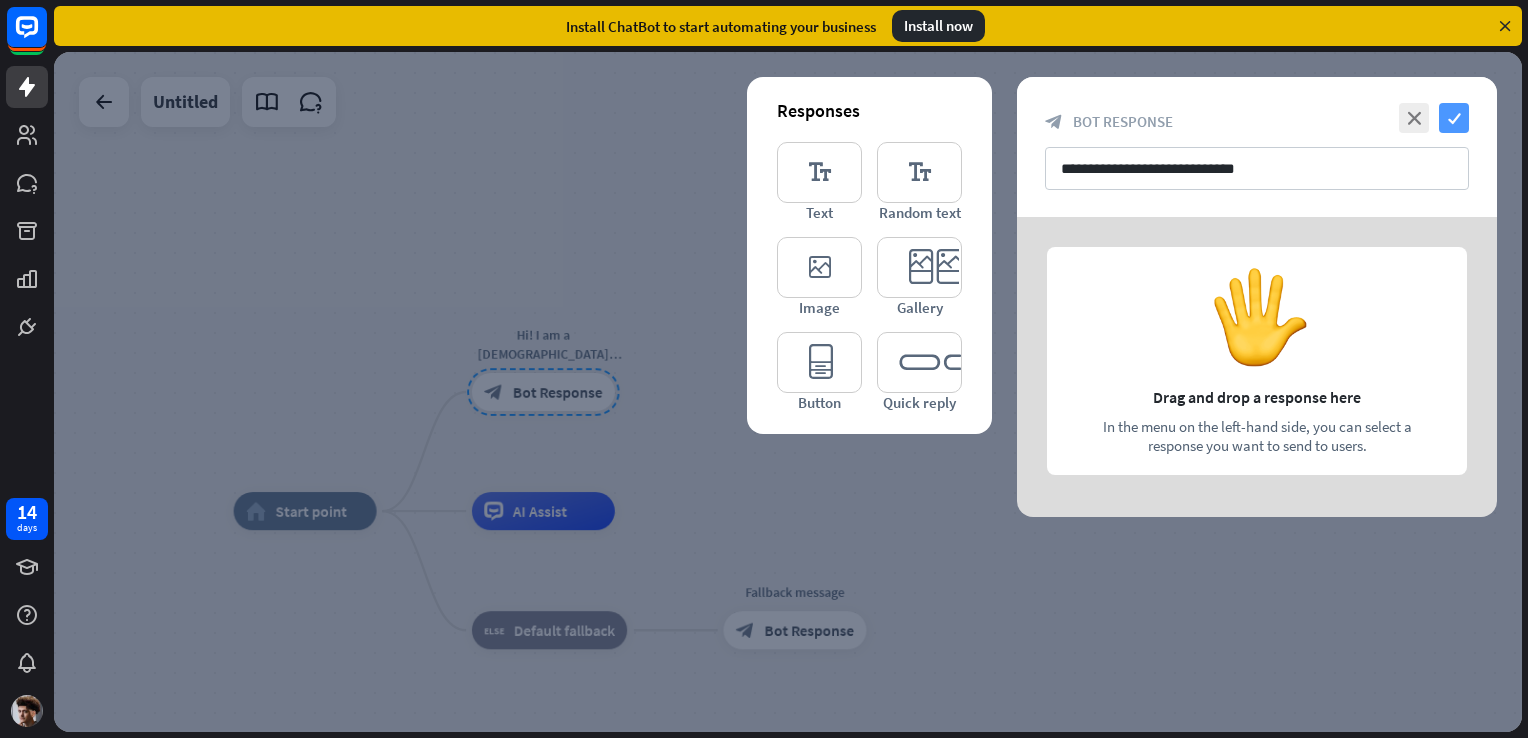 click on "check" at bounding box center [1454, 118] 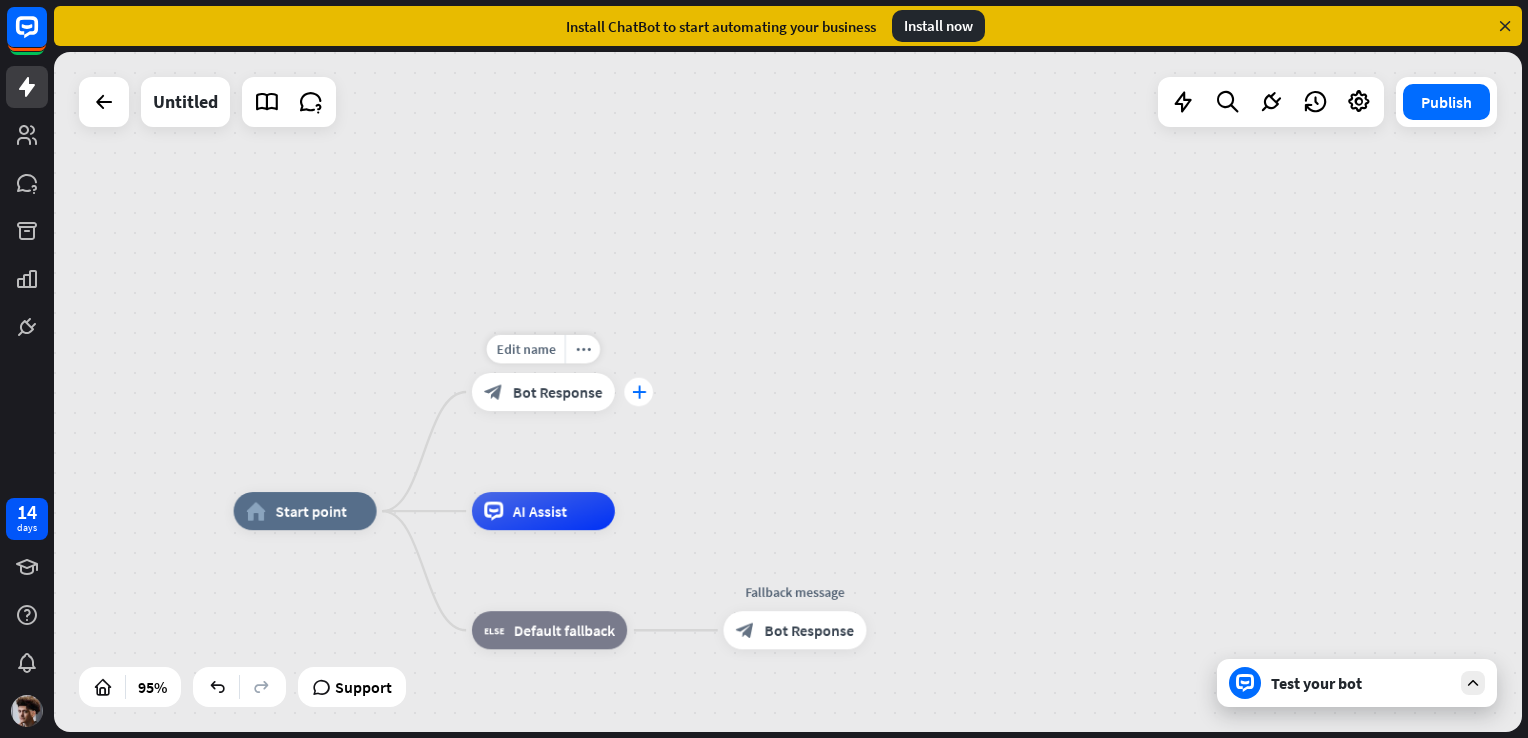 click on "plus" at bounding box center [638, 391] 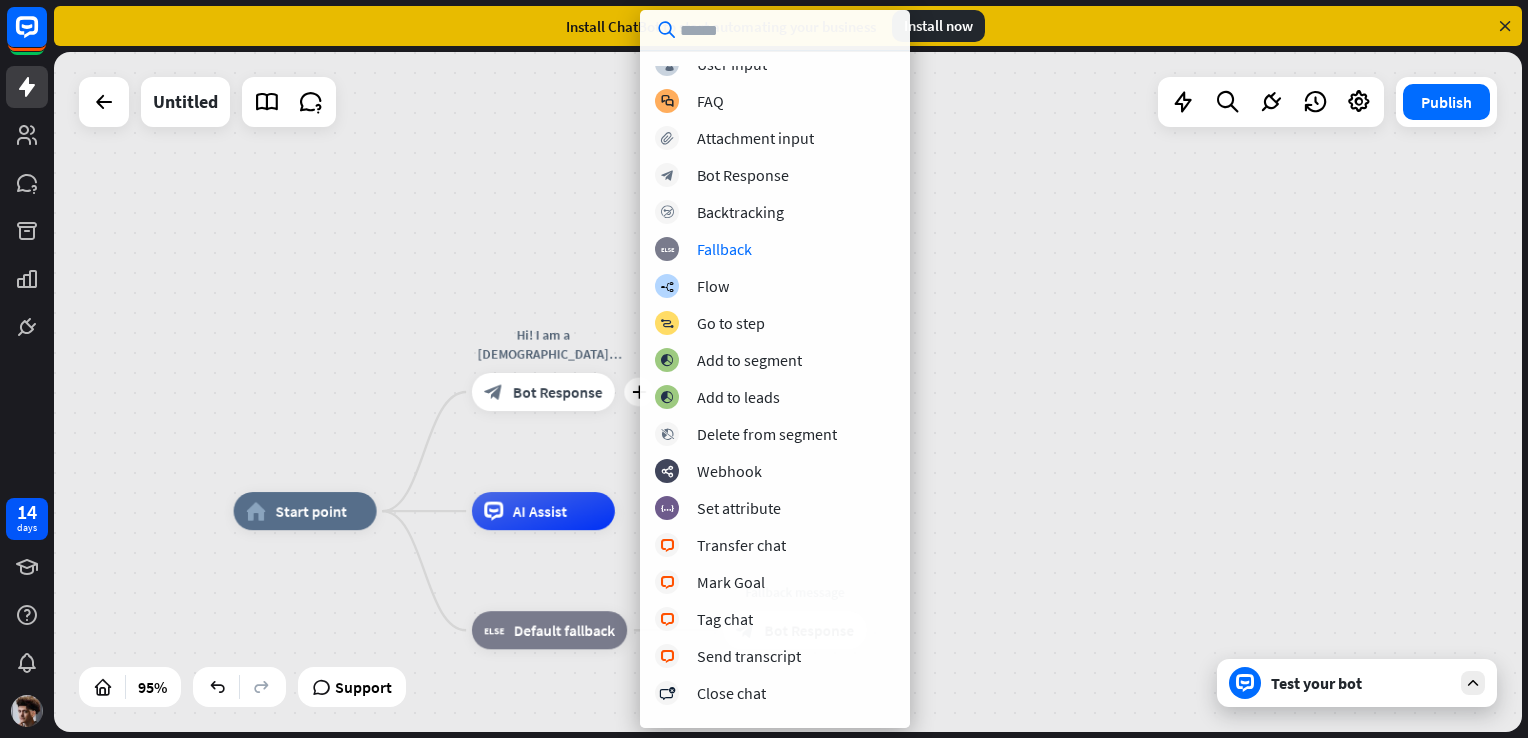 scroll, scrollTop: 0, scrollLeft: 0, axis: both 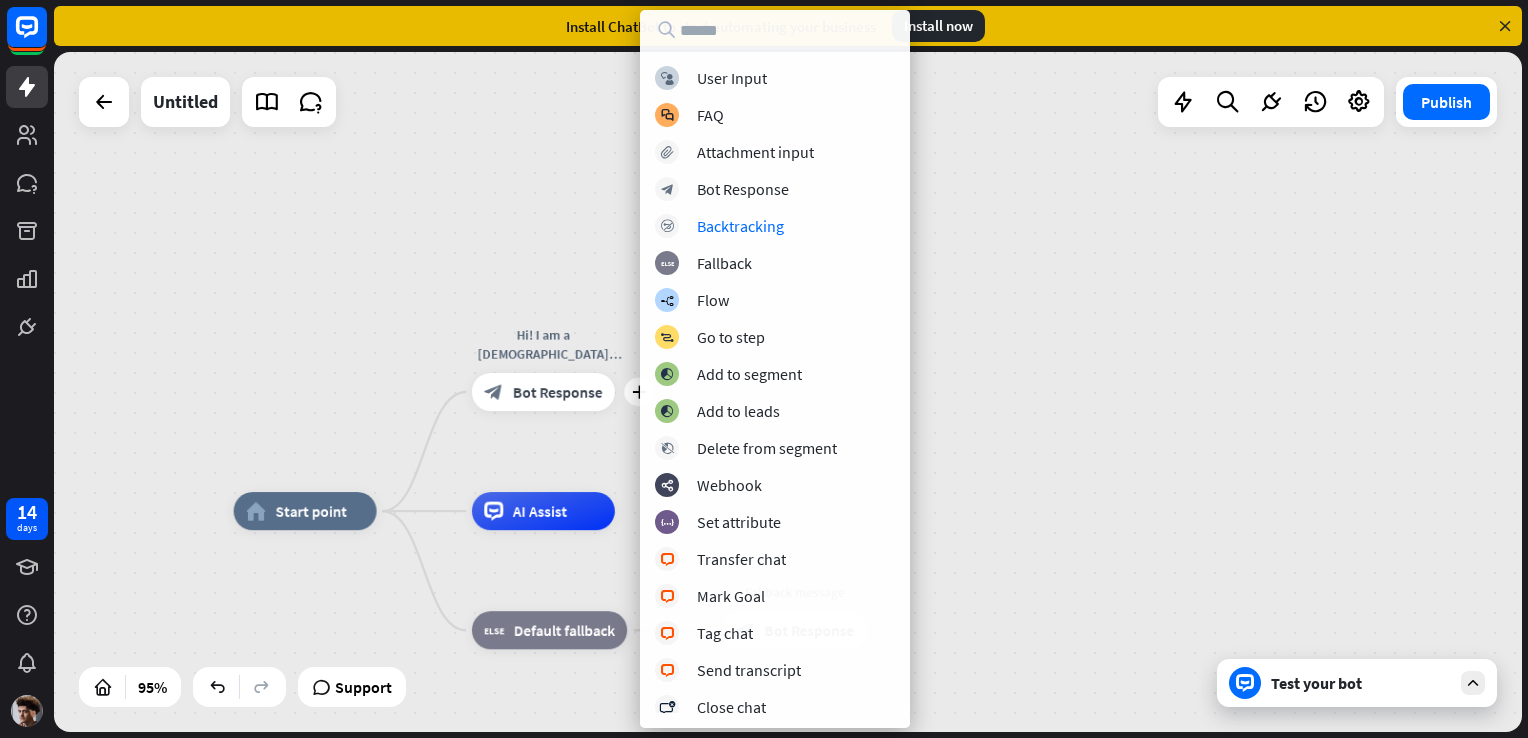 click on "home_2   Start point               plus   Hi! I am a [DEMOGRAPHIC_DATA] developer.   block_bot_response   Bot Response                     AI Assist                   block_fallback   Default fallback                 Fallback message   block_bot_response   Bot Response" at bounding box center [788, 392] 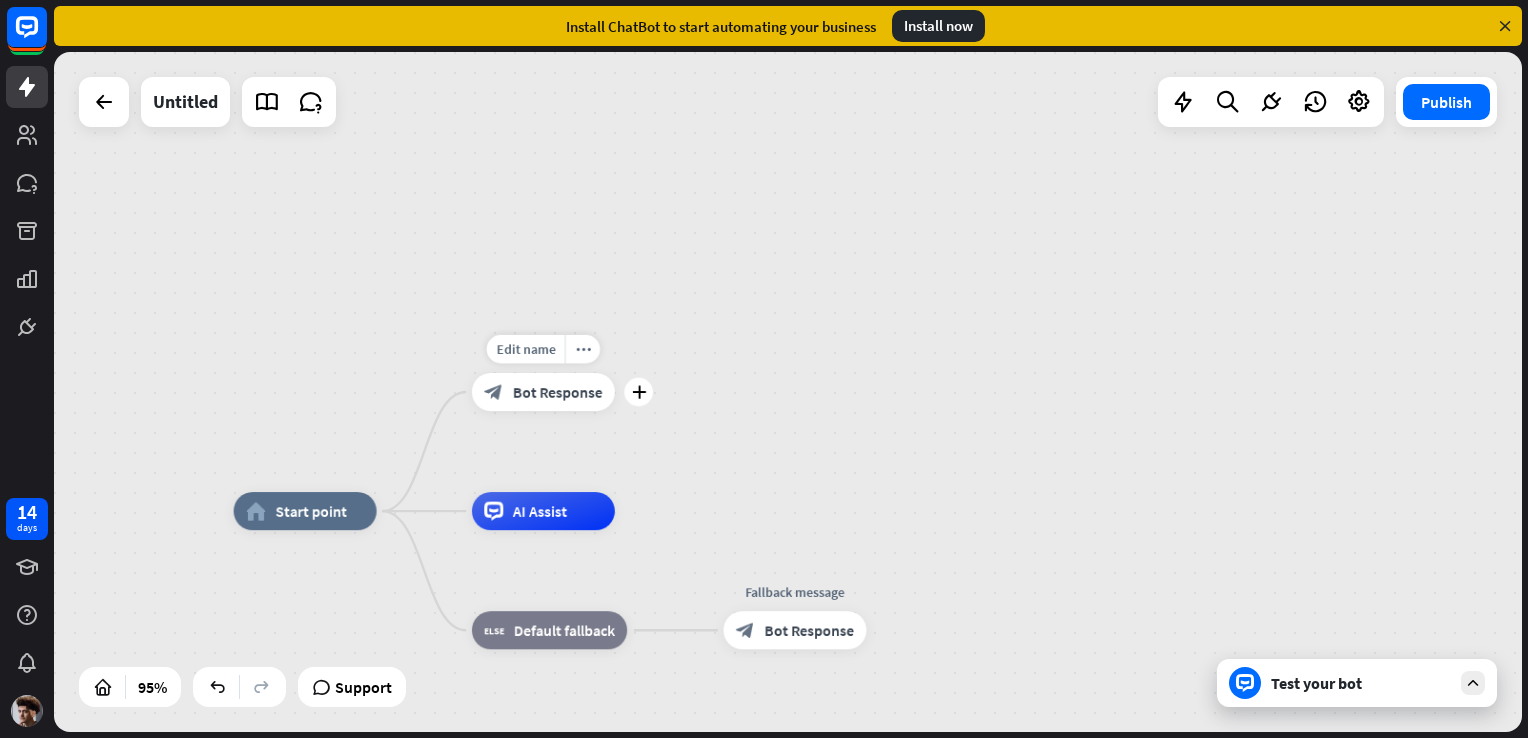click on "block_bot_response   Bot Response" at bounding box center [543, 392] 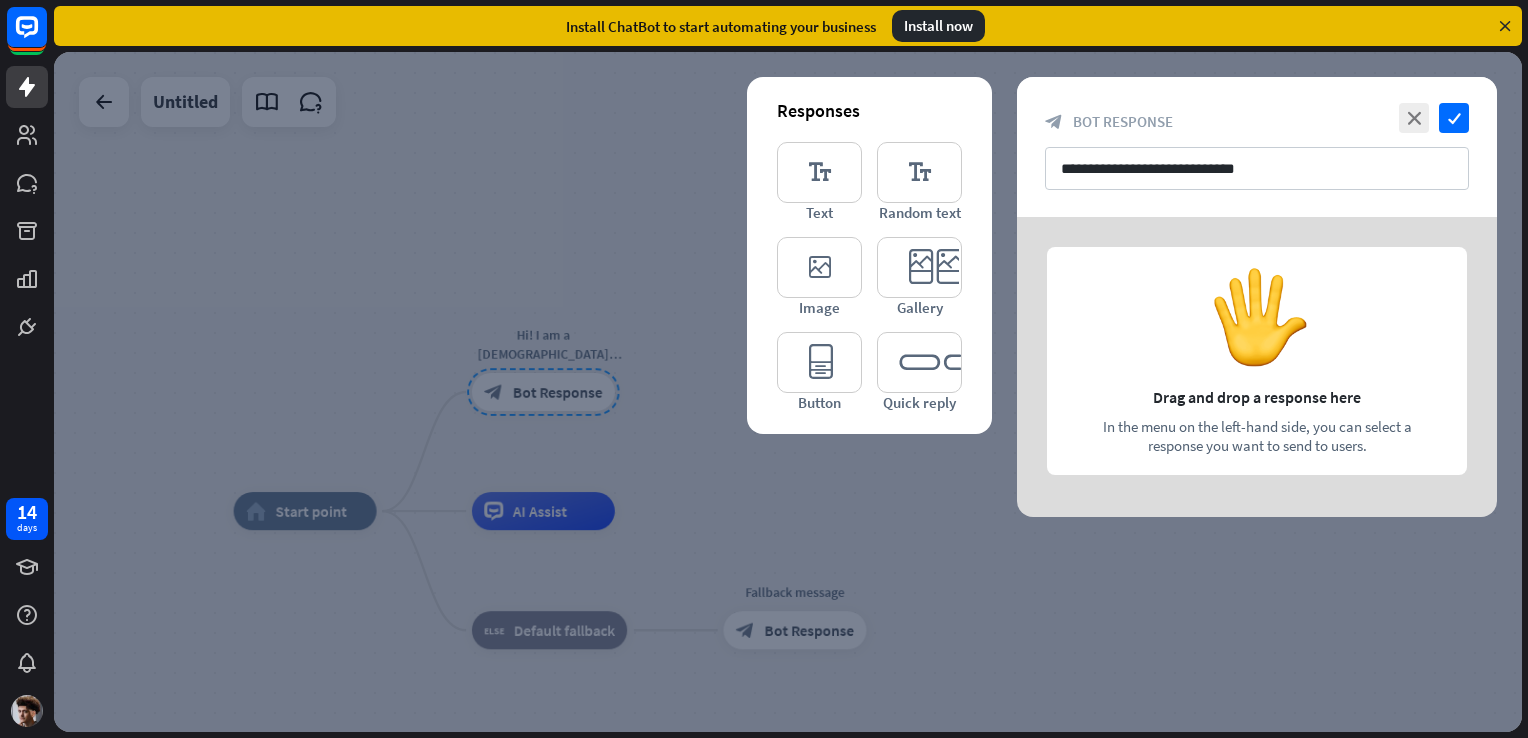 click at bounding box center [788, 392] 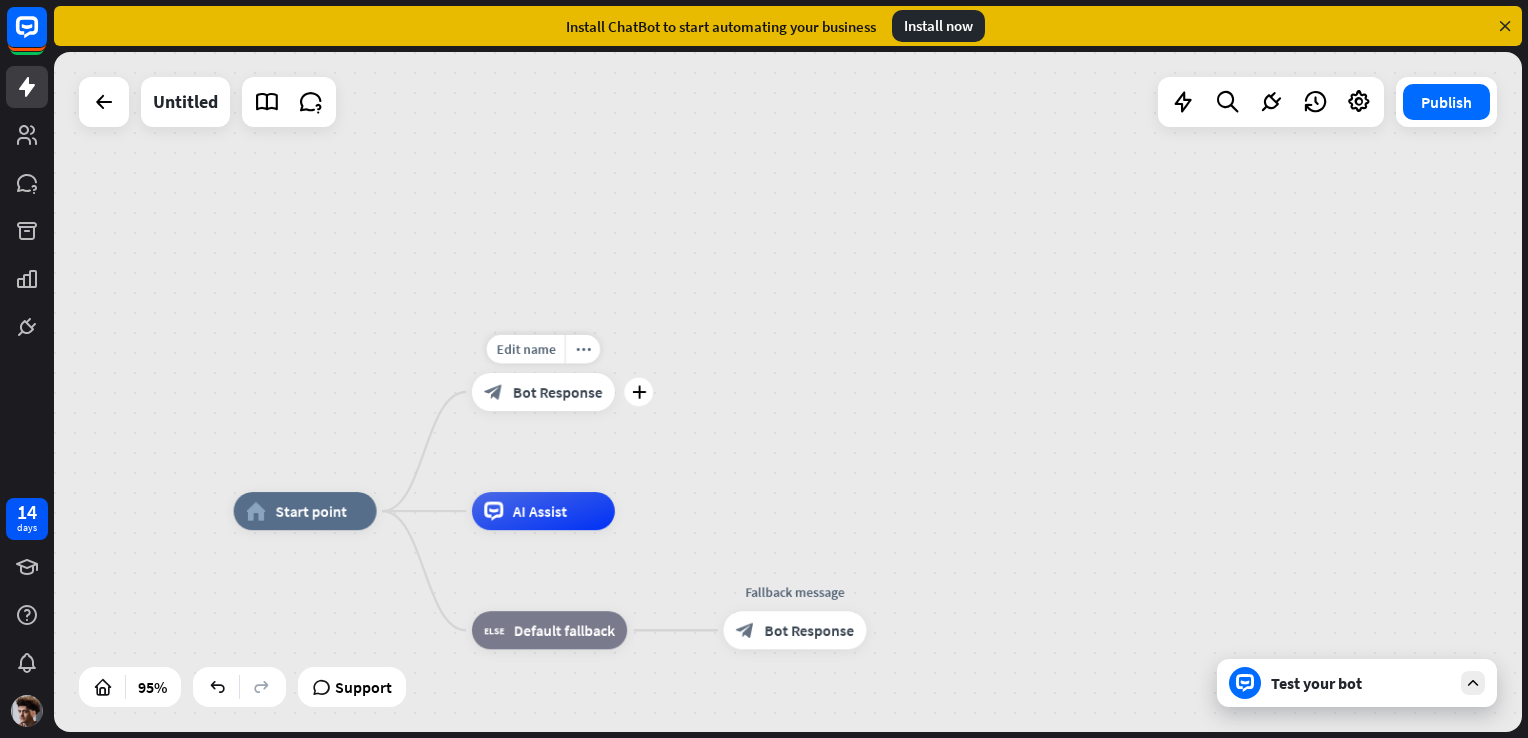 click on "Bot Response" at bounding box center (558, 391) 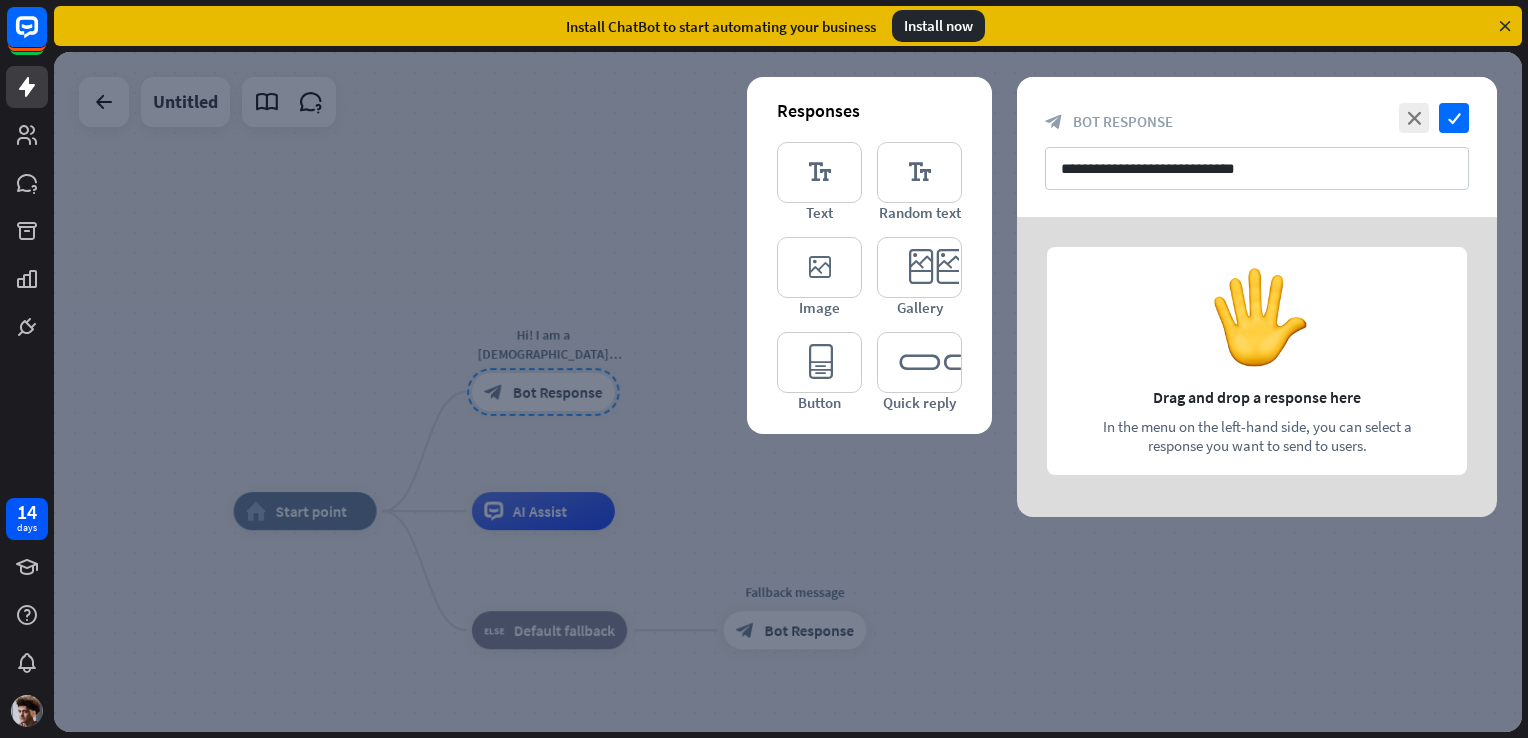 click at bounding box center [1257, 367] 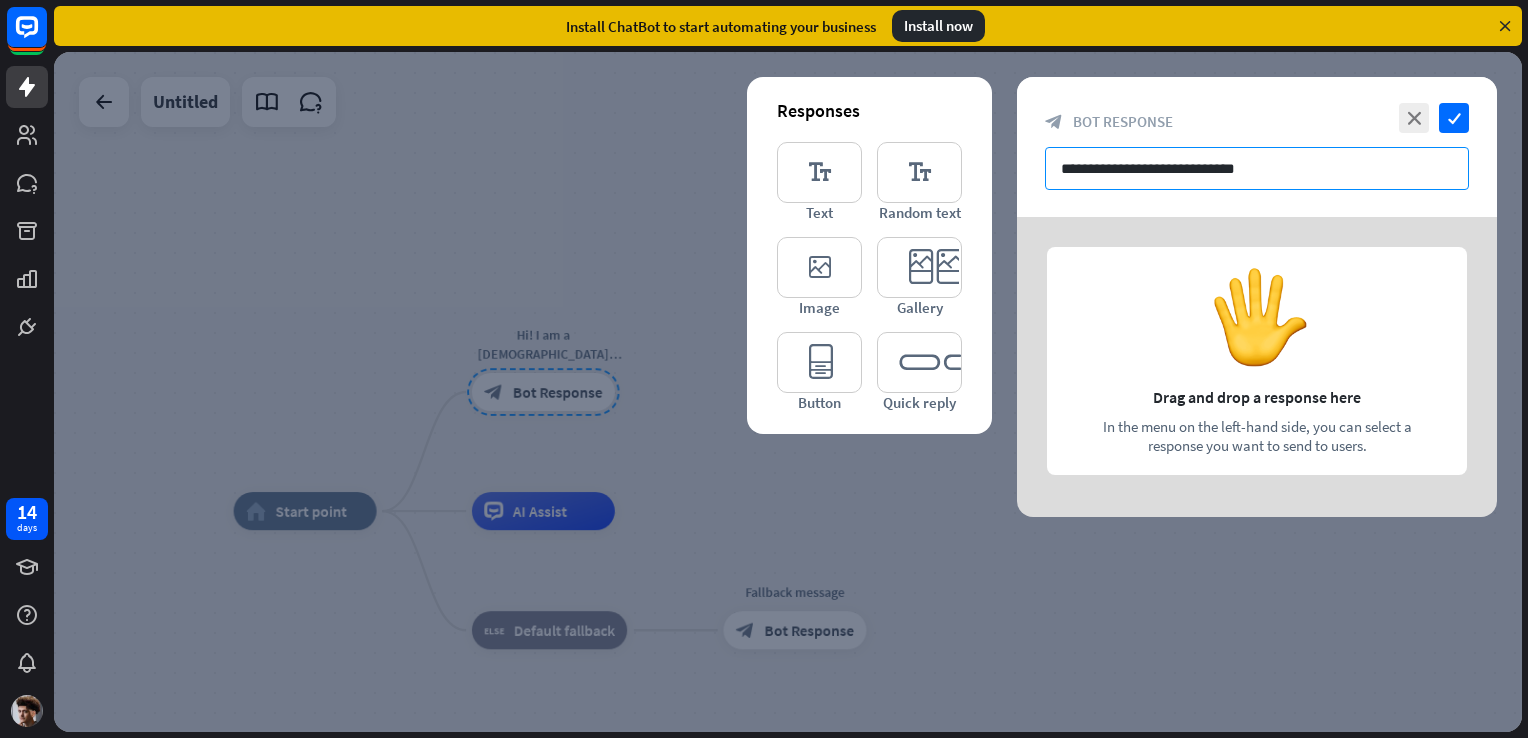 click on "**********" at bounding box center (1257, 168) 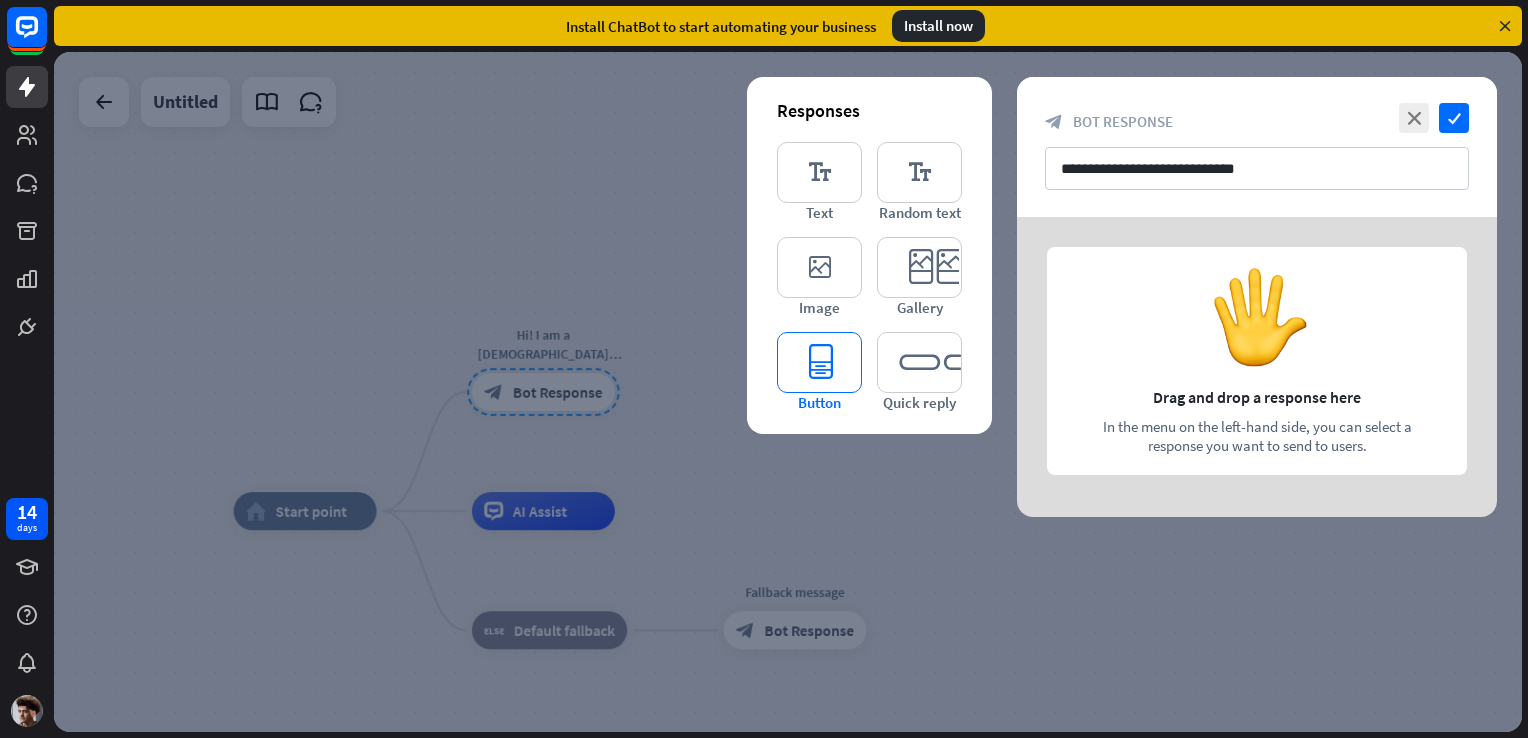 click on "editor_button" at bounding box center (819, 362) 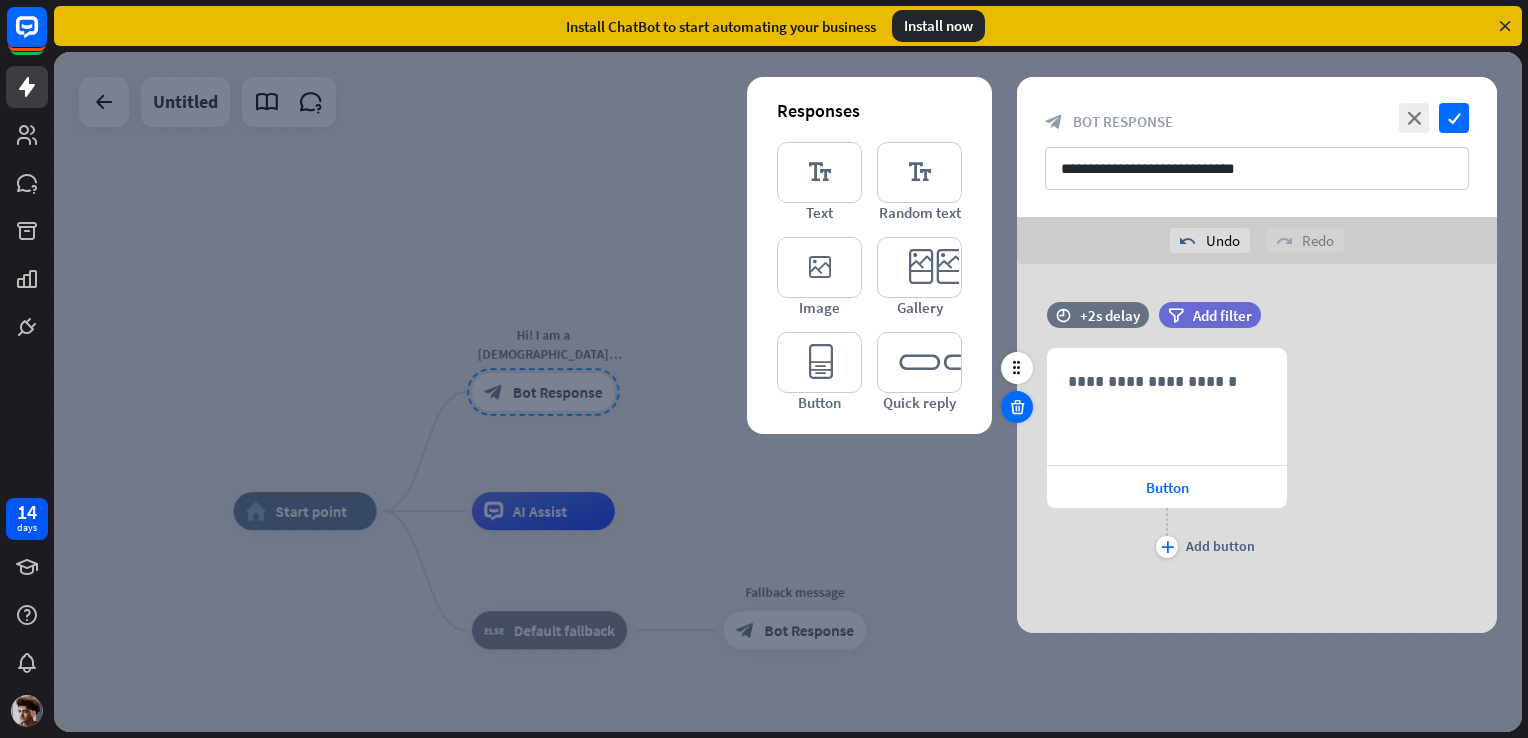 click at bounding box center [1017, 407] 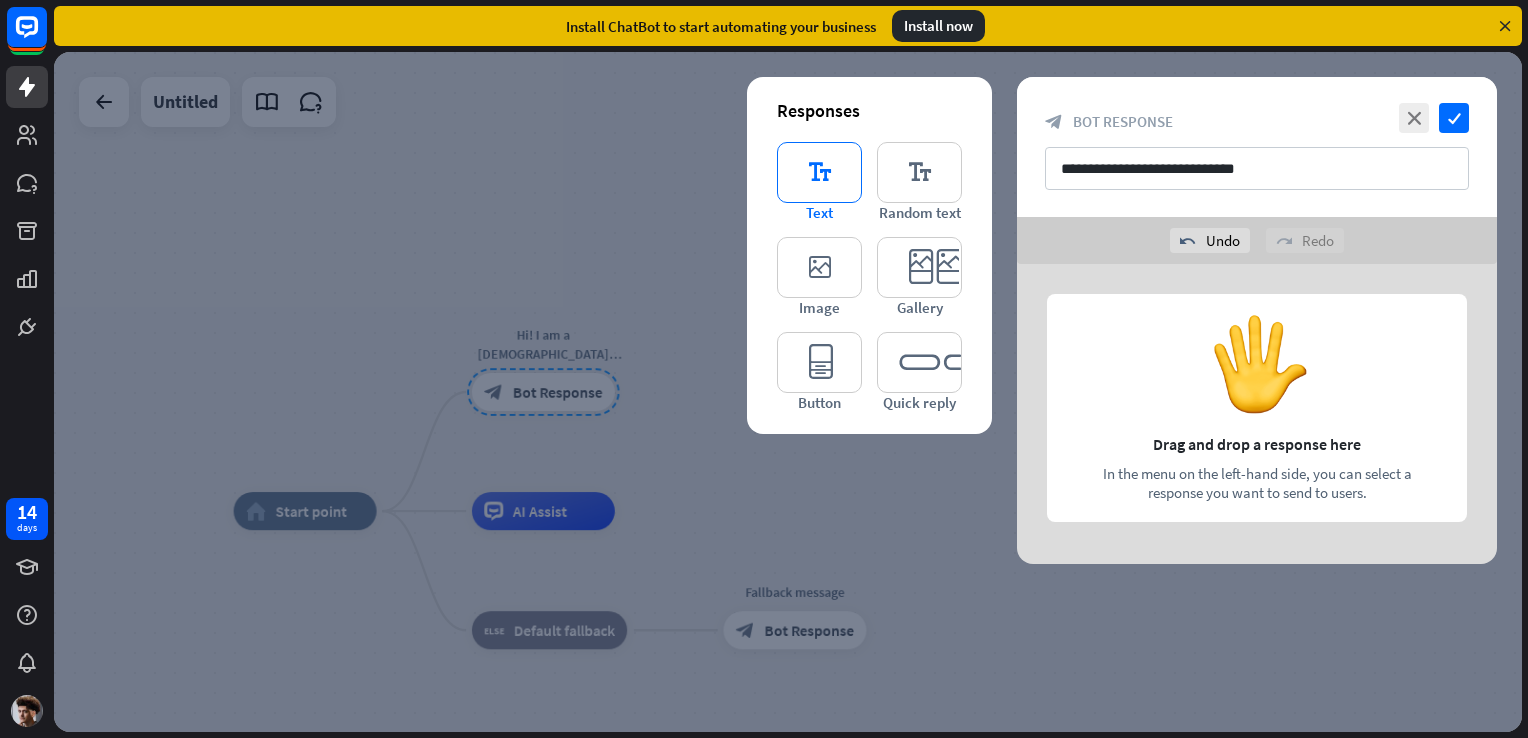 click on "editor_text" at bounding box center (819, 172) 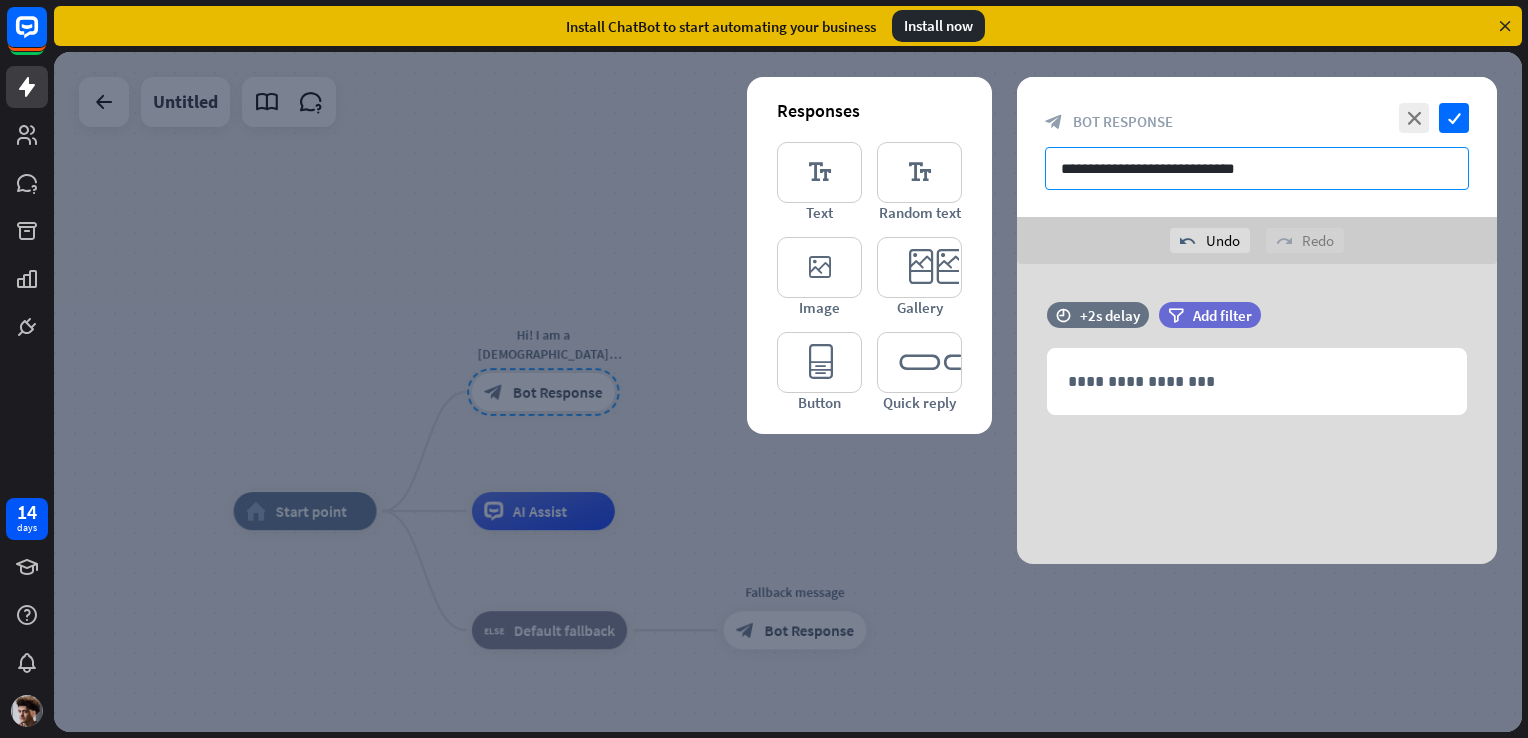 click on "**********" at bounding box center [1257, 168] 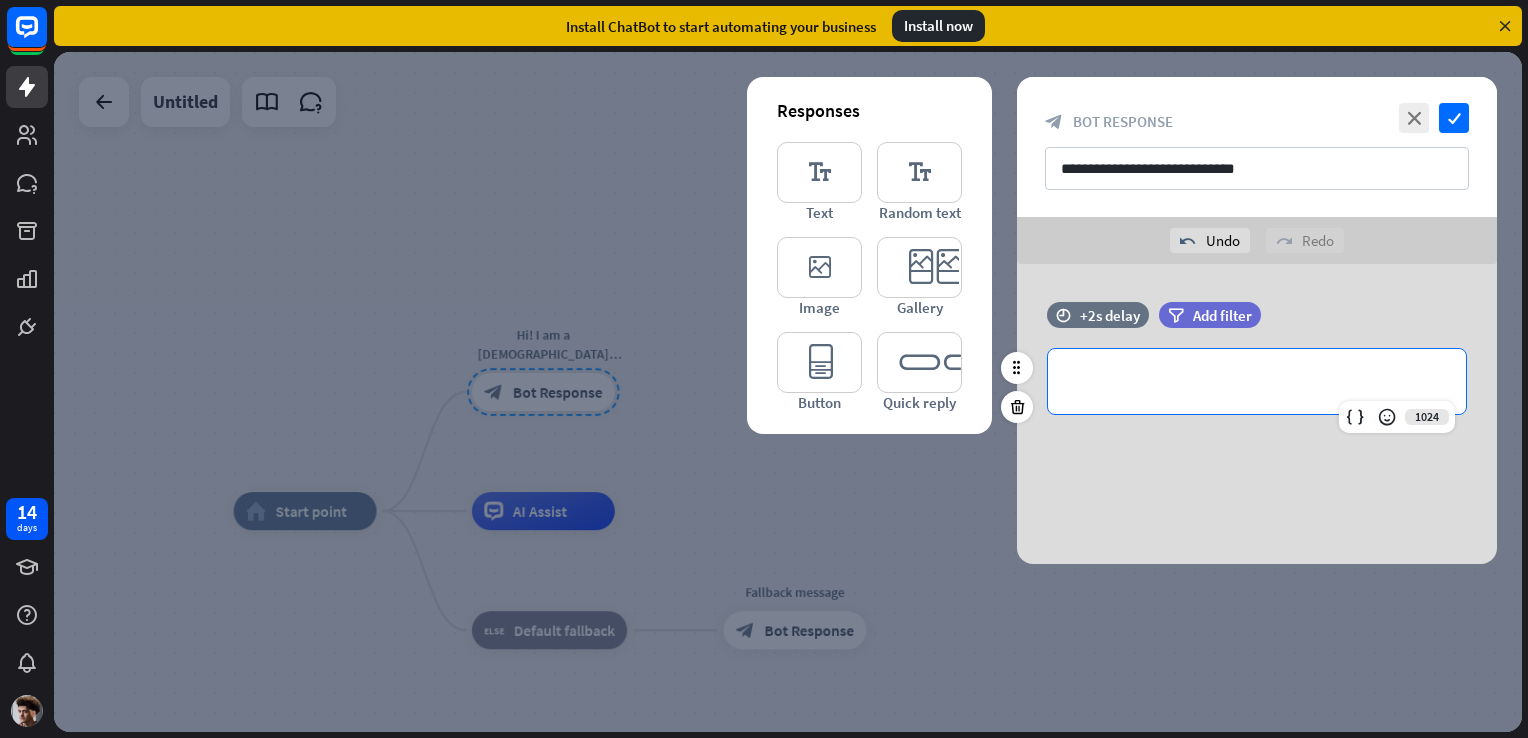 click on "**********" at bounding box center [1257, 381] 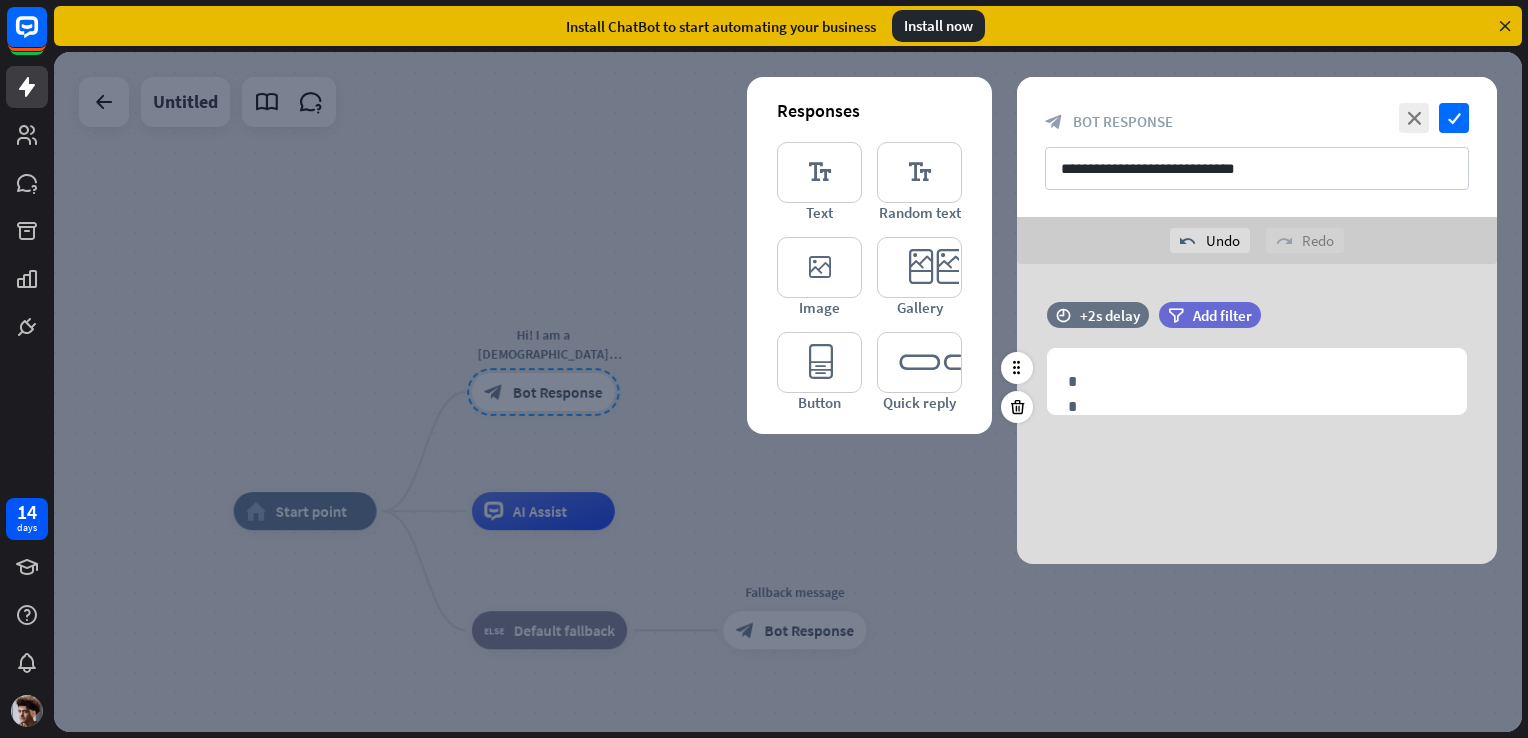 click on "**********" at bounding box center [1257, 368] 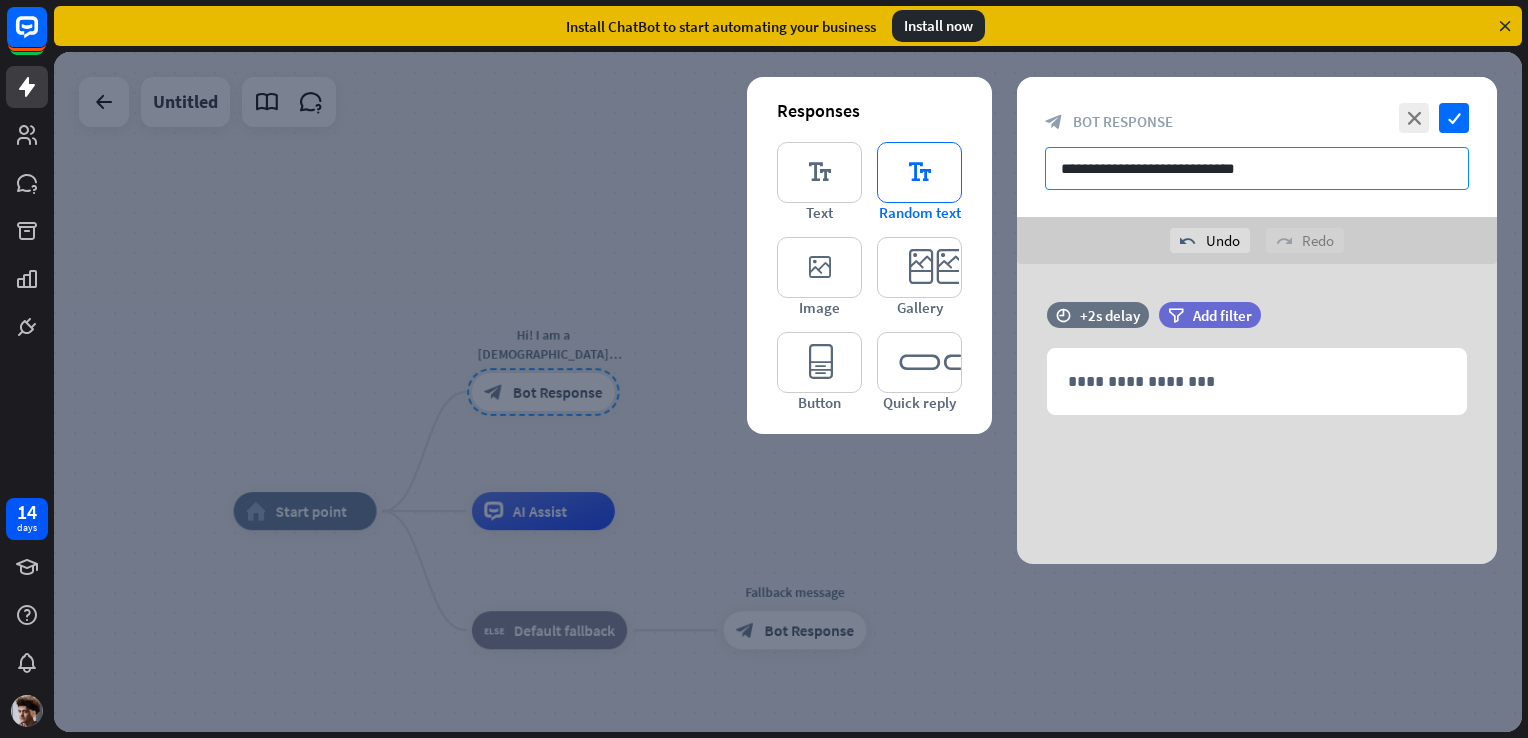 drag, startPoint x: 1284, startPoint y: 176, endPoint x: 907, endPoint y: 160, distance: 377.33936 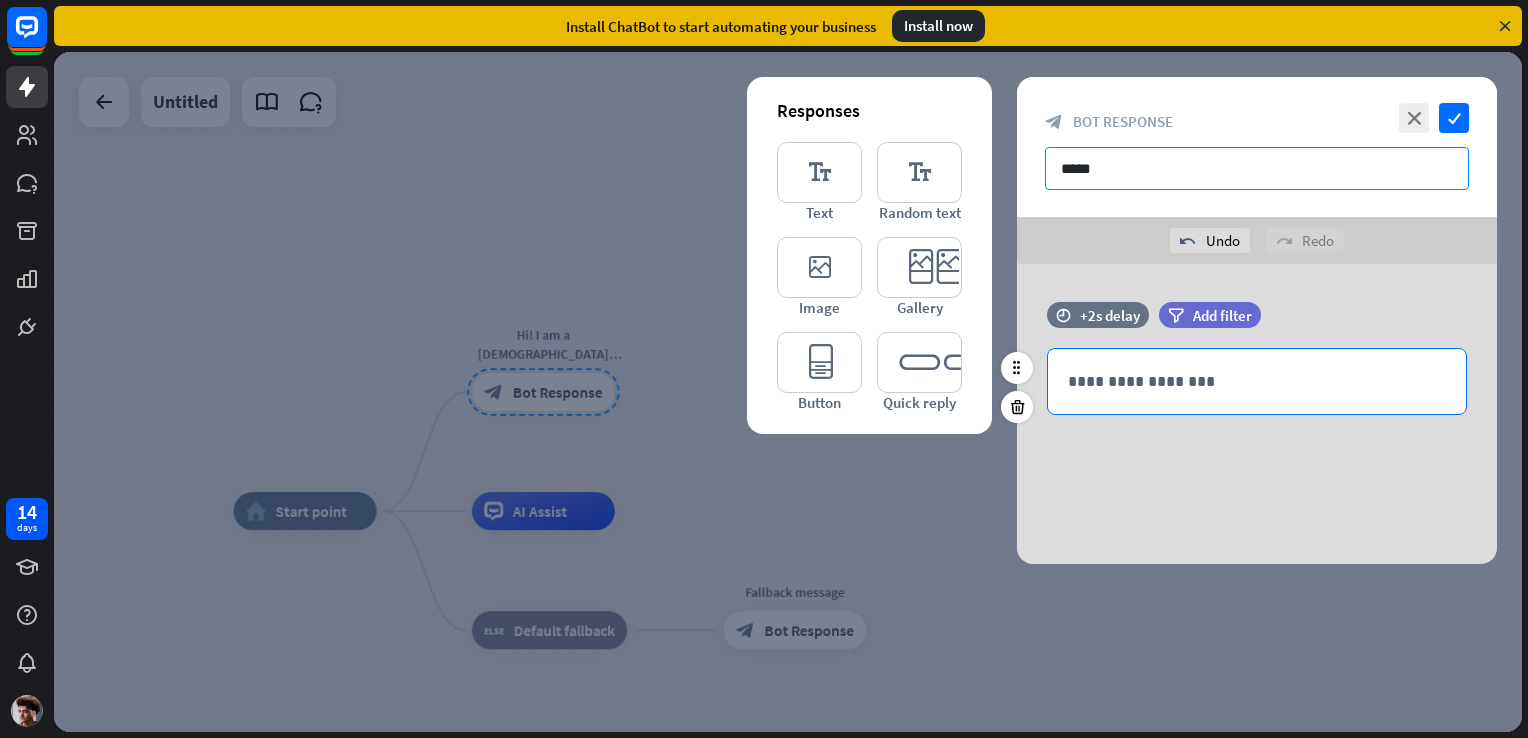type on "*****" 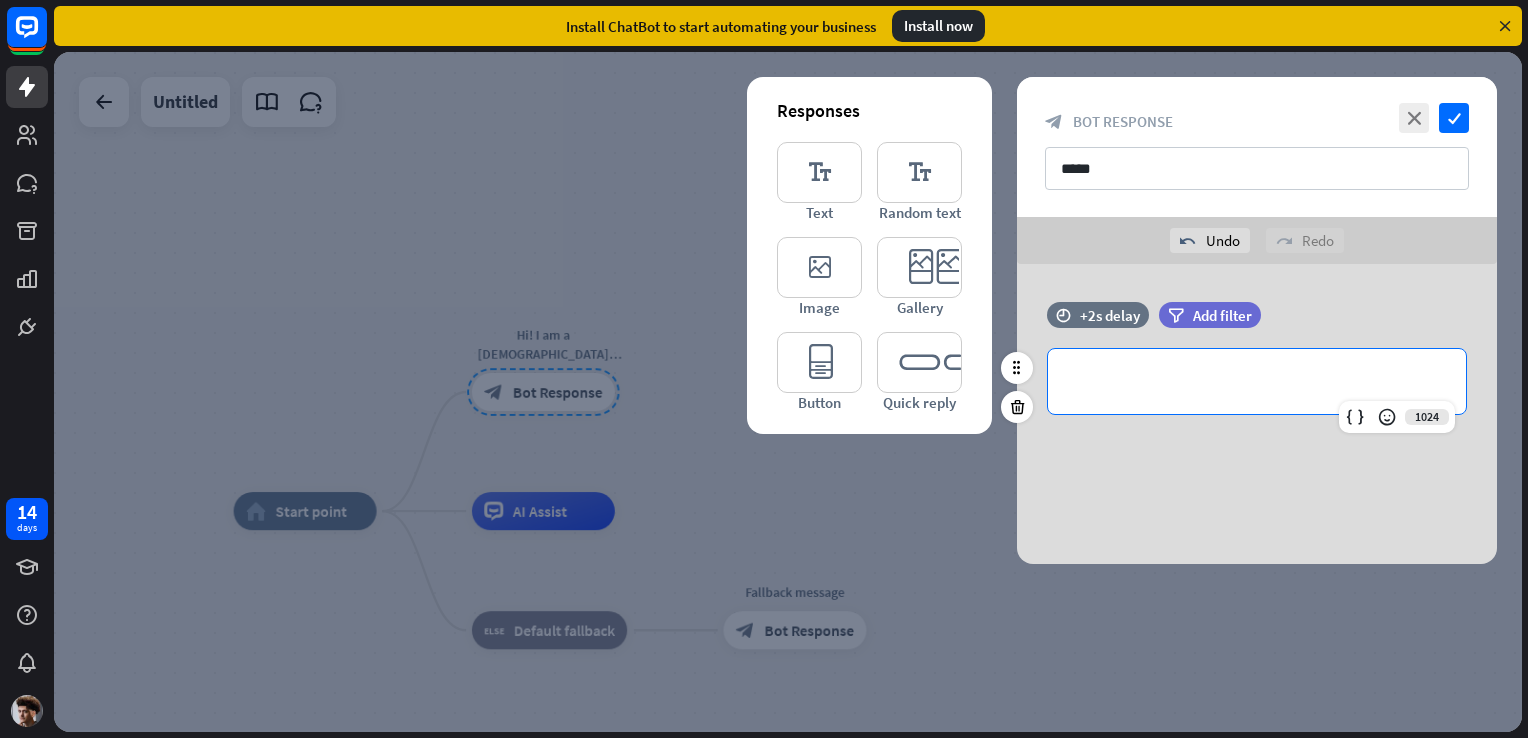 click on "**********" at bounding box center (1257, 381) 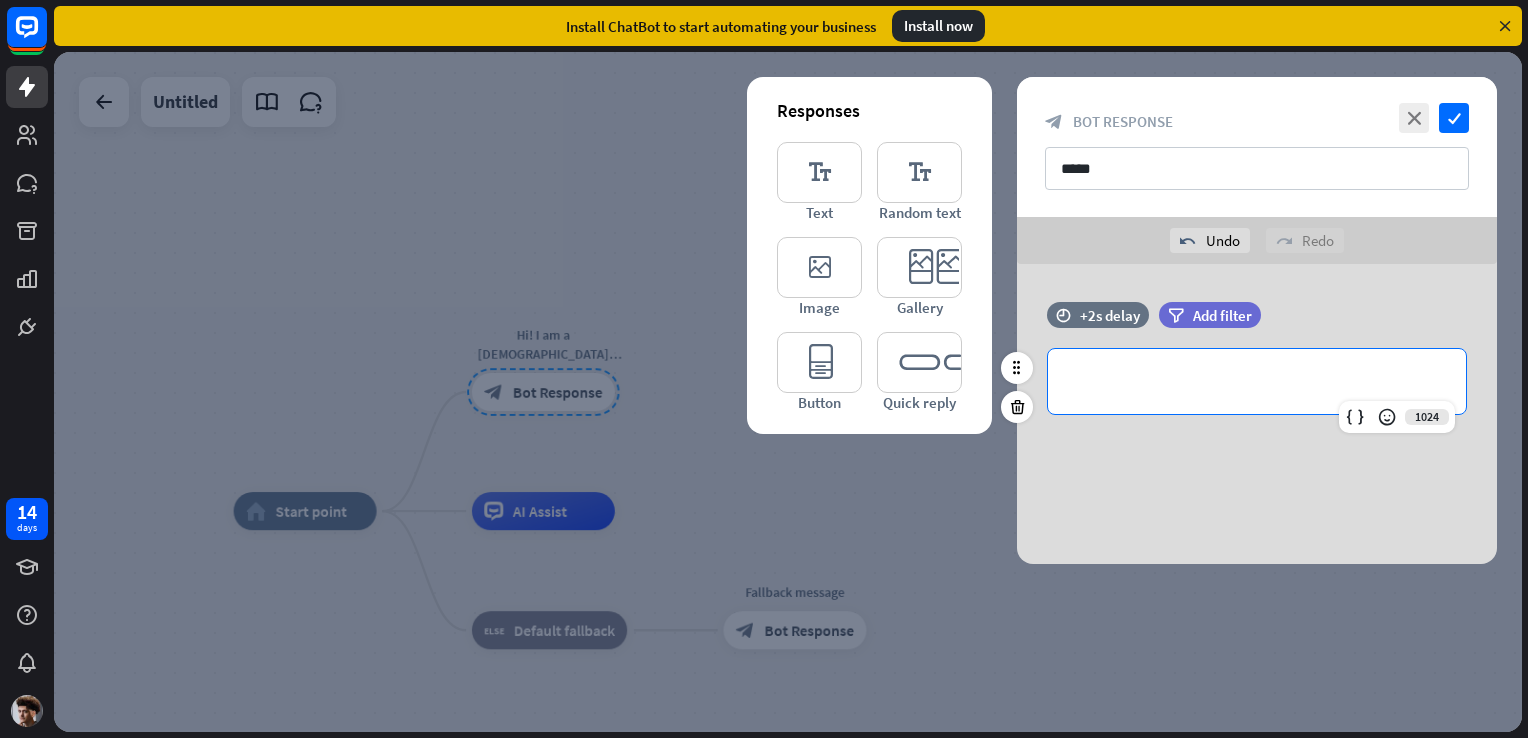 type 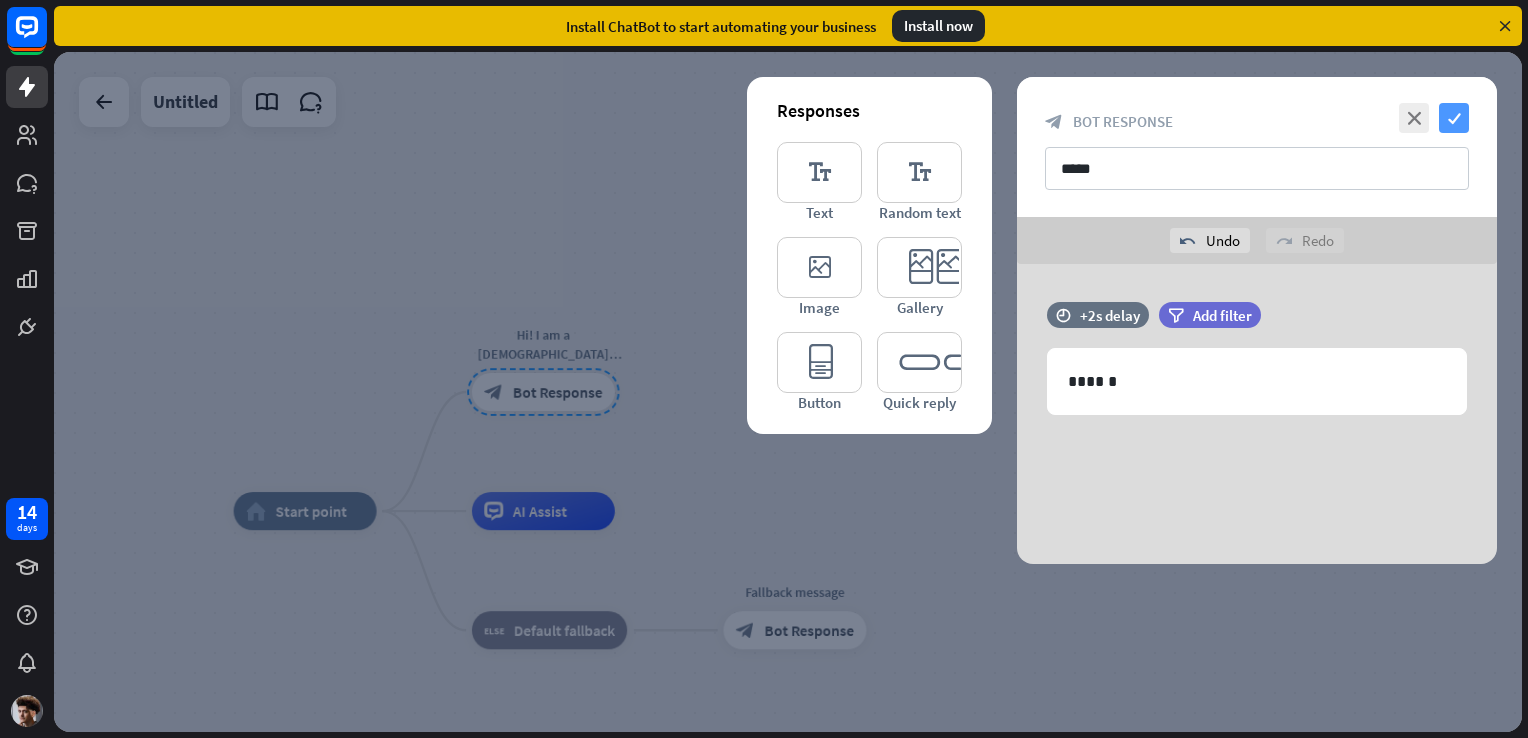 click on "check" at bounding box center (1454, 118) 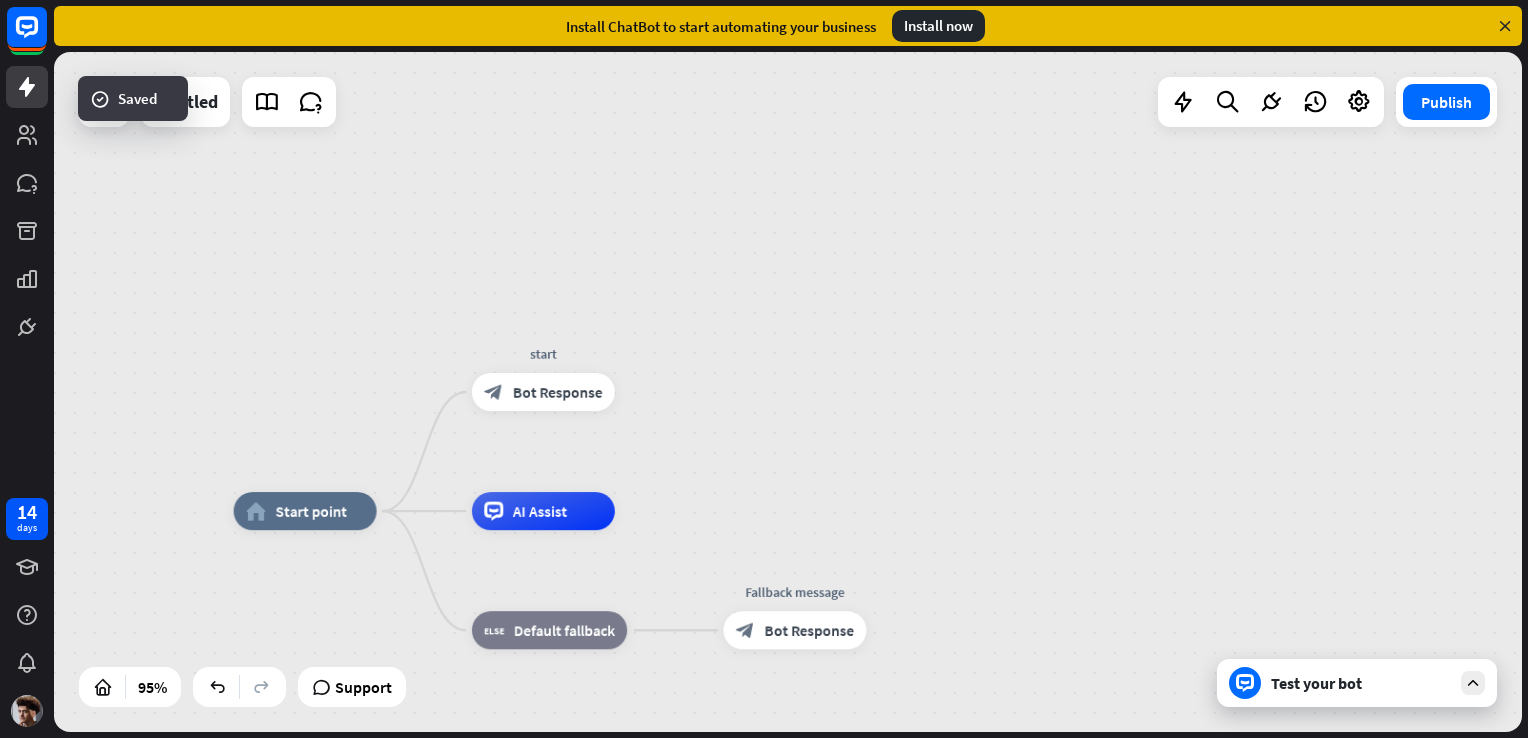 click on "Test your bot" at bounding box center (1361, 683) 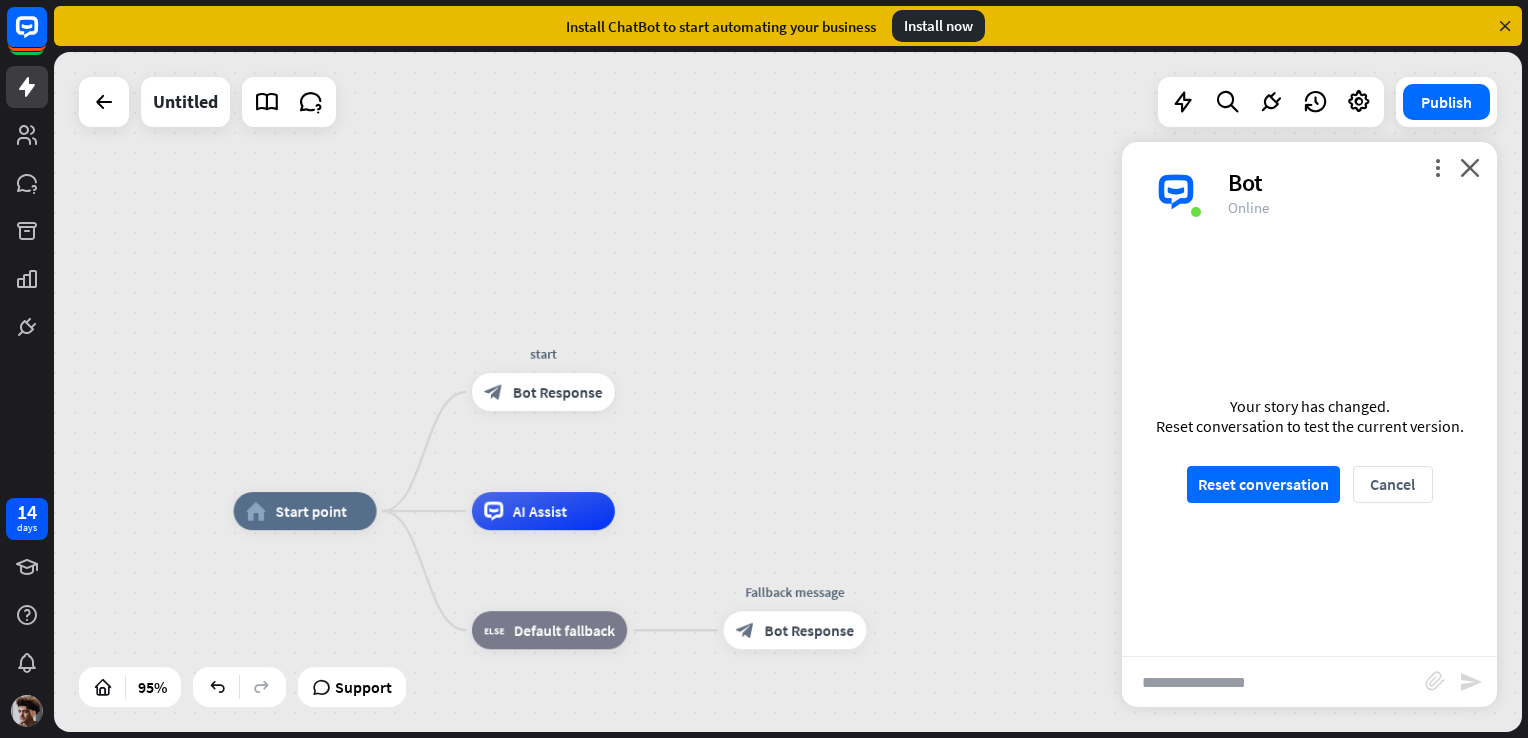 click at bounding box center (1273, 682) 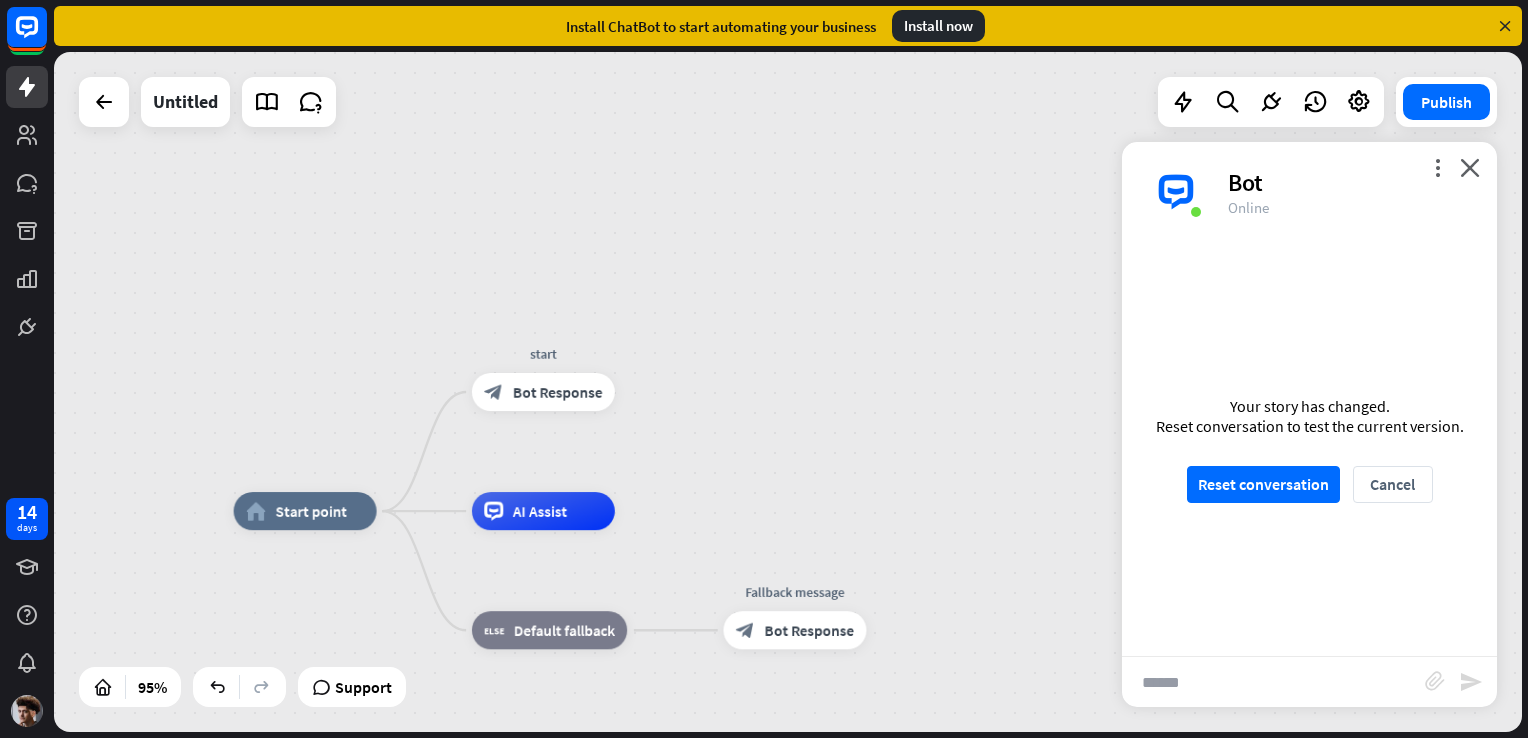 type on "******" 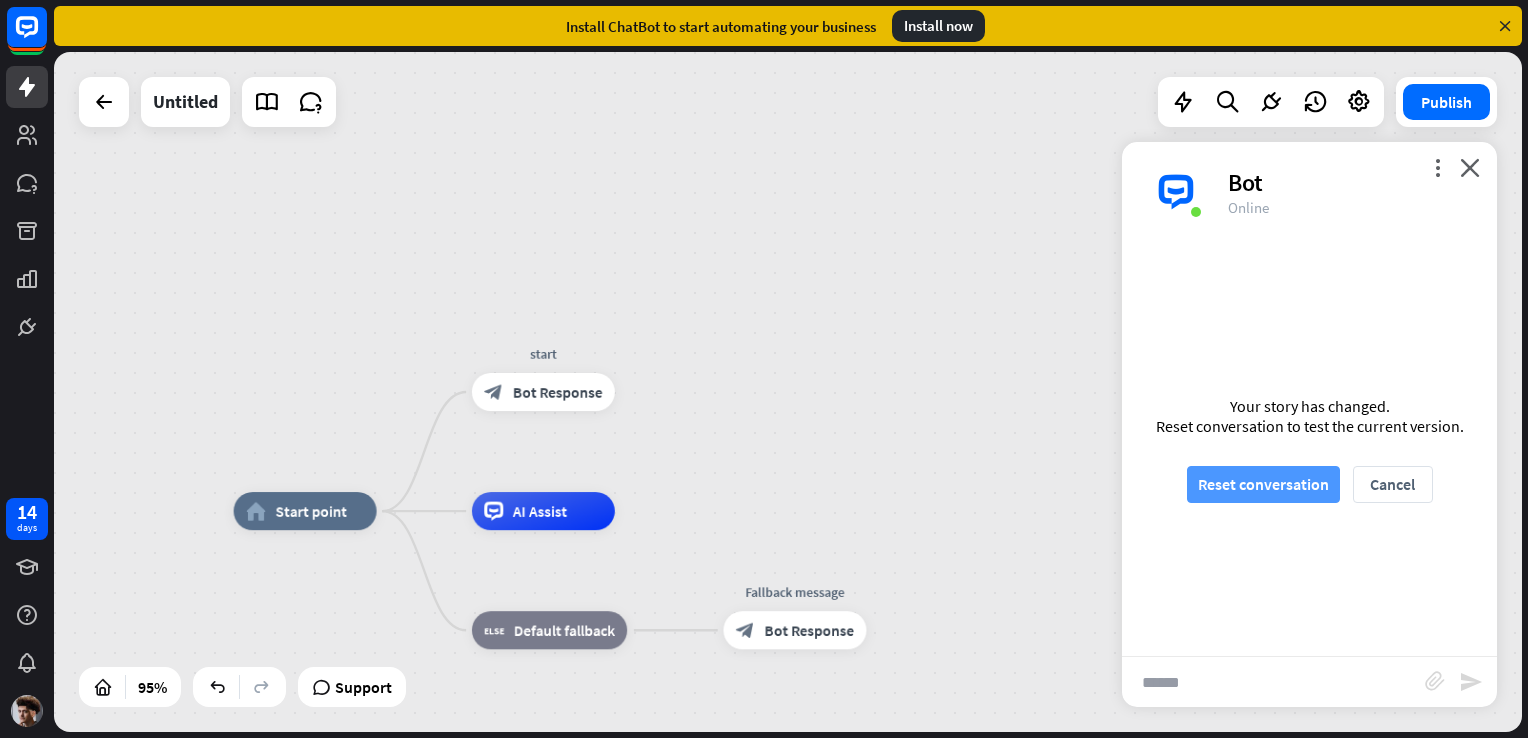 click on "Reset conversation" at bounding box center [1263, 484] 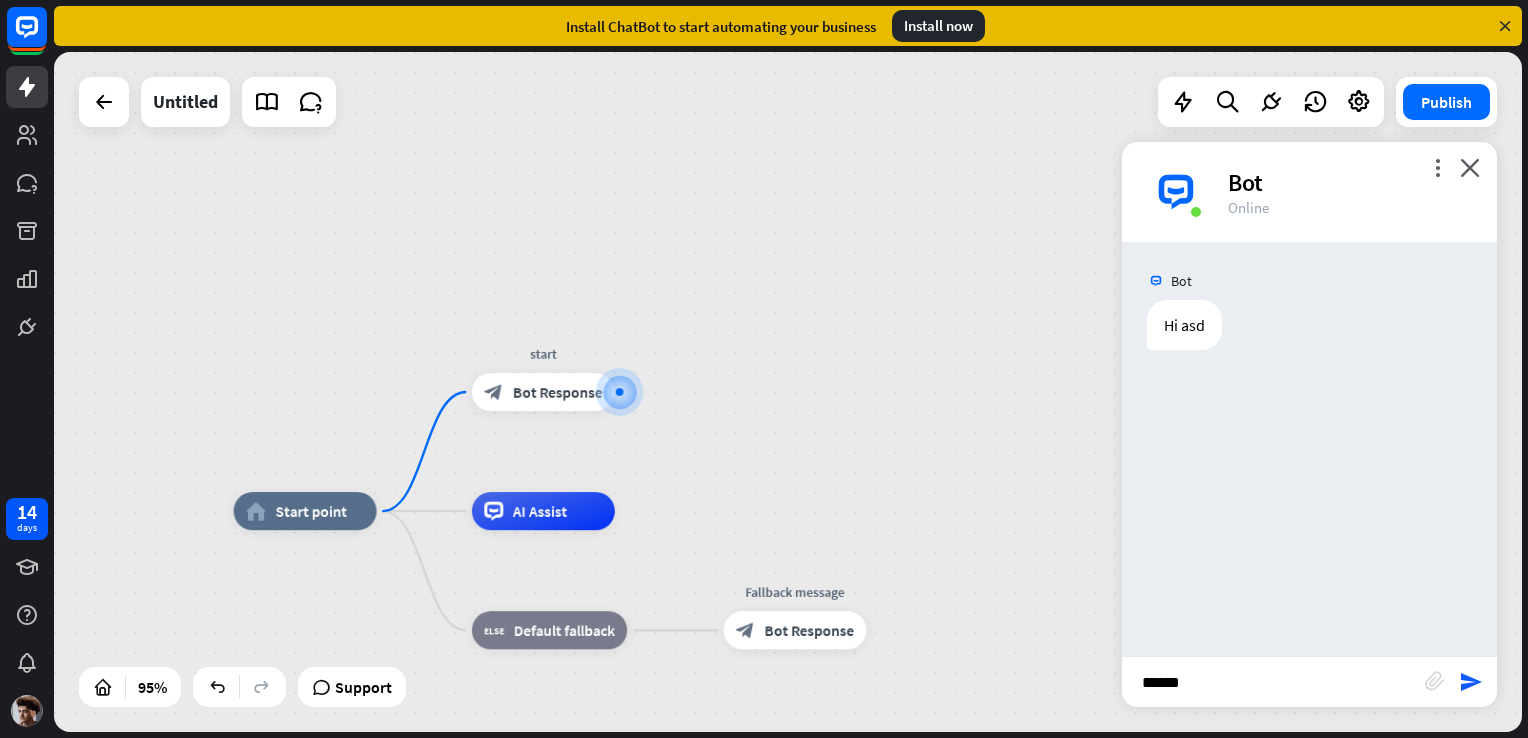 drag, startPoint x: 1258, startPoint y: 694, endPoint x: 1012, endPoint y: 696, distance: 246.00813 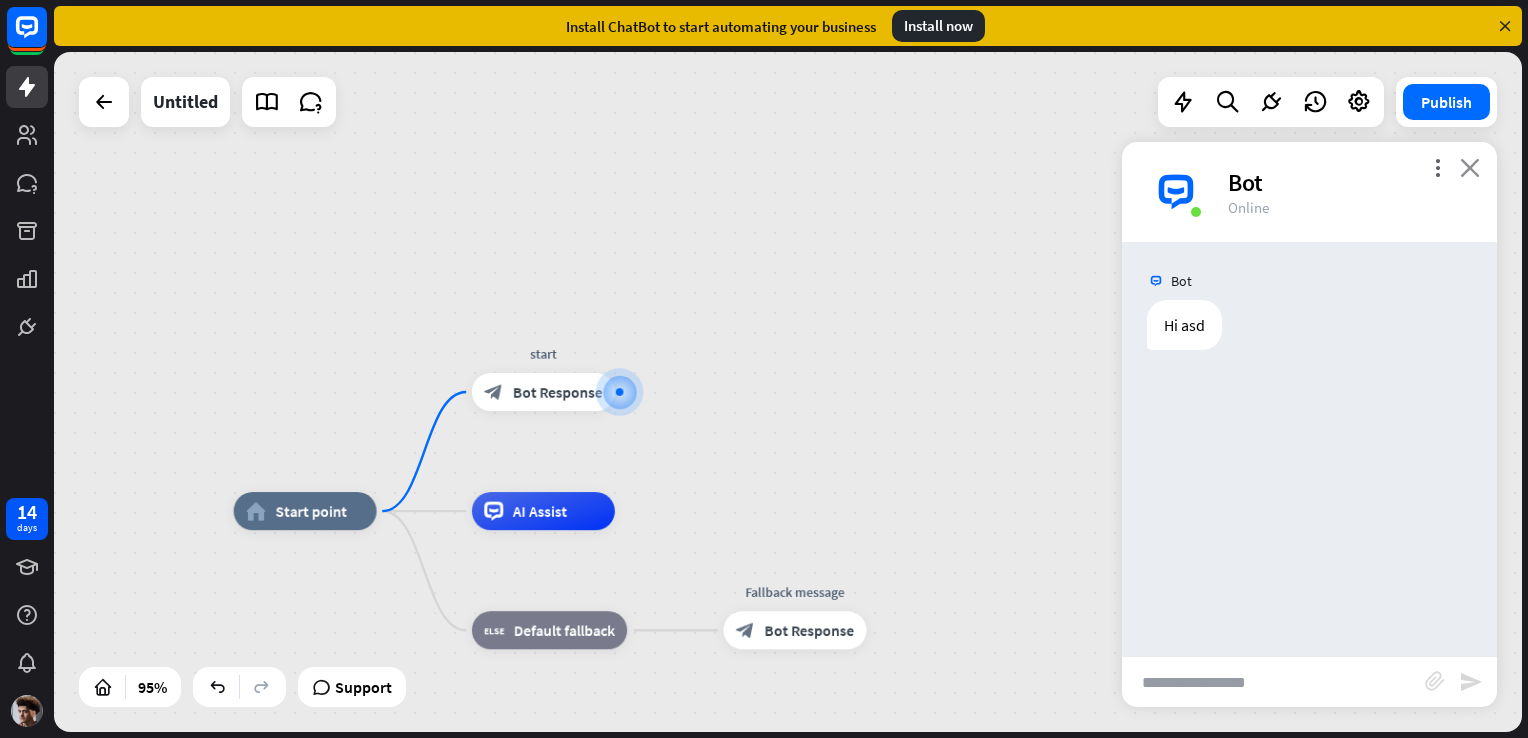 type 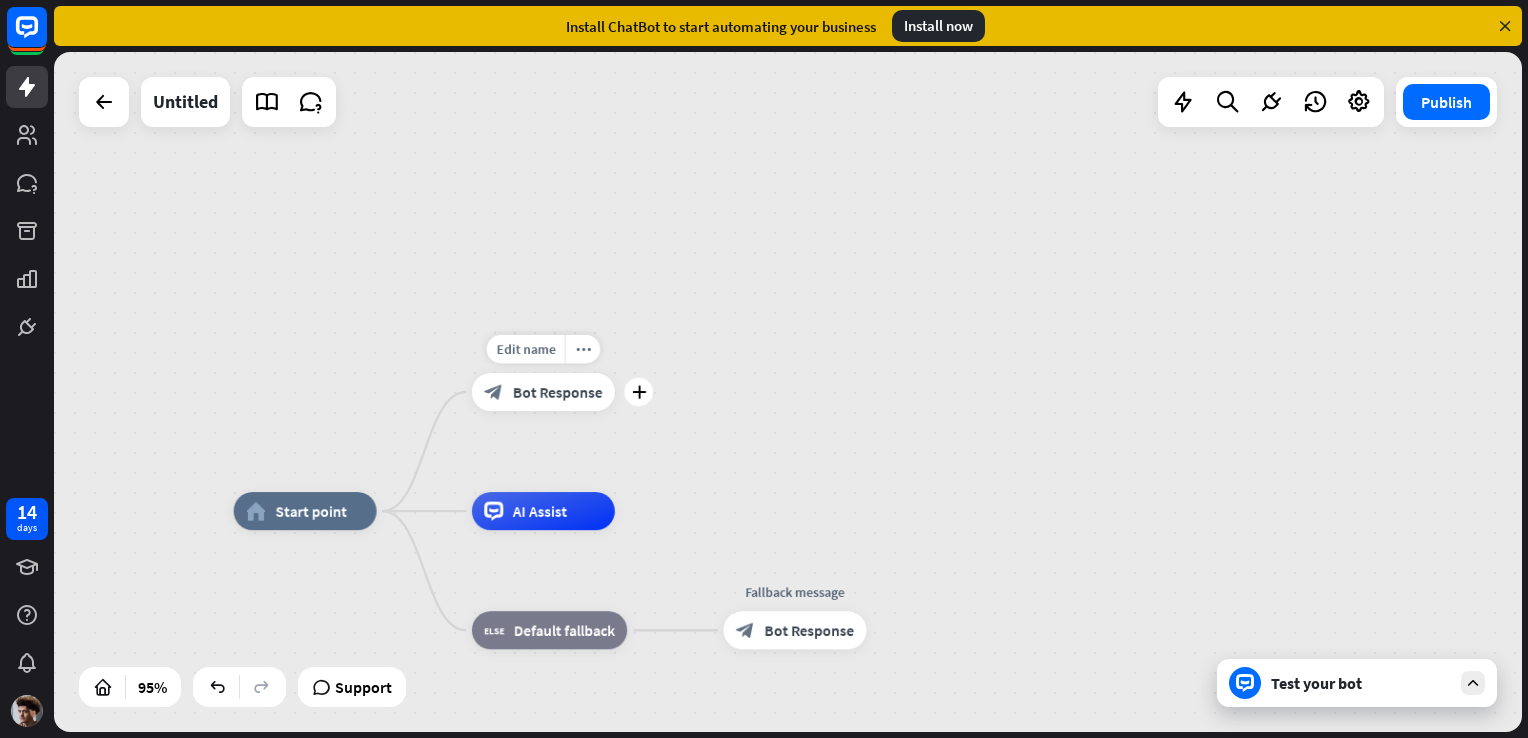 click on "Edit name   more_horiz         plus     block_bot_response   Bot Response" at bounding box center (543, 392) 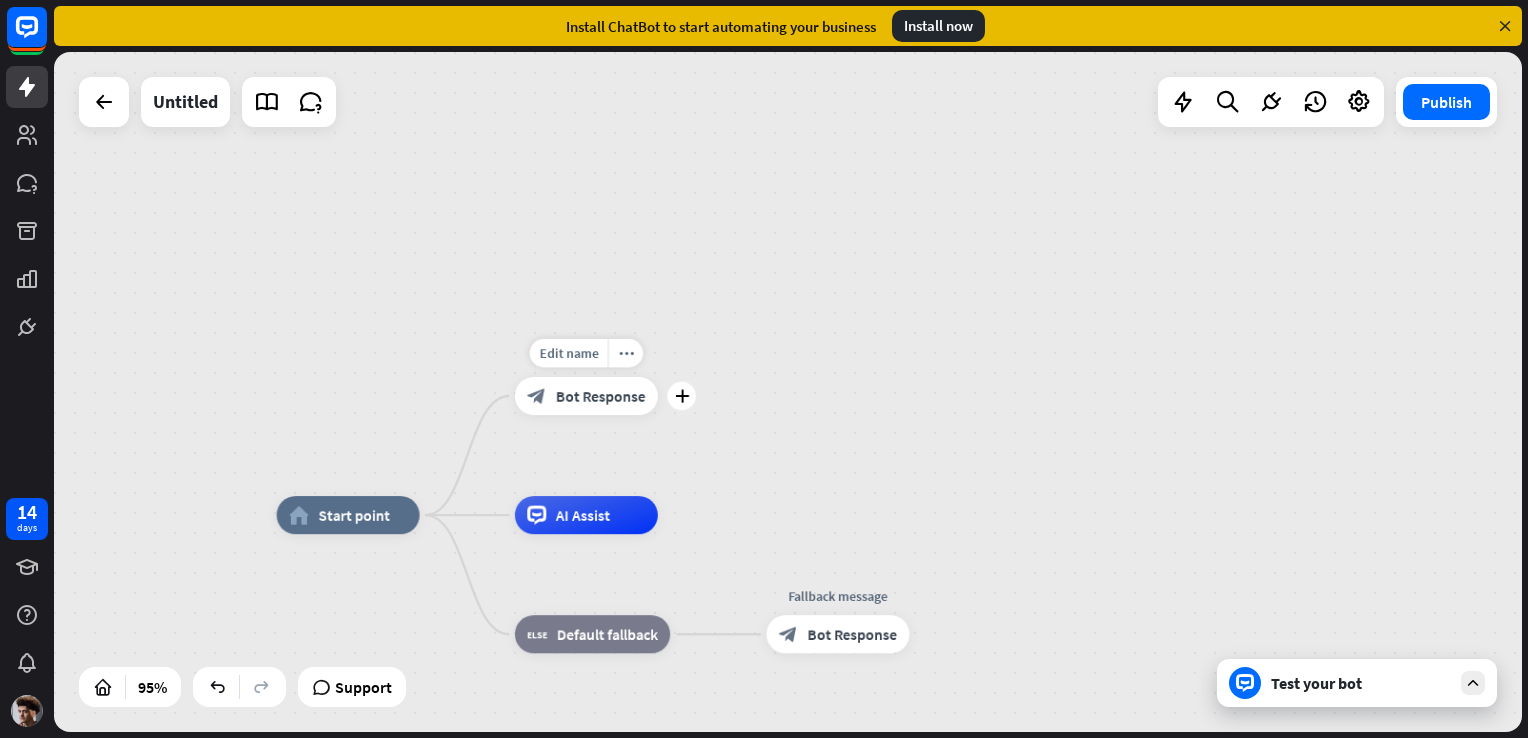 drag, startPoint x: 449, startPoint y: 362, endPoint x: 492, endPoint y: 366, distance: 43.185646 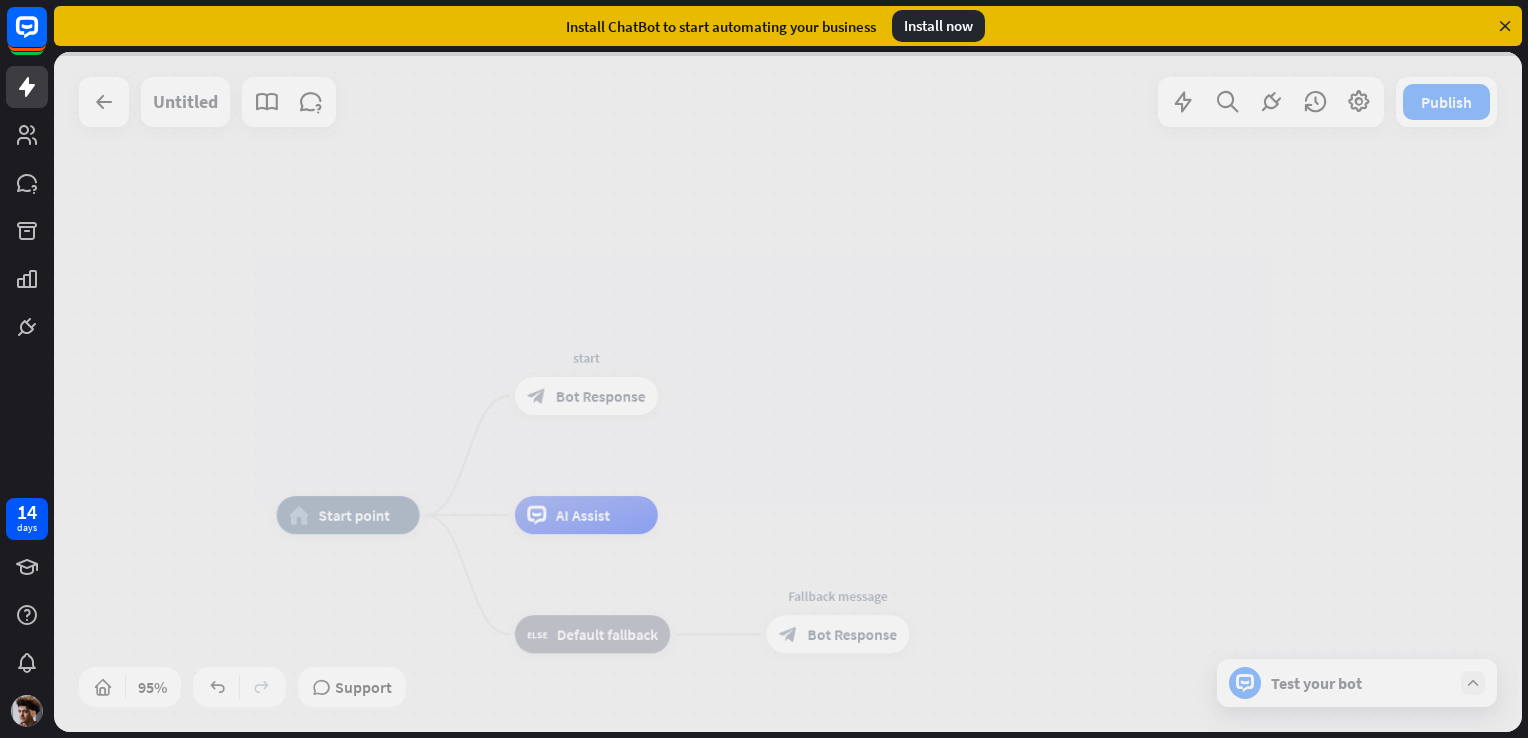 click at bounding box center [788, 392] 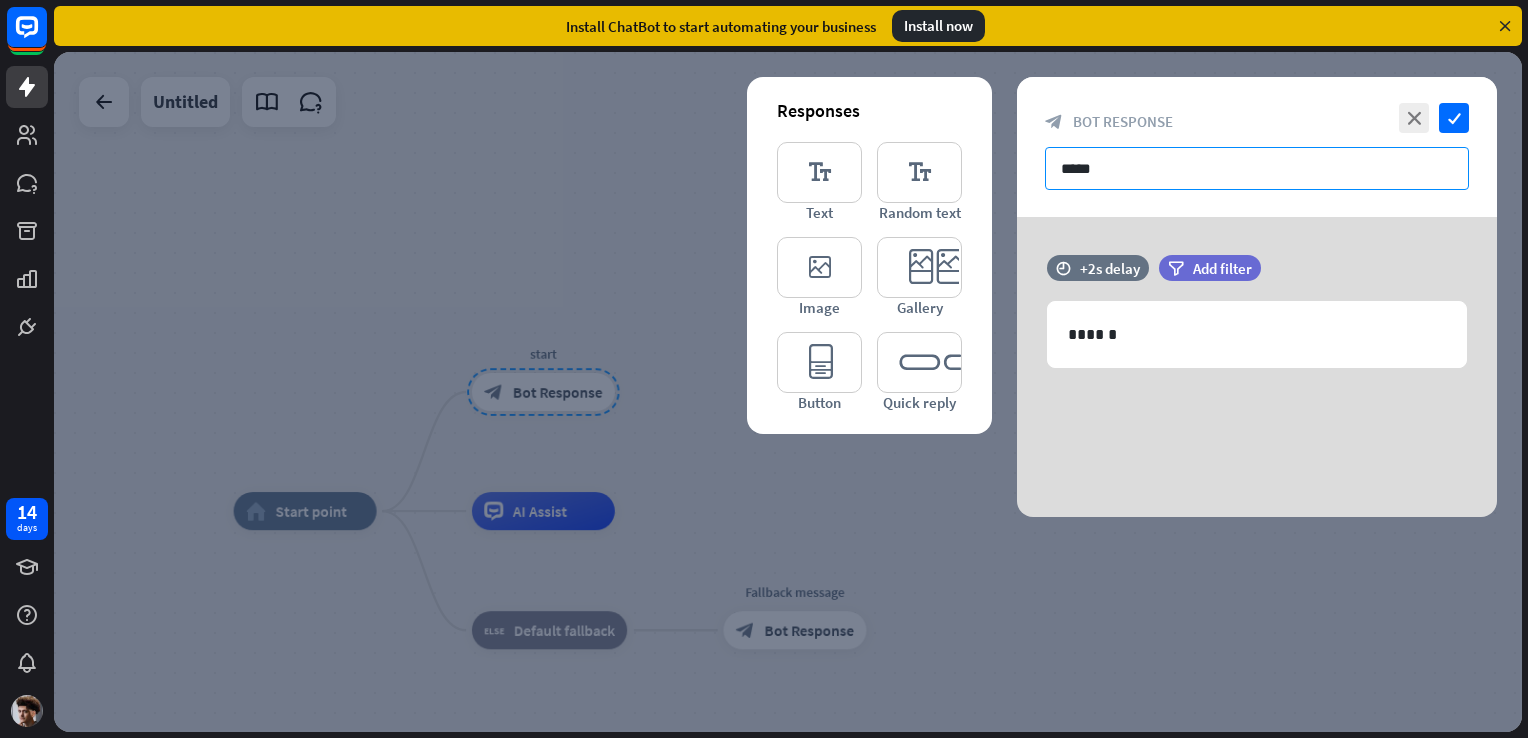 drag, startPoint x: 1111, startPoint y: 167, endPoint x: 987, endPoint y: 181, distance: 124.78782 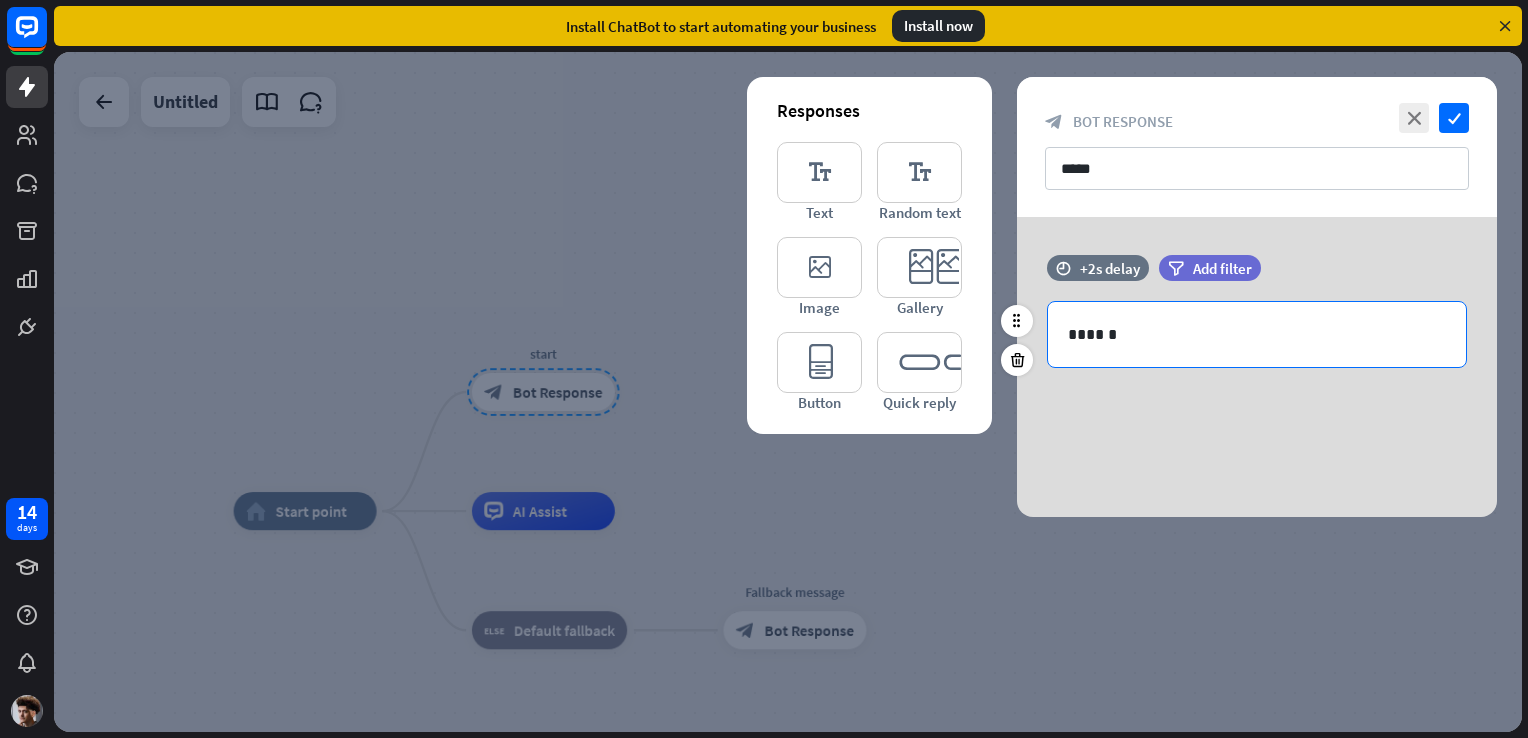 click on "******" at bounding box center (1257, 334) 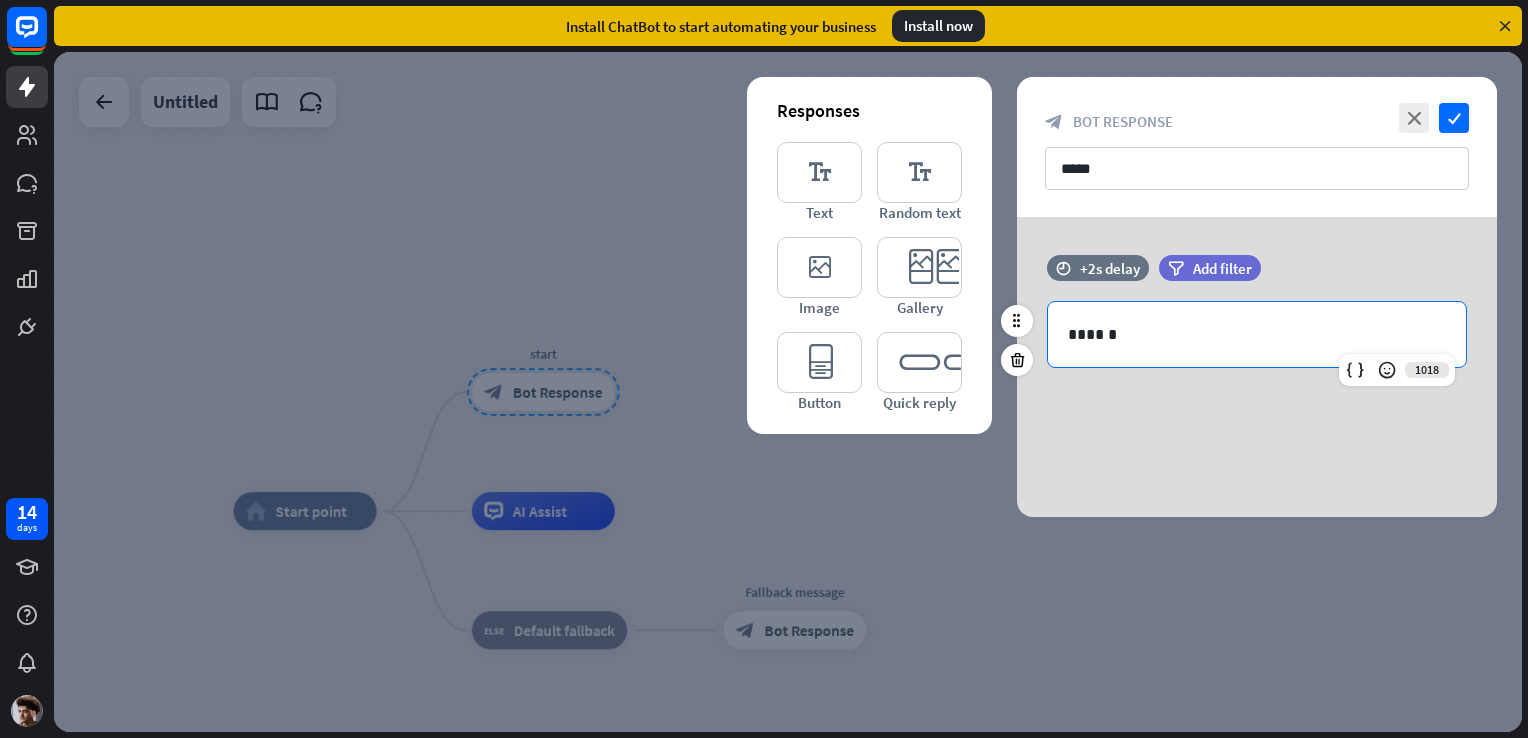 type 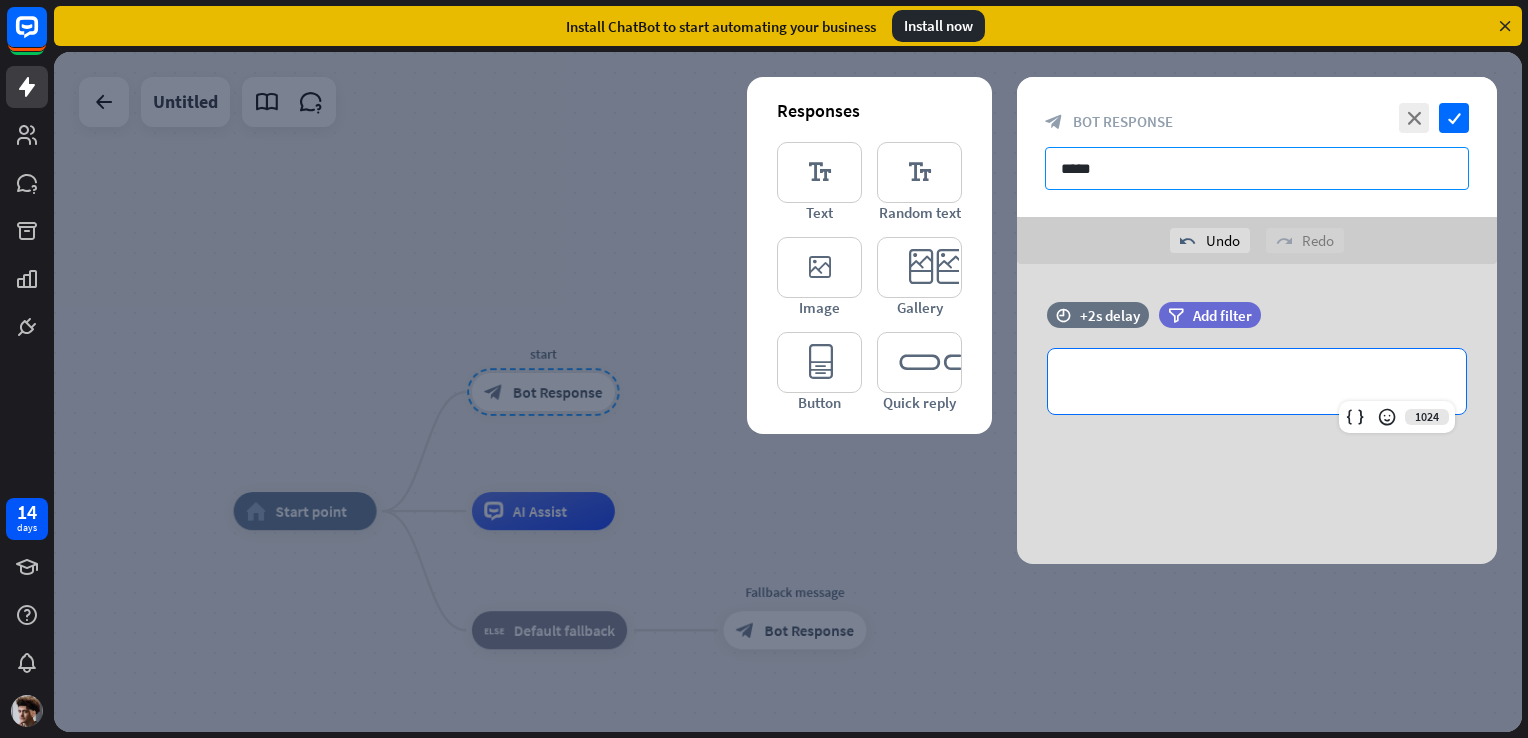 click on "*****" at bounding box center (1257, 168) 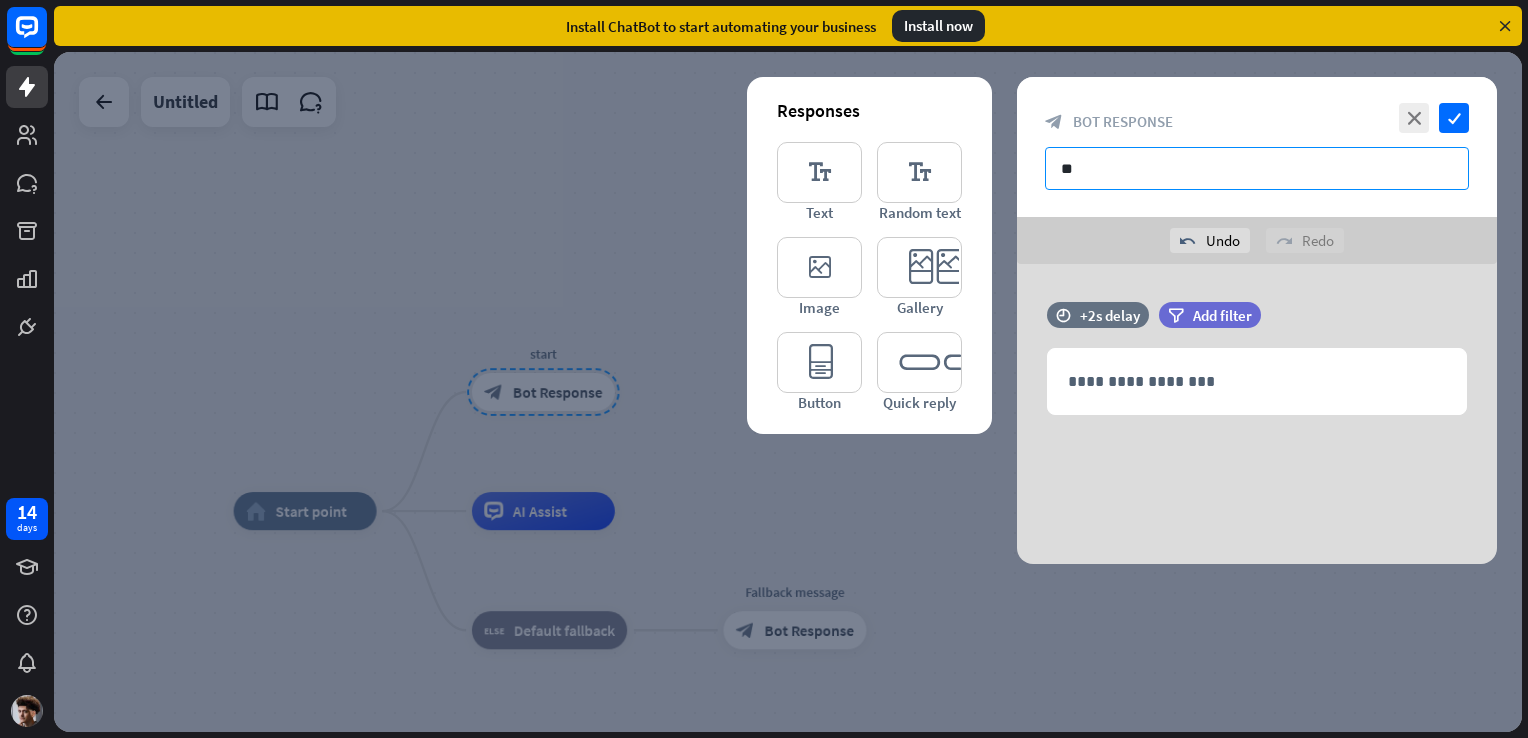 type on "*" 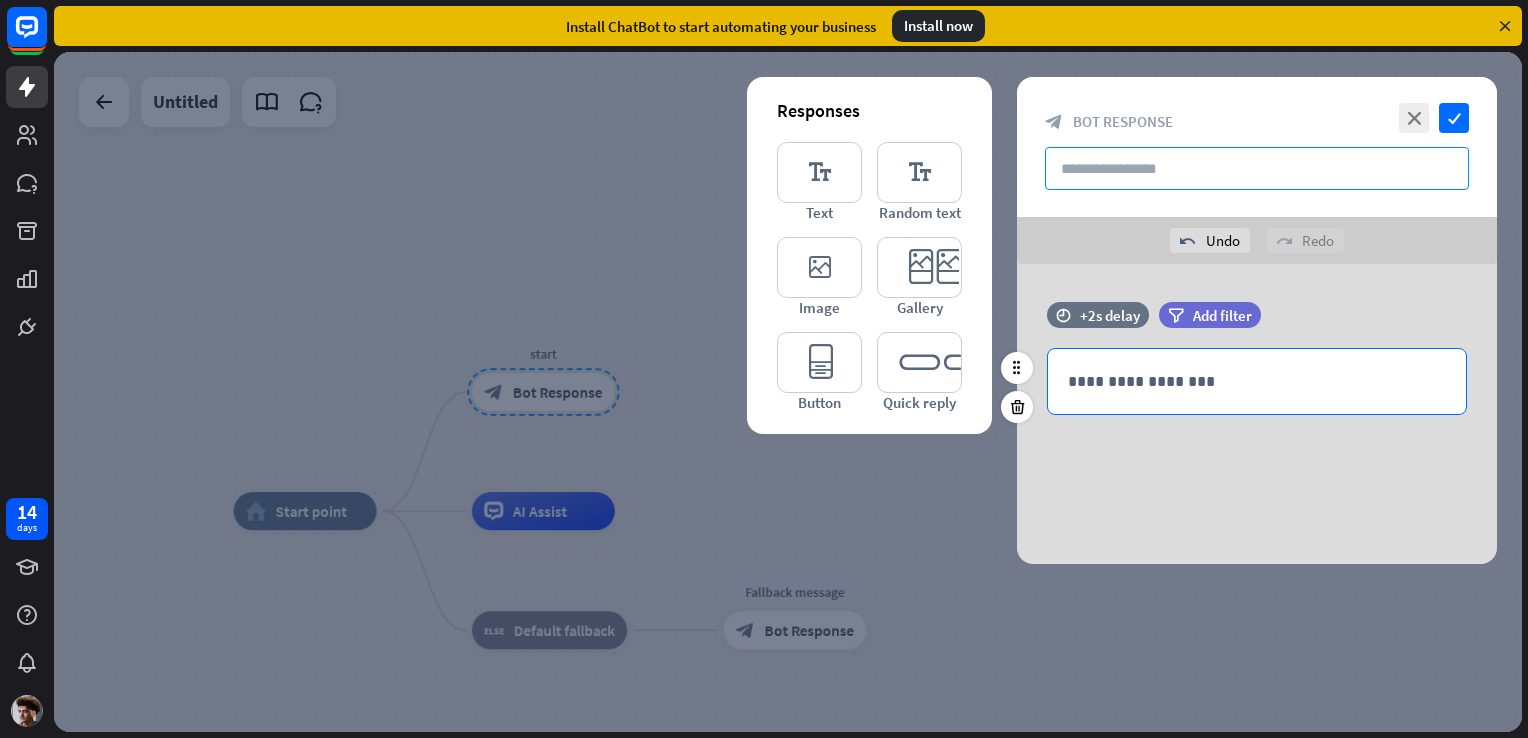 type 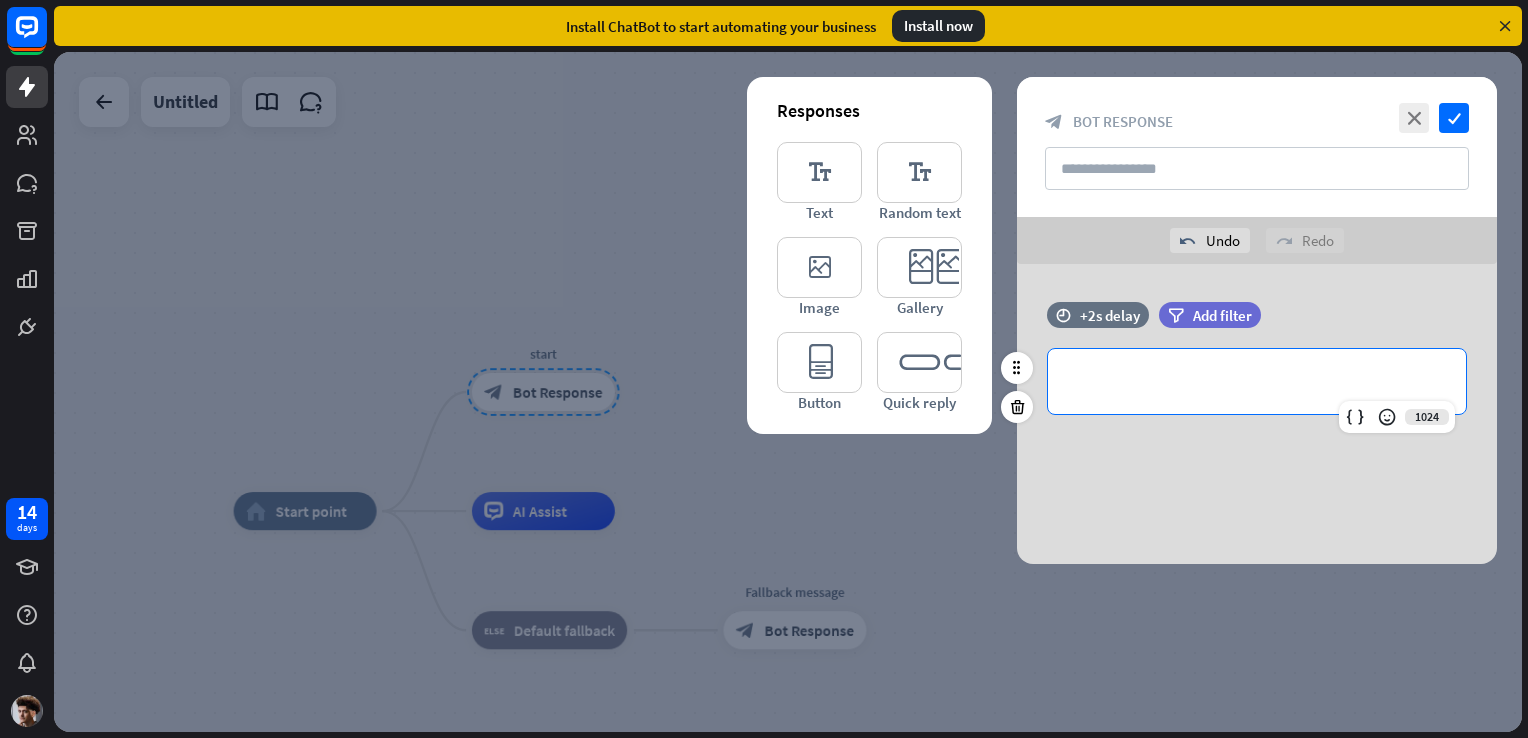 click on "**********" at bounding box center (1257, 381) 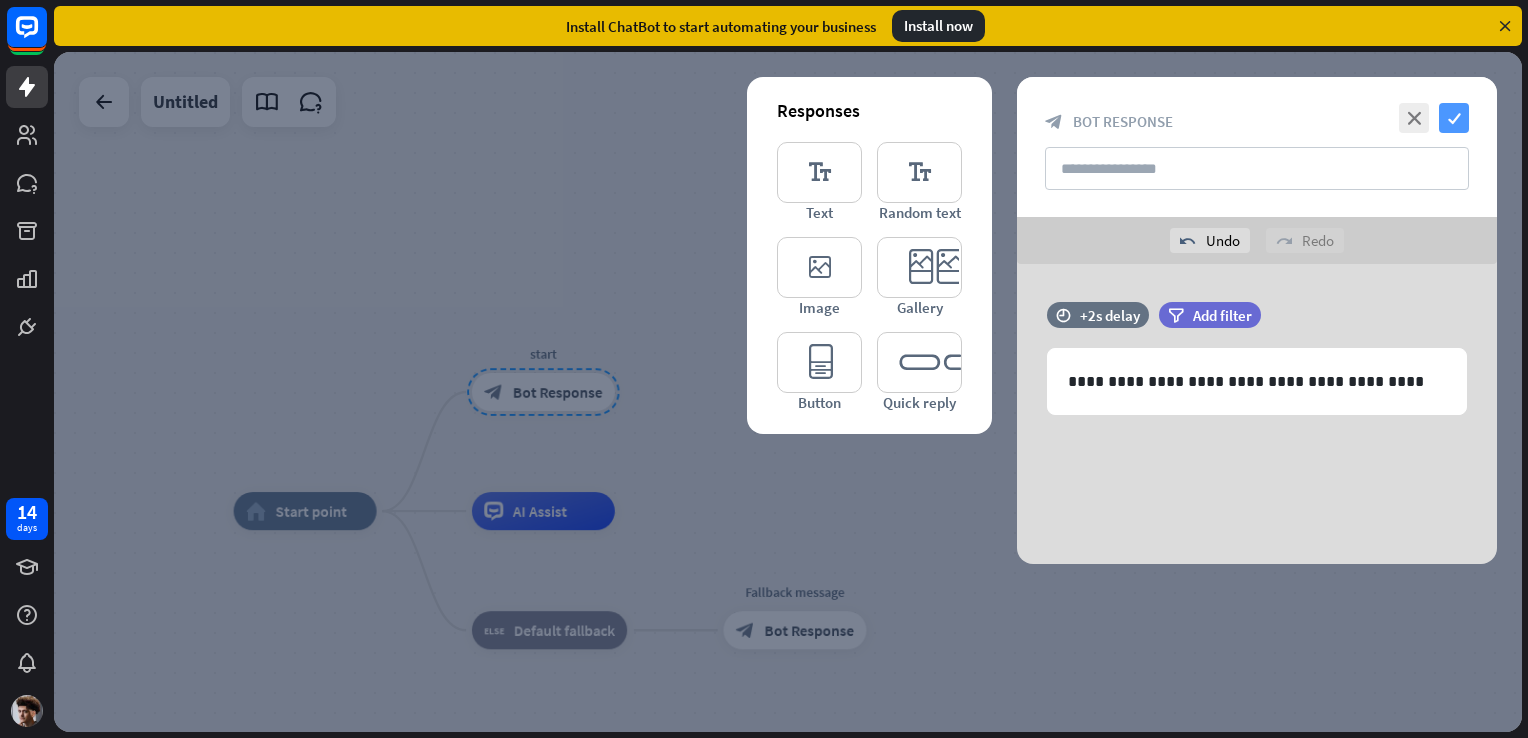 click on "check" at bounding box center (1454, 118) 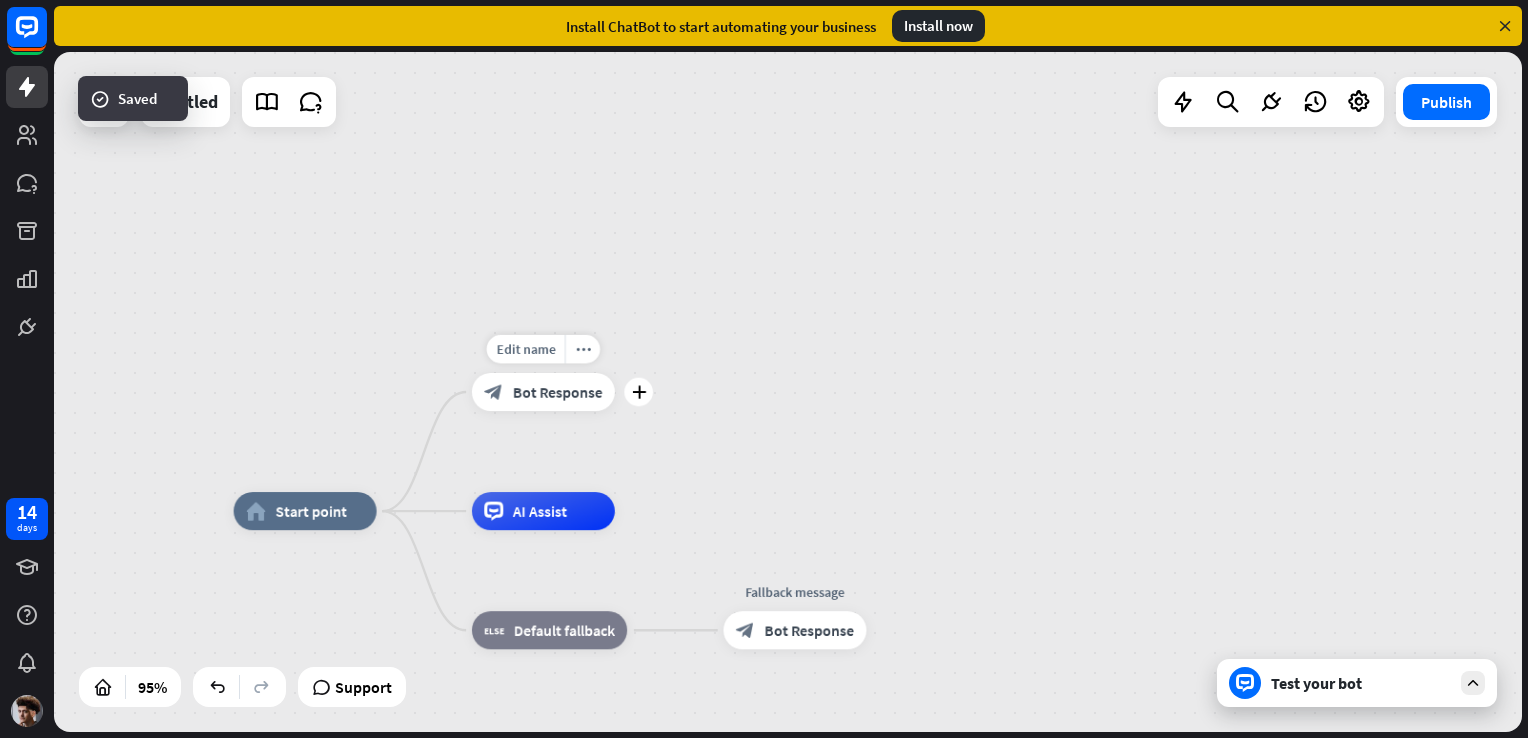 click on "Bot Response" at bounding box center (558, 391) 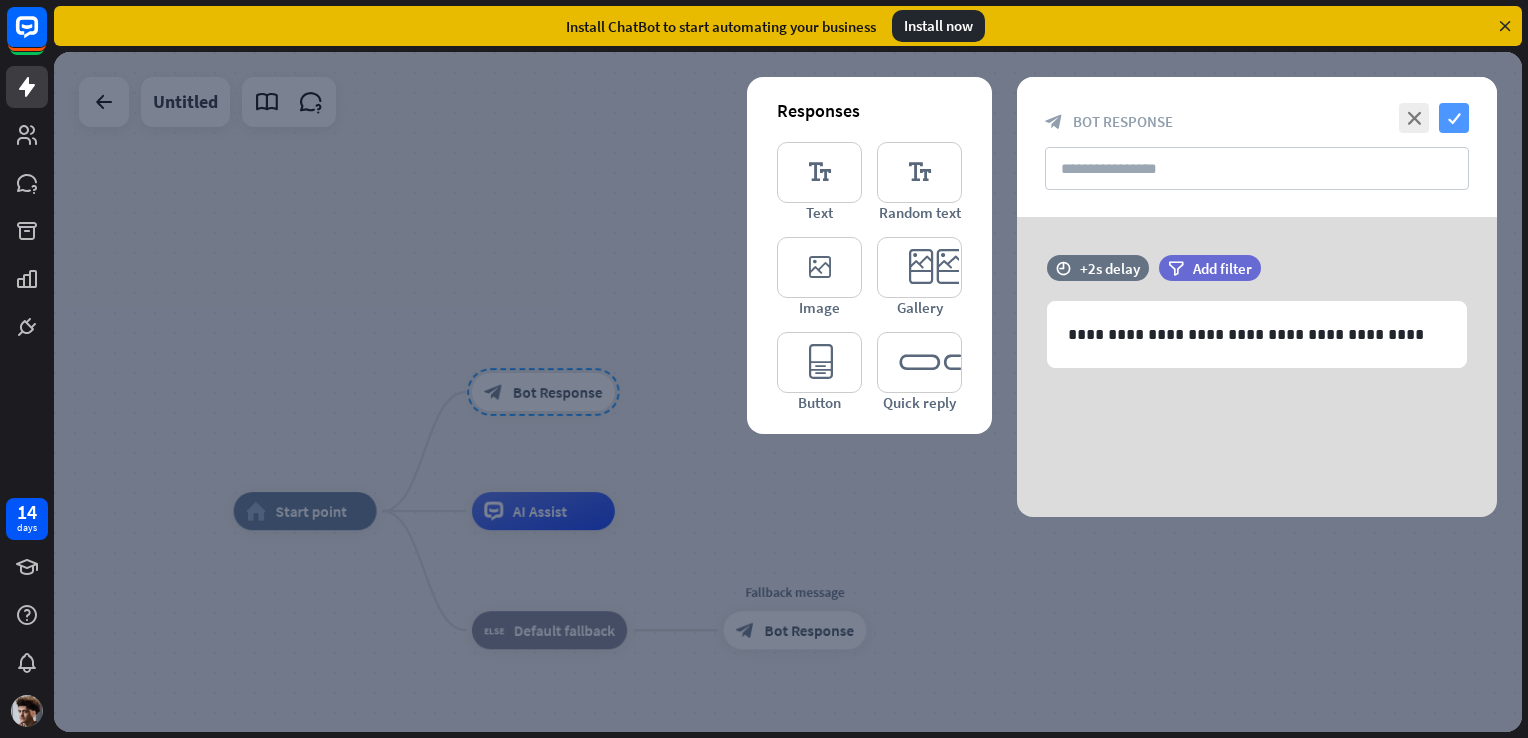 click on "check" at bounding box center [1454, 118] 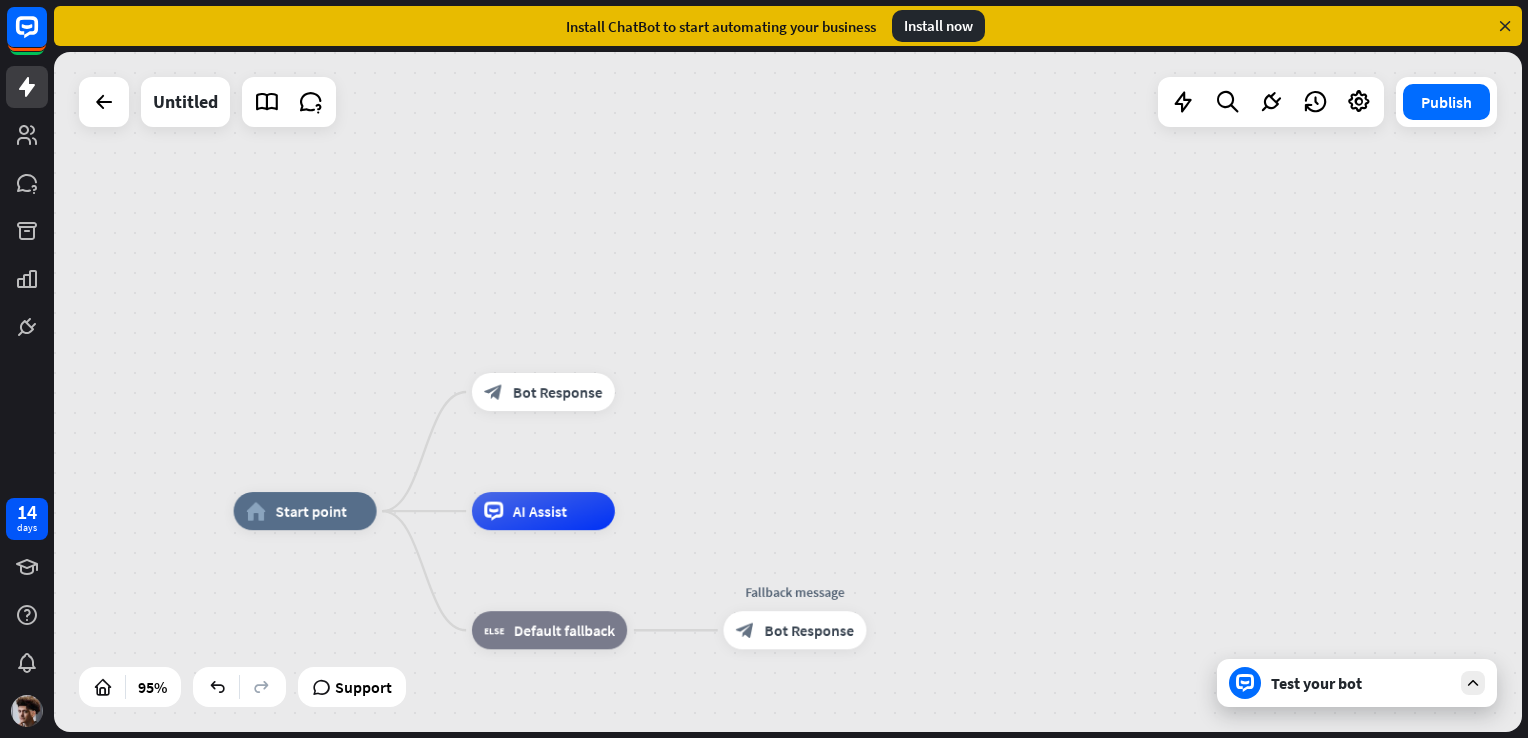 click on "Test your bot" at bounding box center (1361, 683) 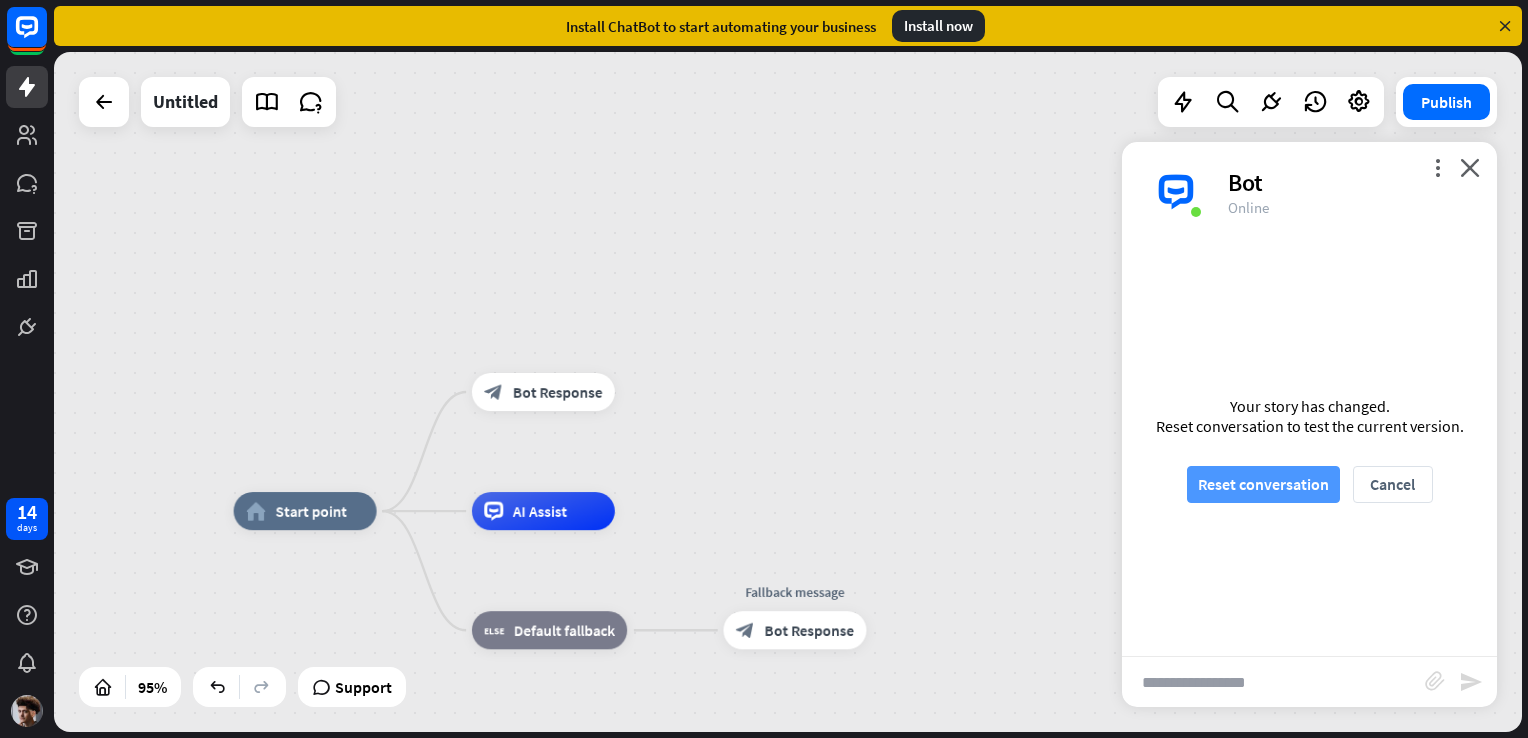 click on "Reset conversation" at bounding box center [1263, 484] 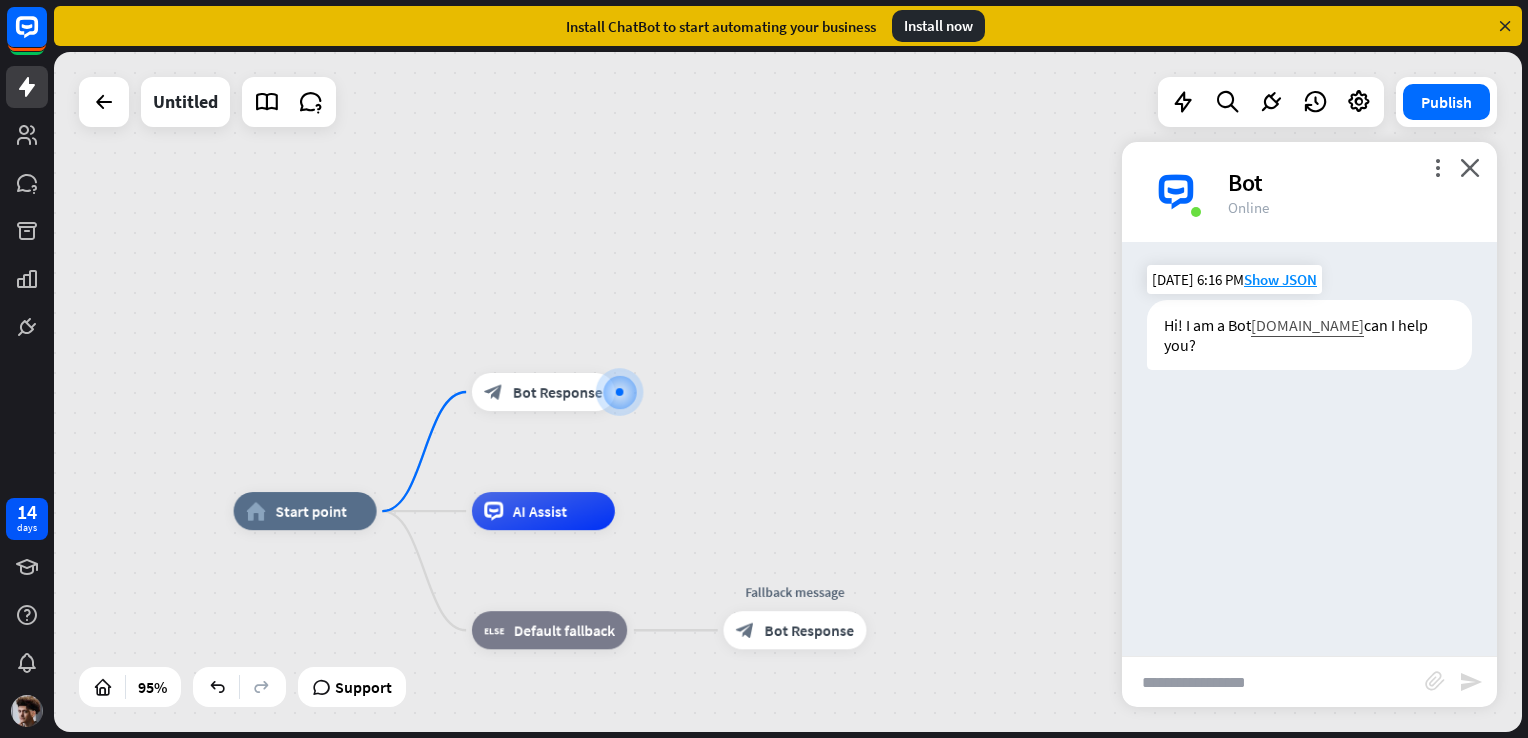 click on "[DOMAIN_NAME]" at bounding box center [1307, 325] 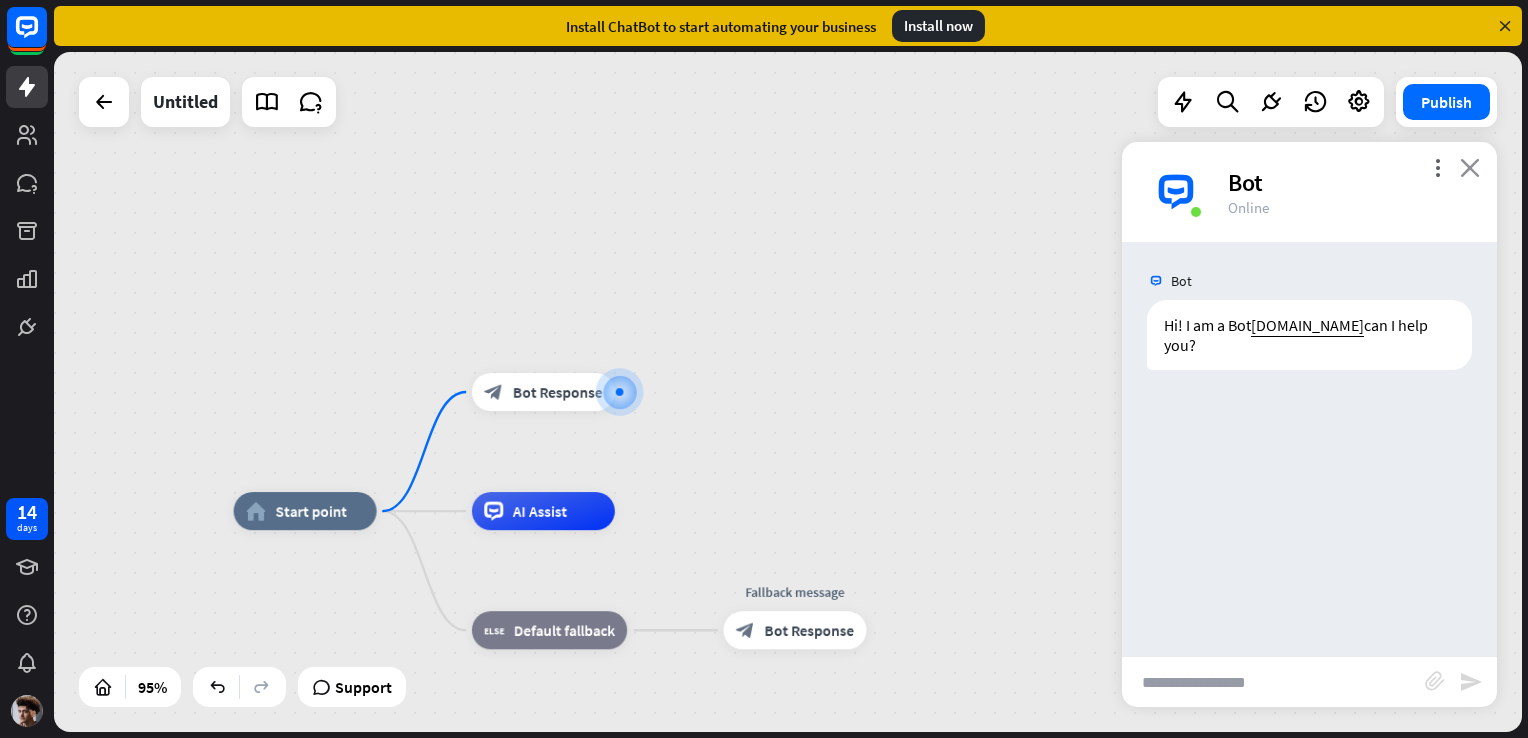 click on "close" at bounding box center (1470, 167) 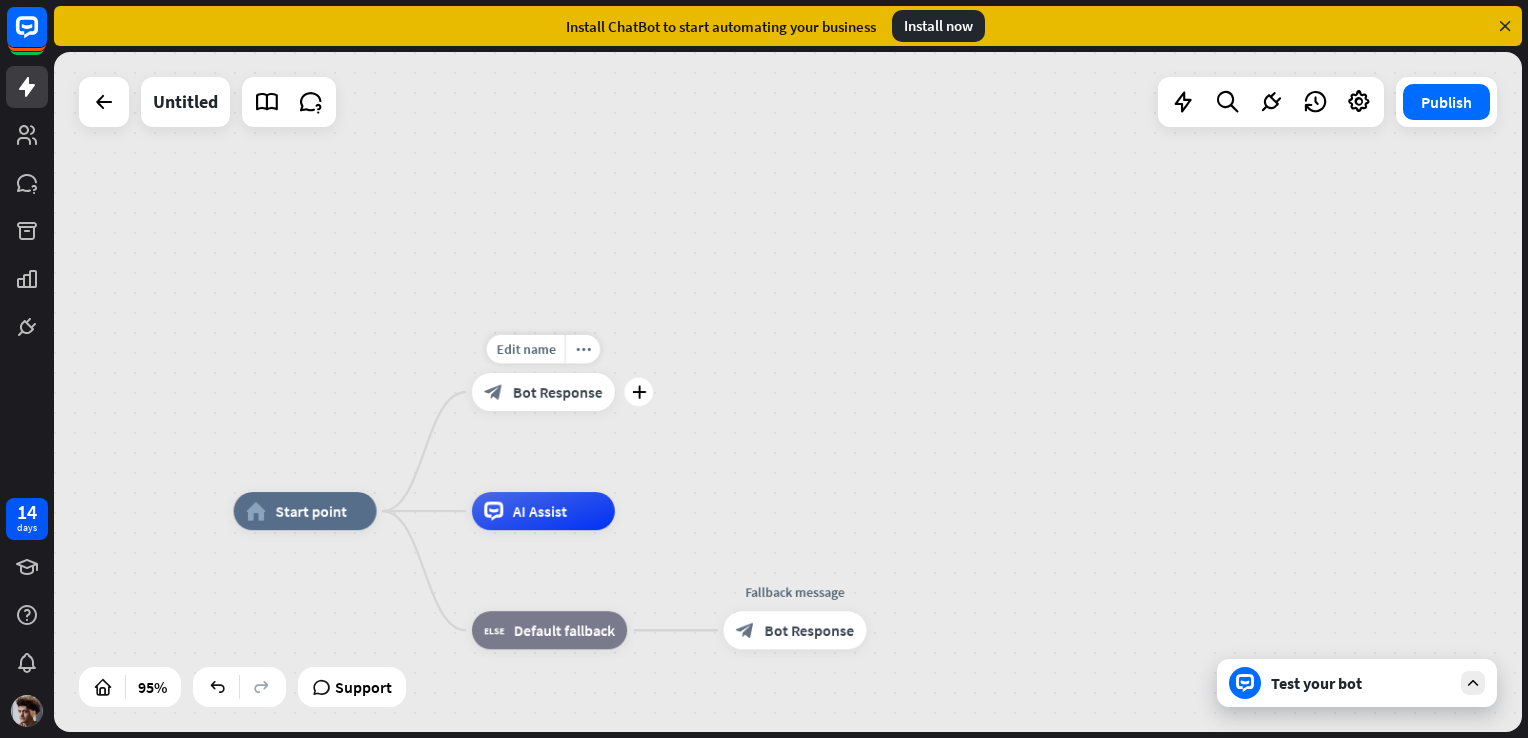 click on "block_bot_response   Bot Response" at bounding box center (543, 392) 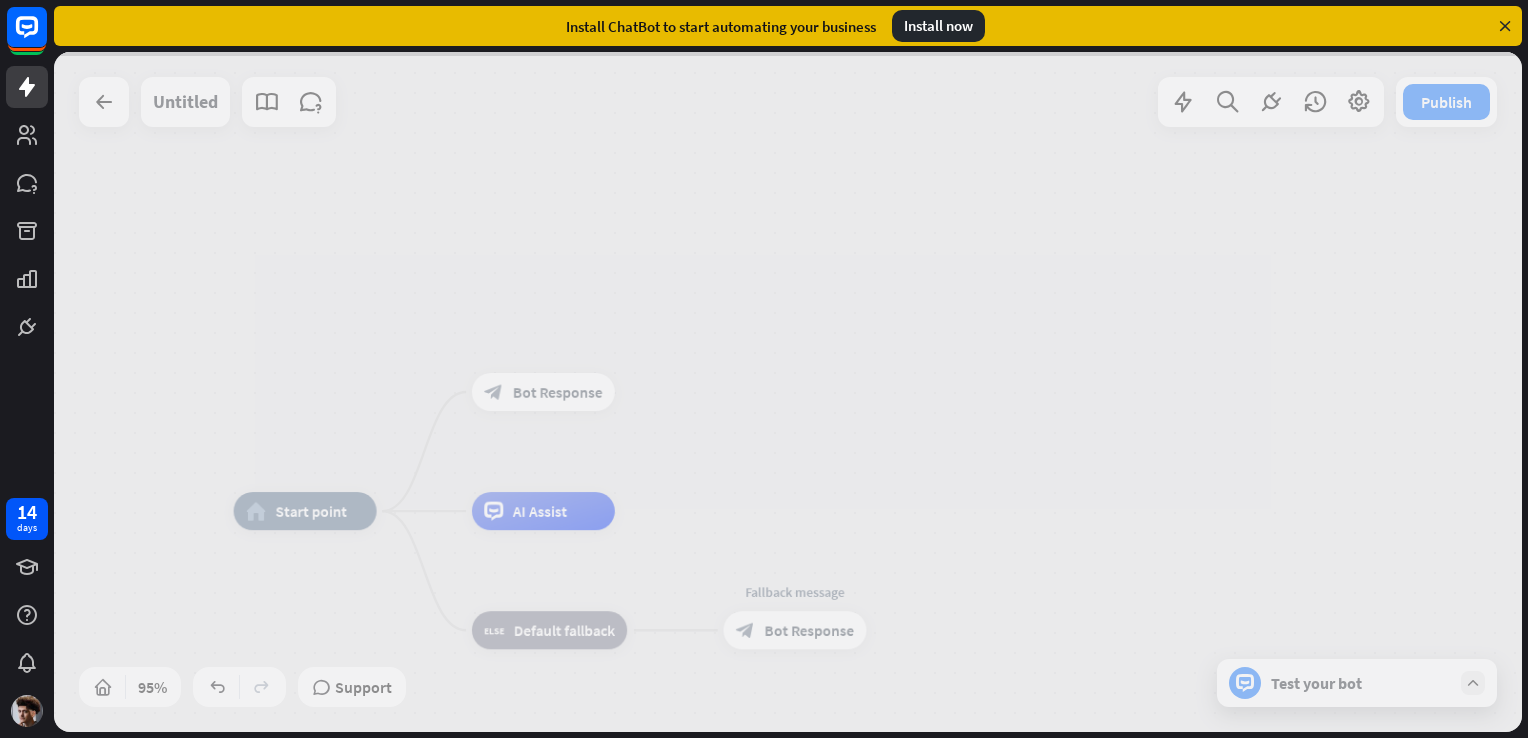 click at bounding box center [788, 392] 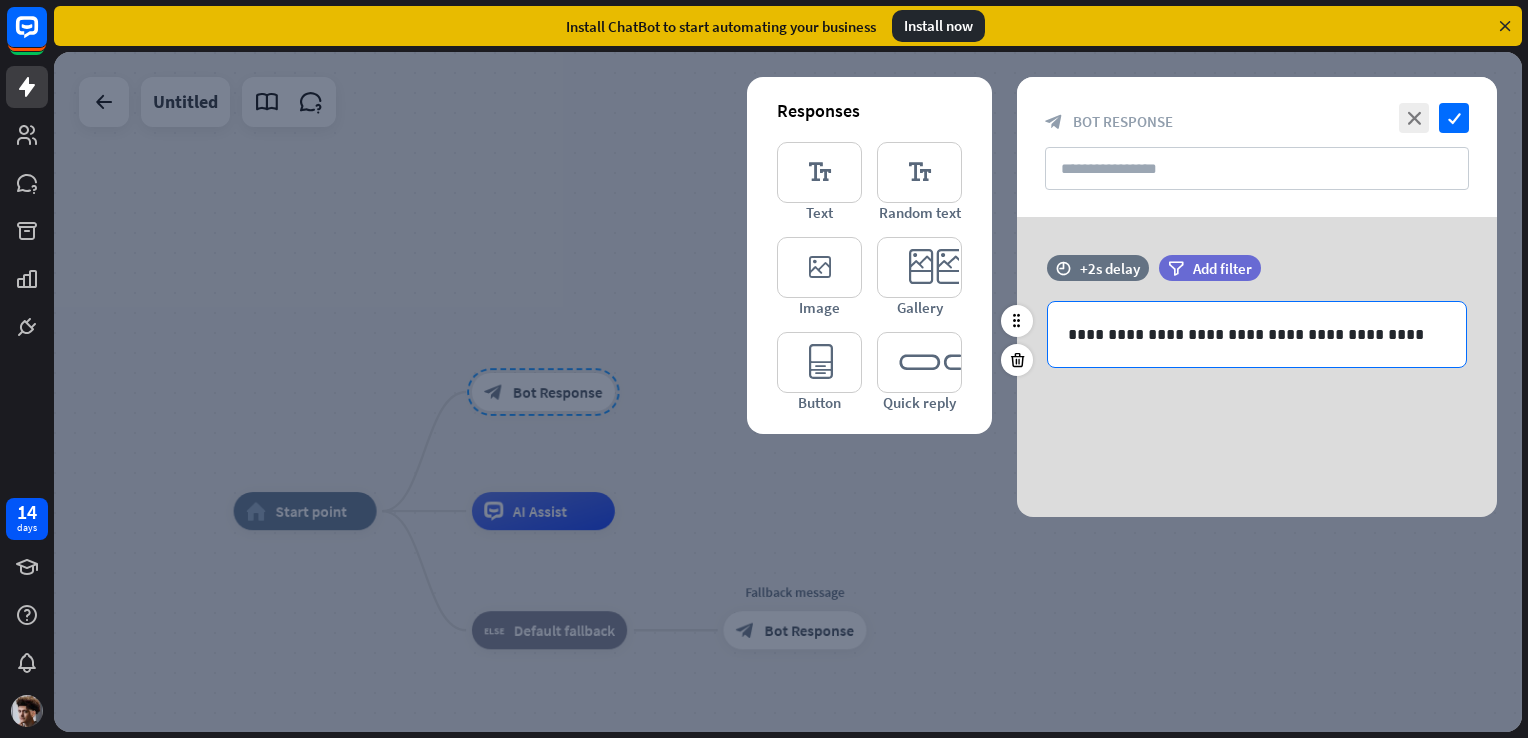 click on "**********" at bounding box center [1257, 334] 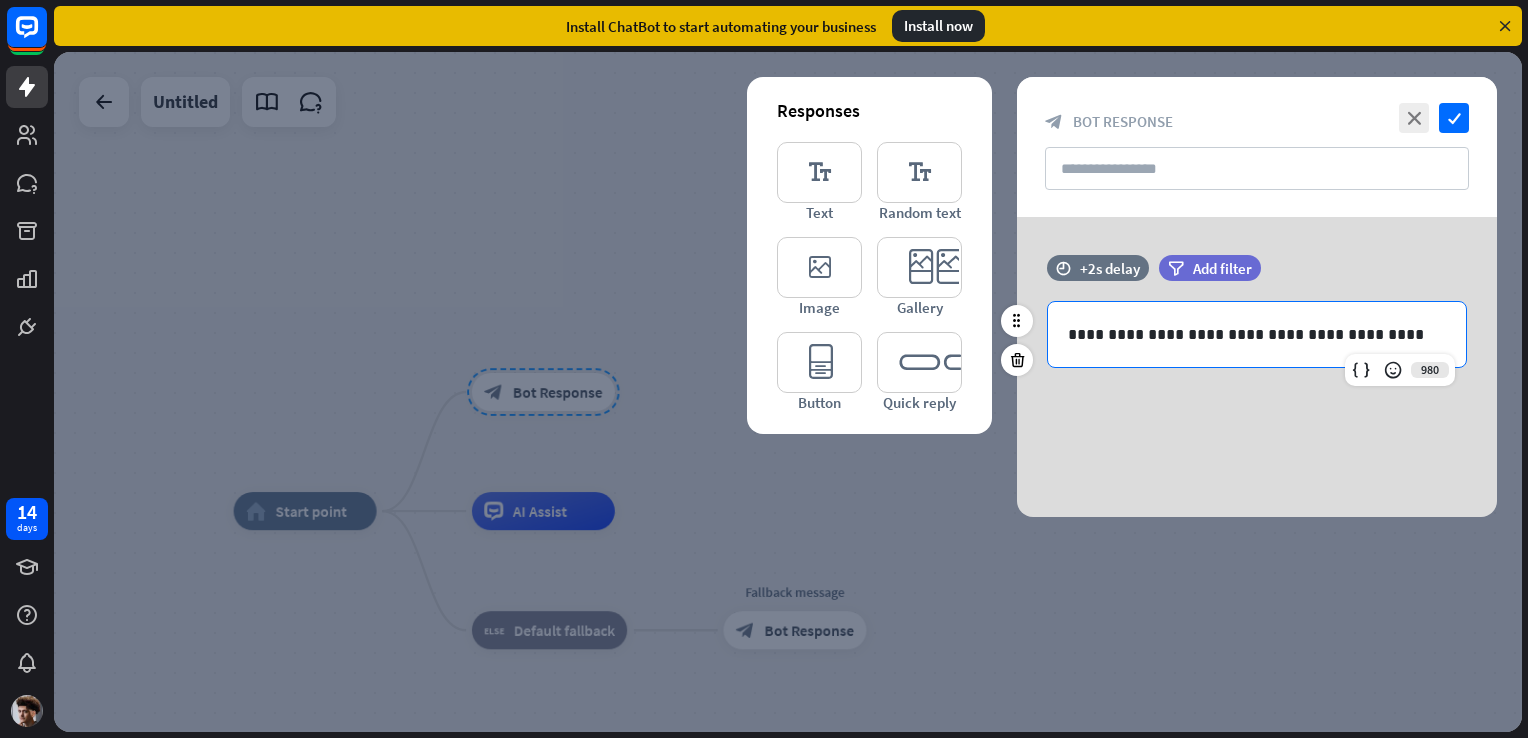 type 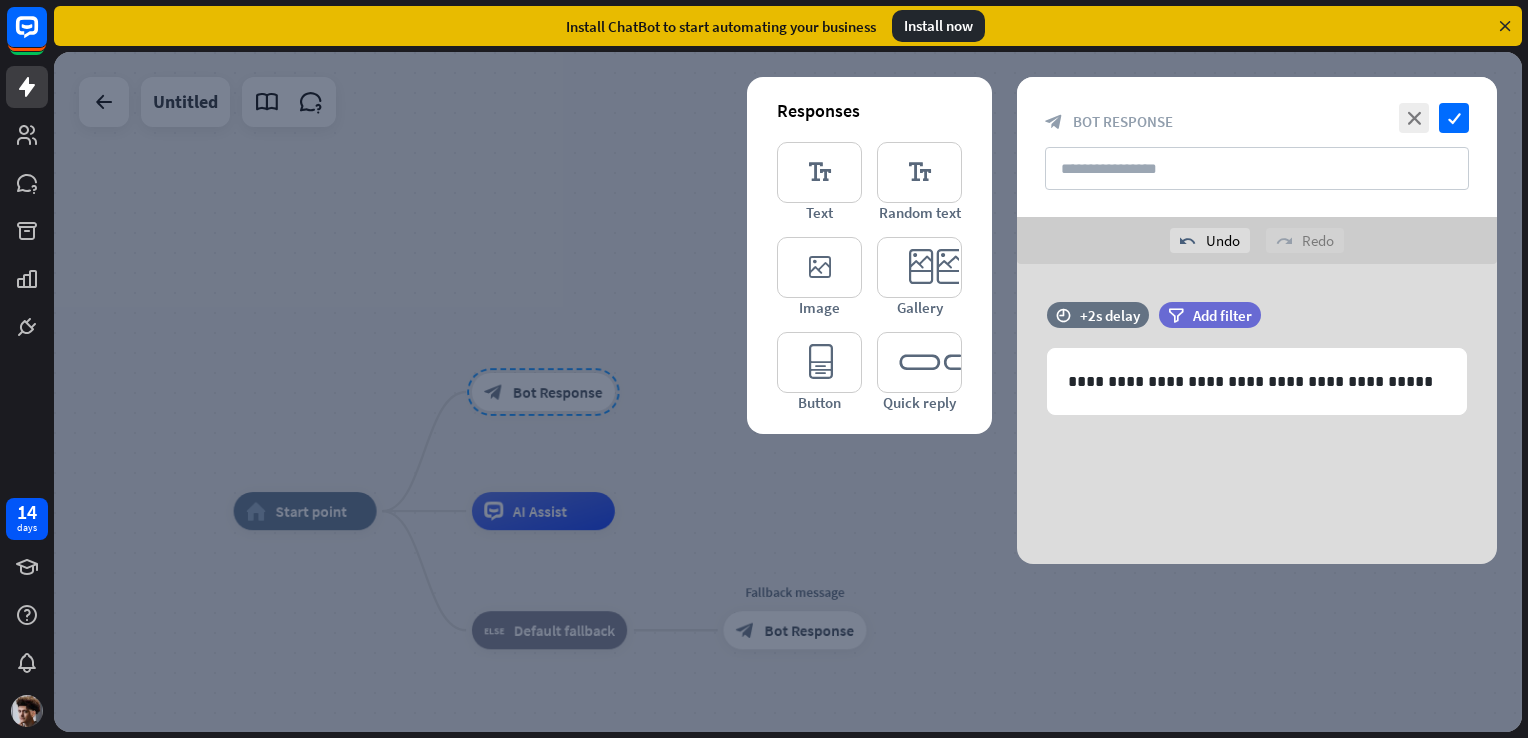 click on "**********" at bounding box center [1257, 414] 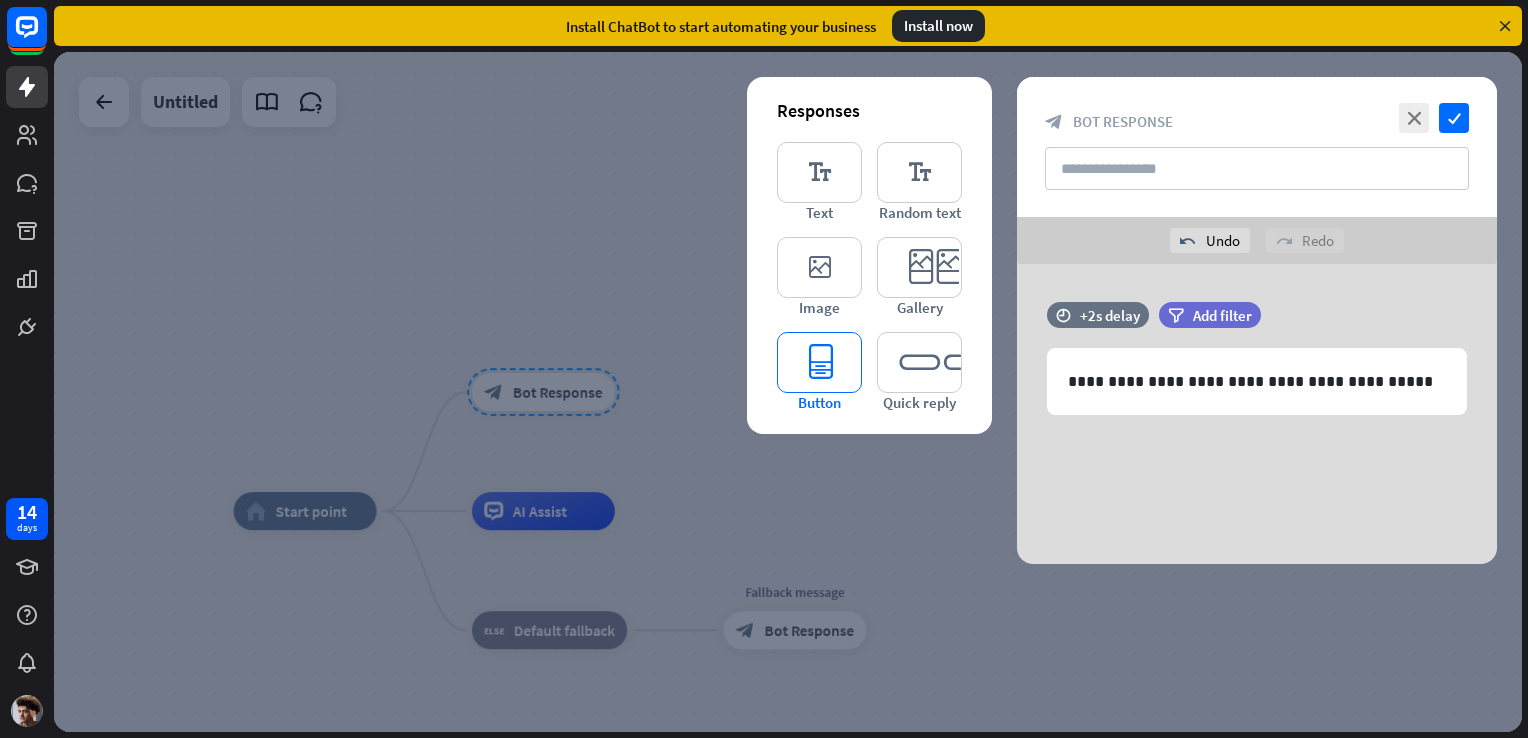 click on "editor_button" at bounding box center (819, 362) 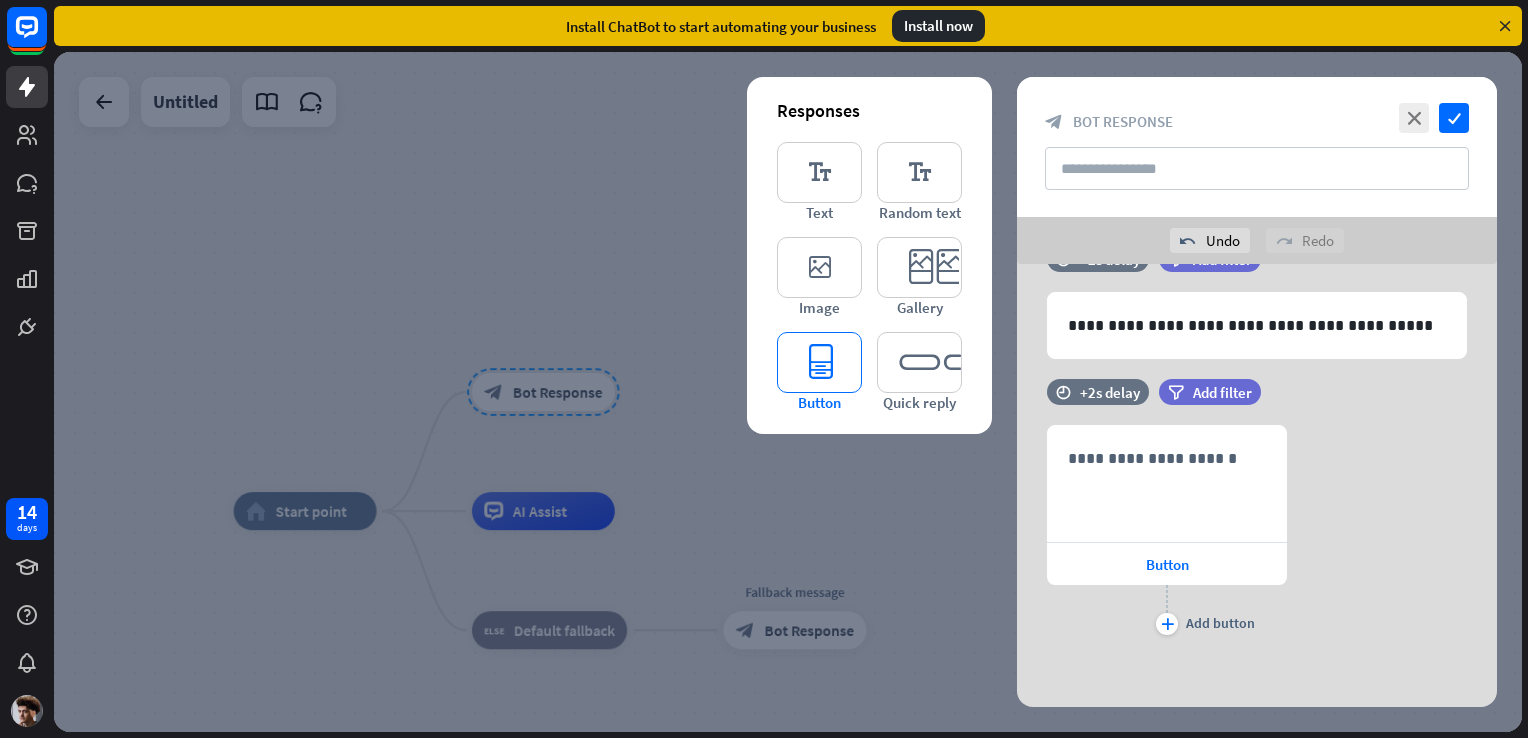 scroll, scrollTop: 57, scrollLeft: 0, axis: vertical 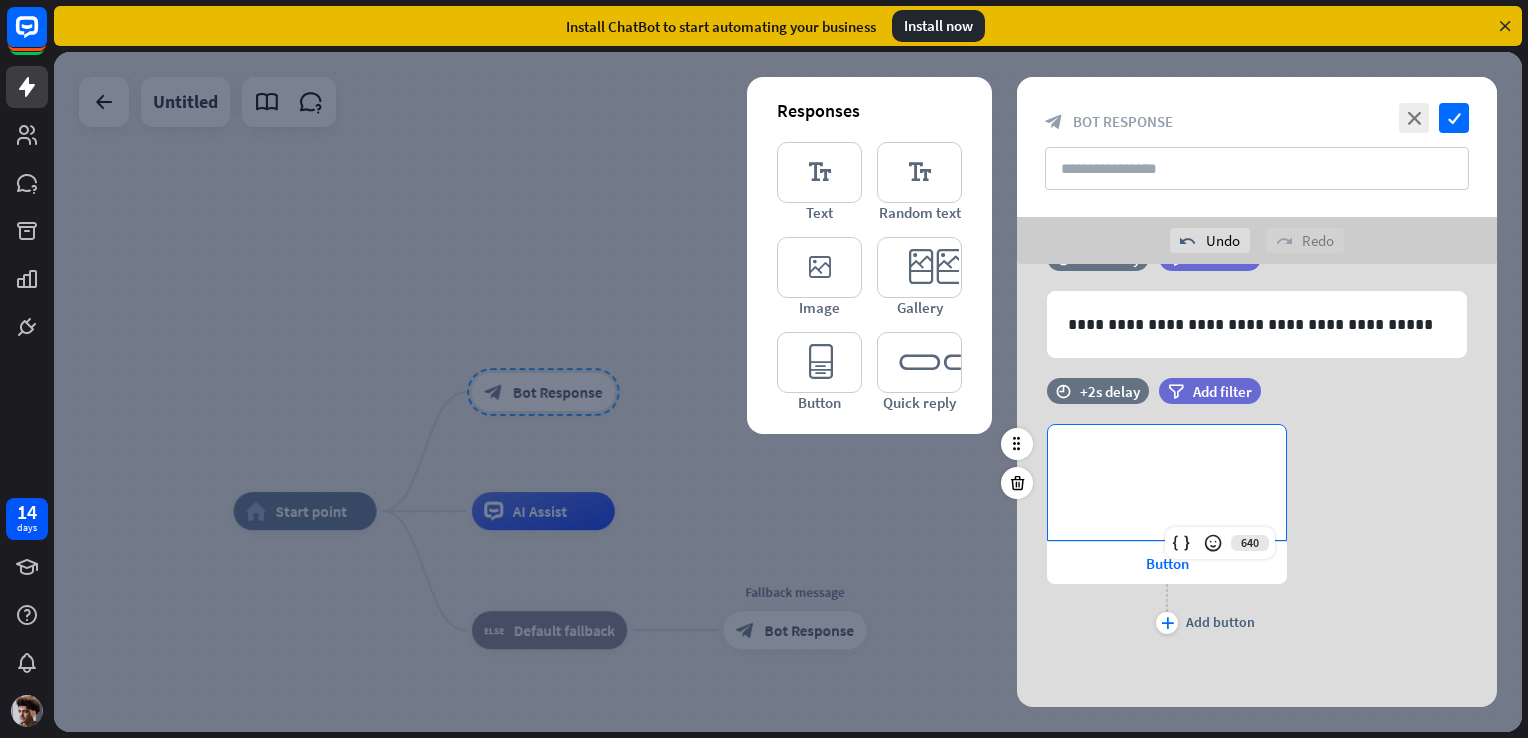click on "**********" at bounding box center (1167, 457) 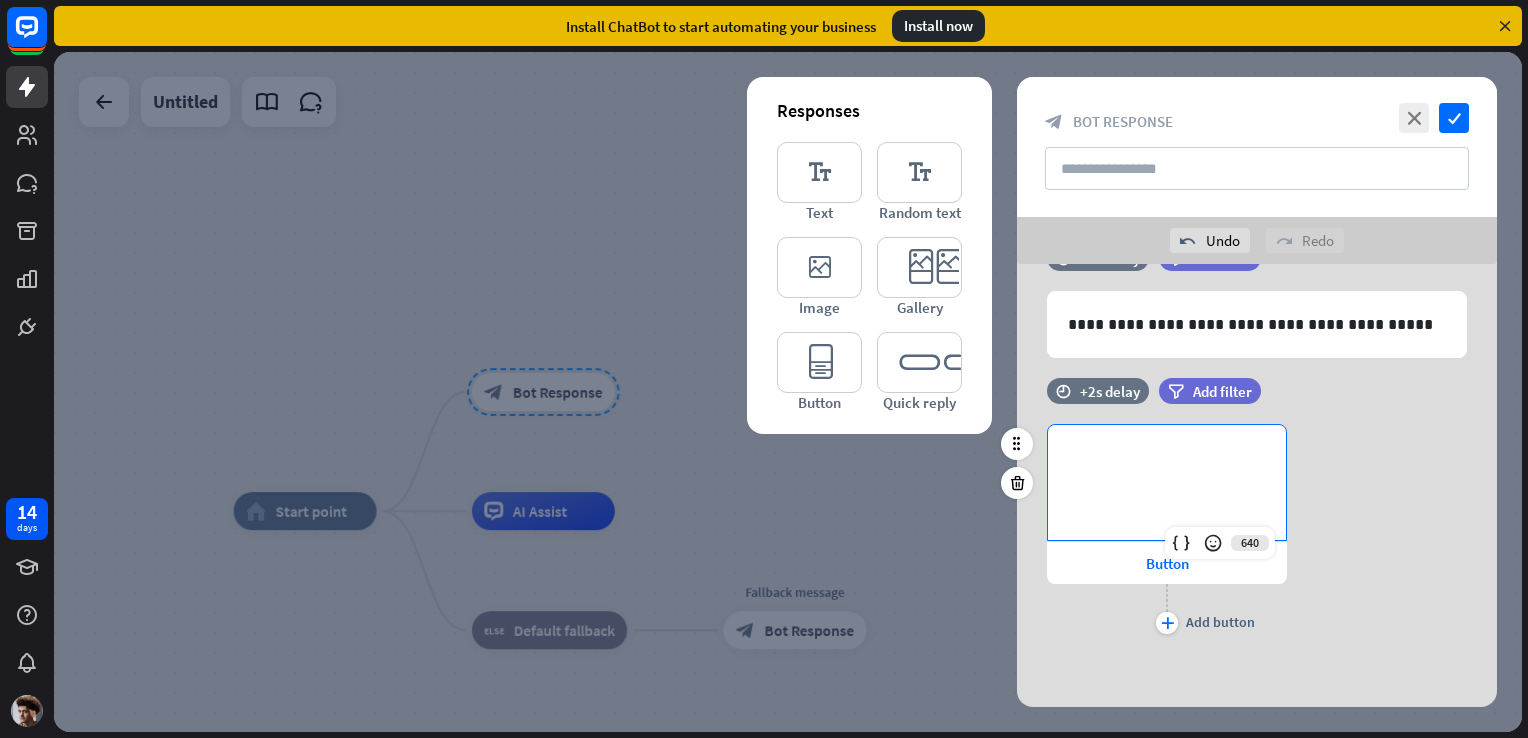 type 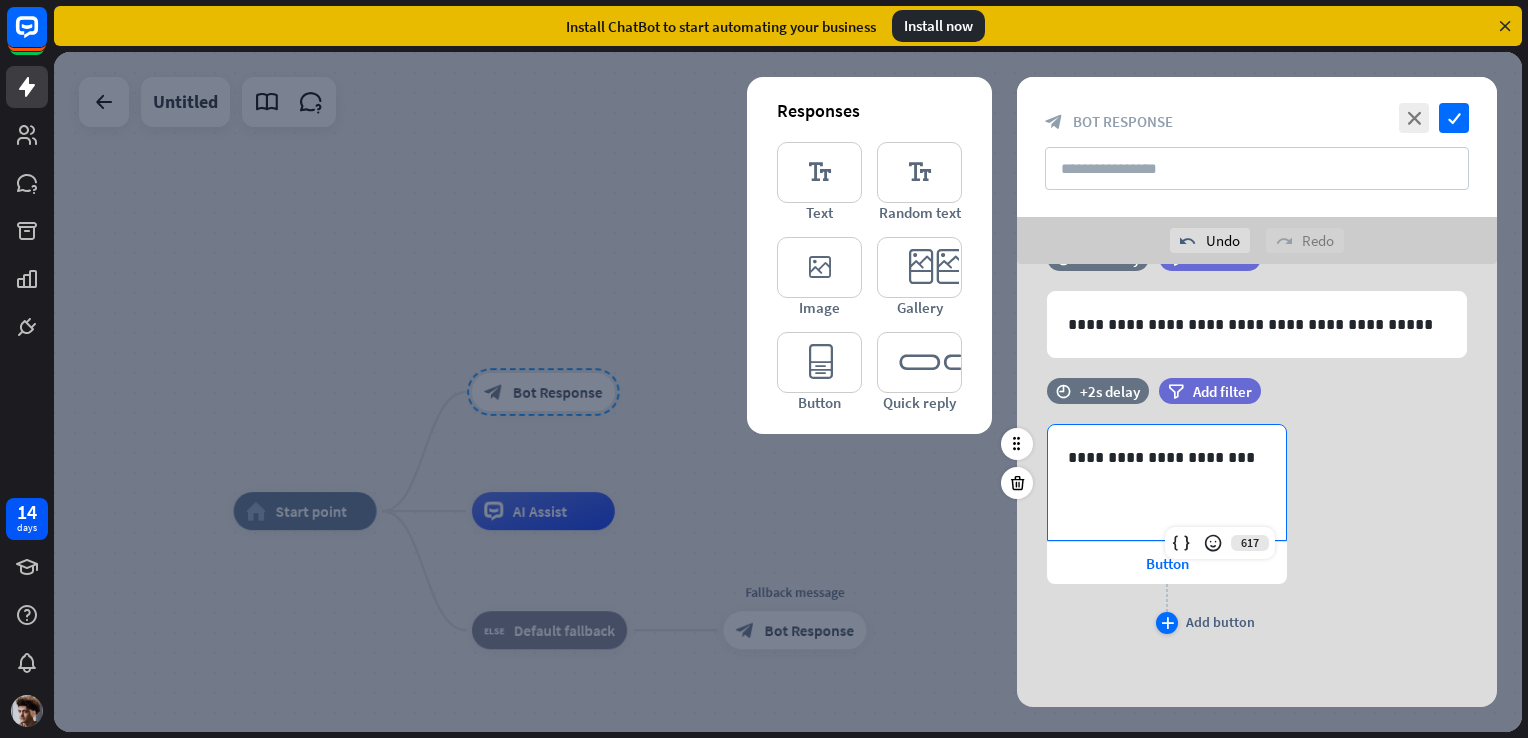 click on "plus" at bounding box center (1167, 623) 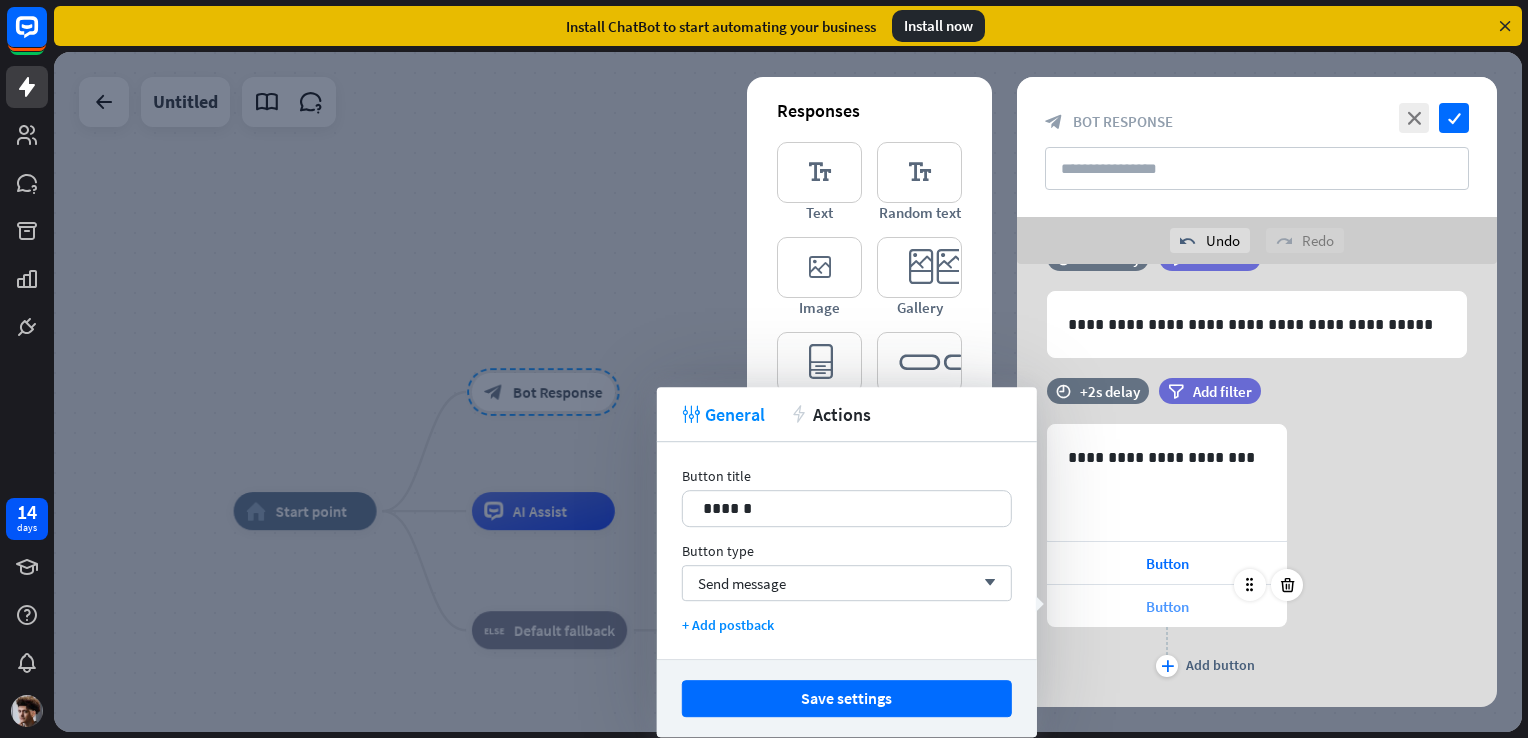 click on "Button" at bounding box center (1167, 606) 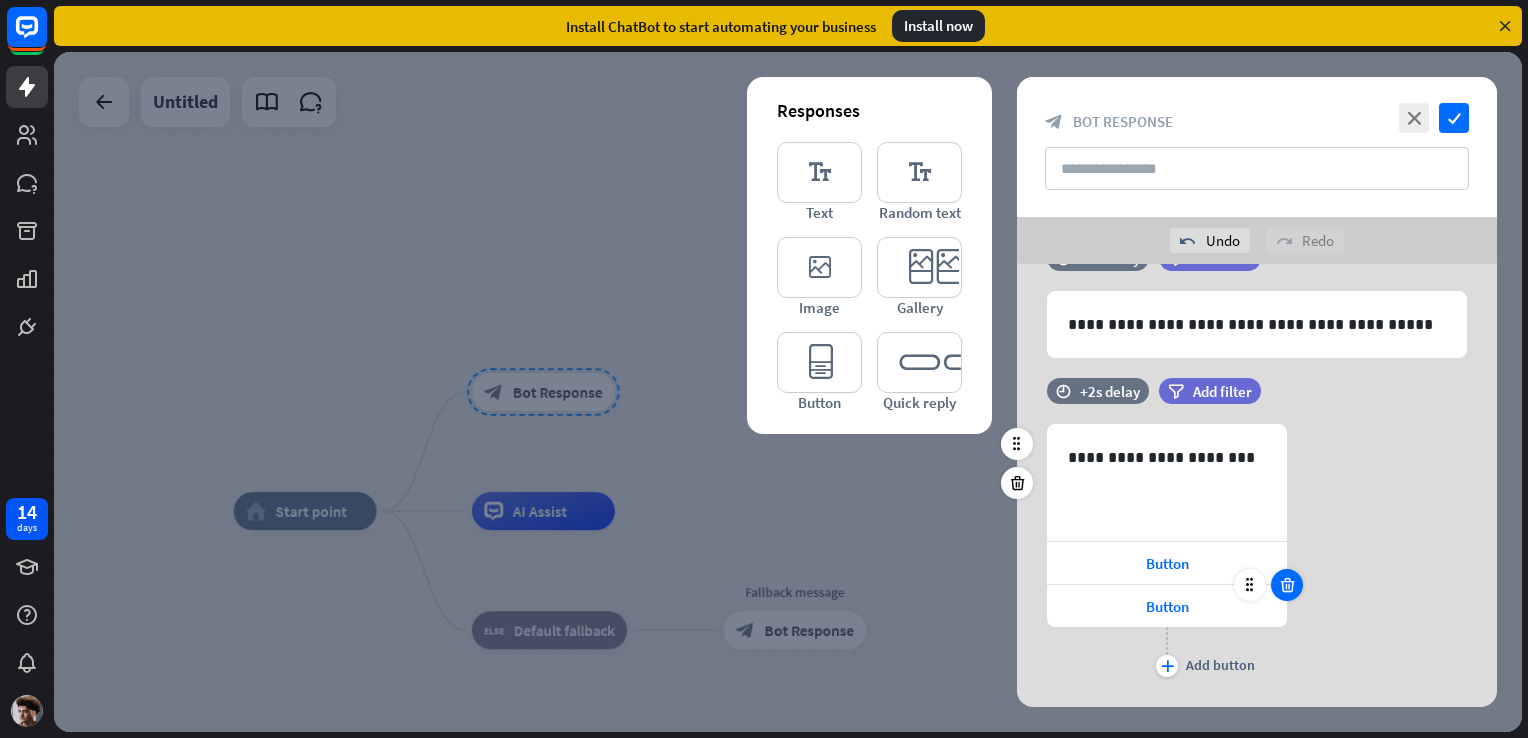 click at bounding box center (1287, 585) 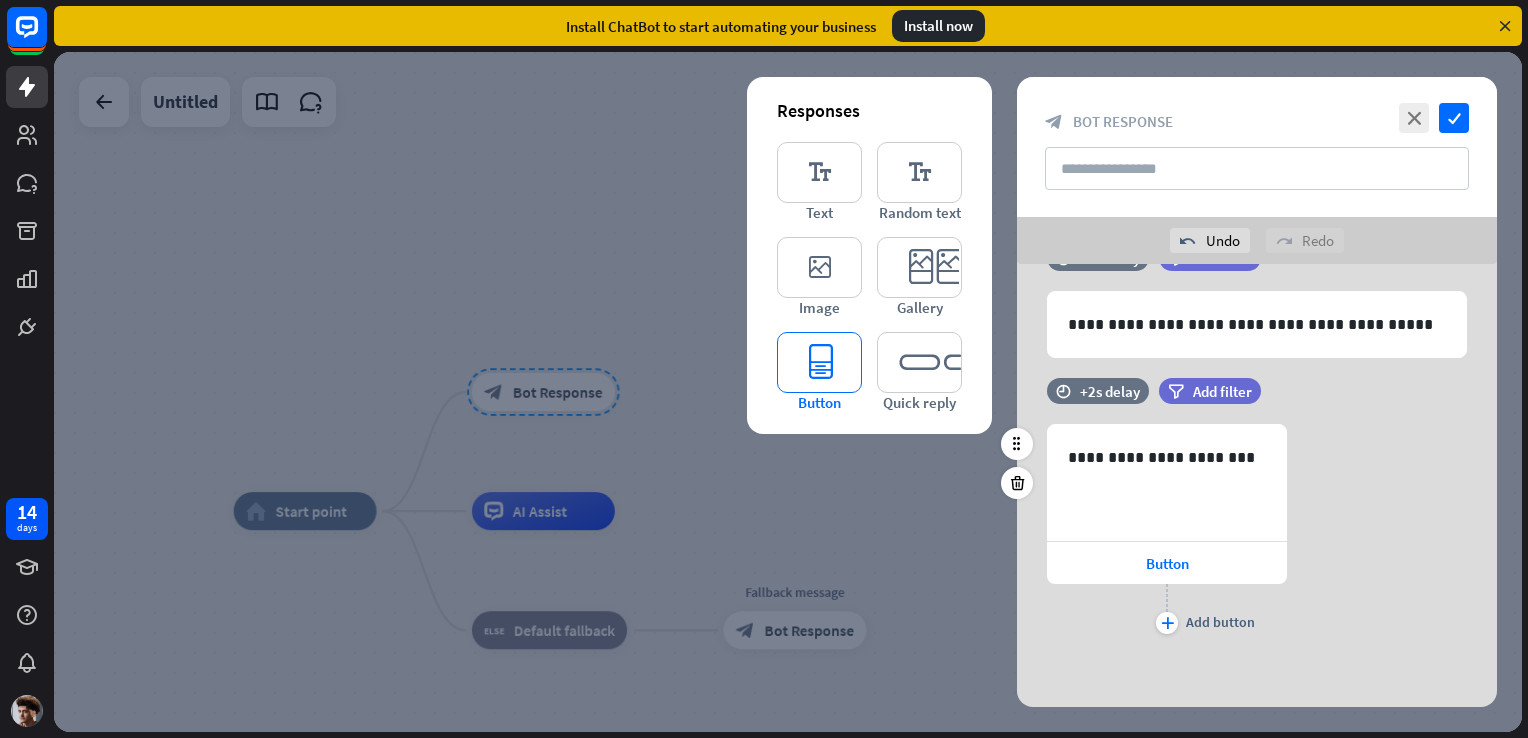 click on "editor_button" at bounding box center (819, 362) 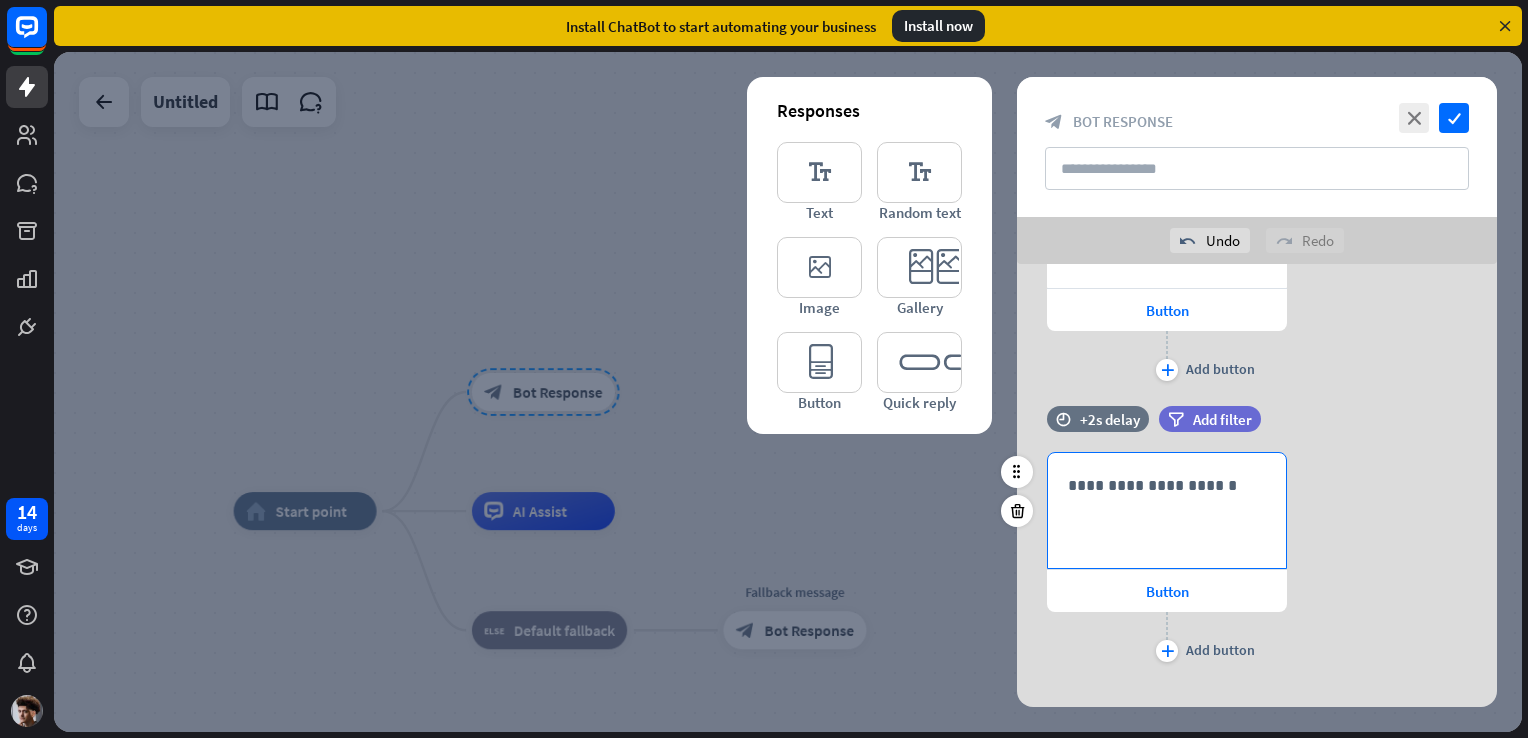 scroll, scrollTop: 338, scrollLeft: 0, axis: vertical 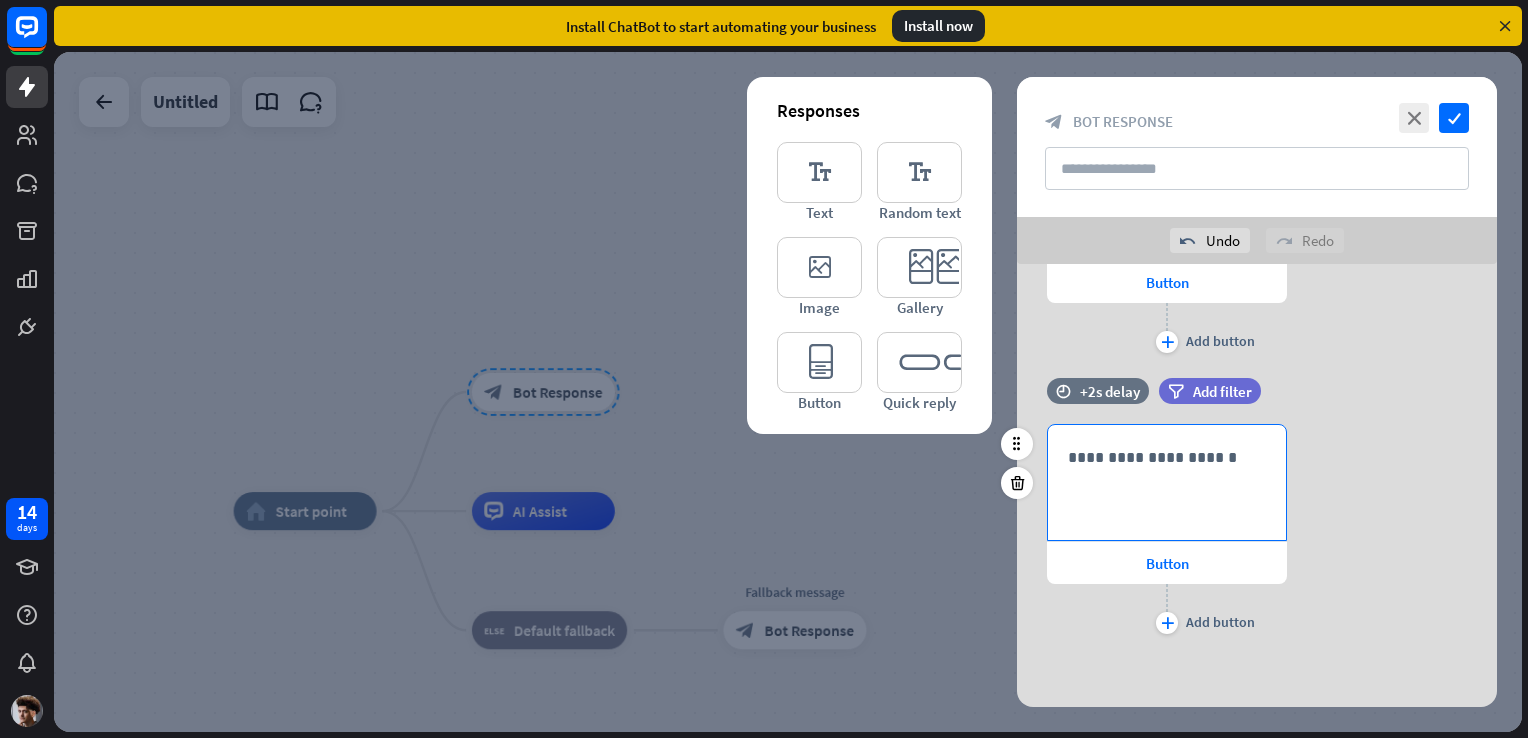 click on "**********" at bounding box center (1167, 482) 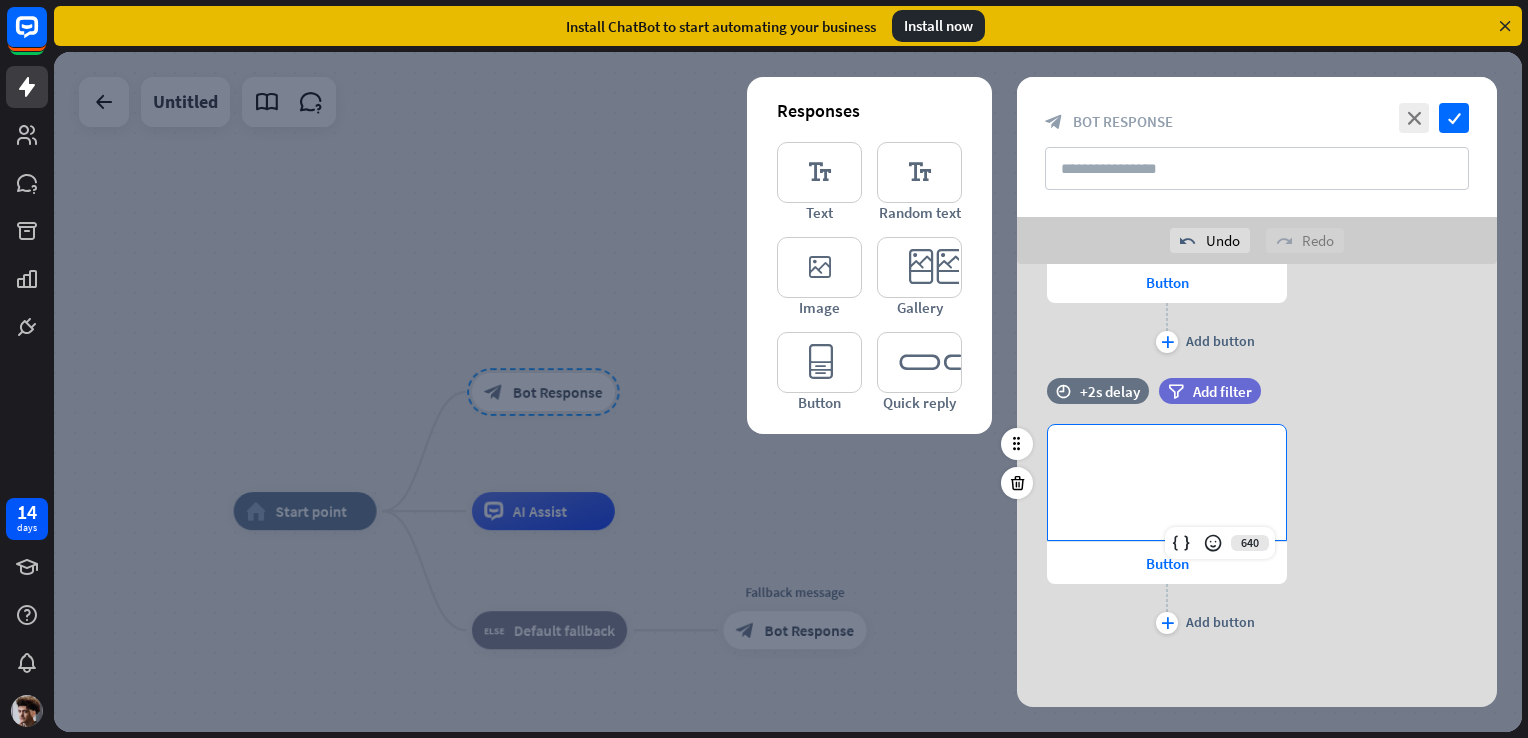 type 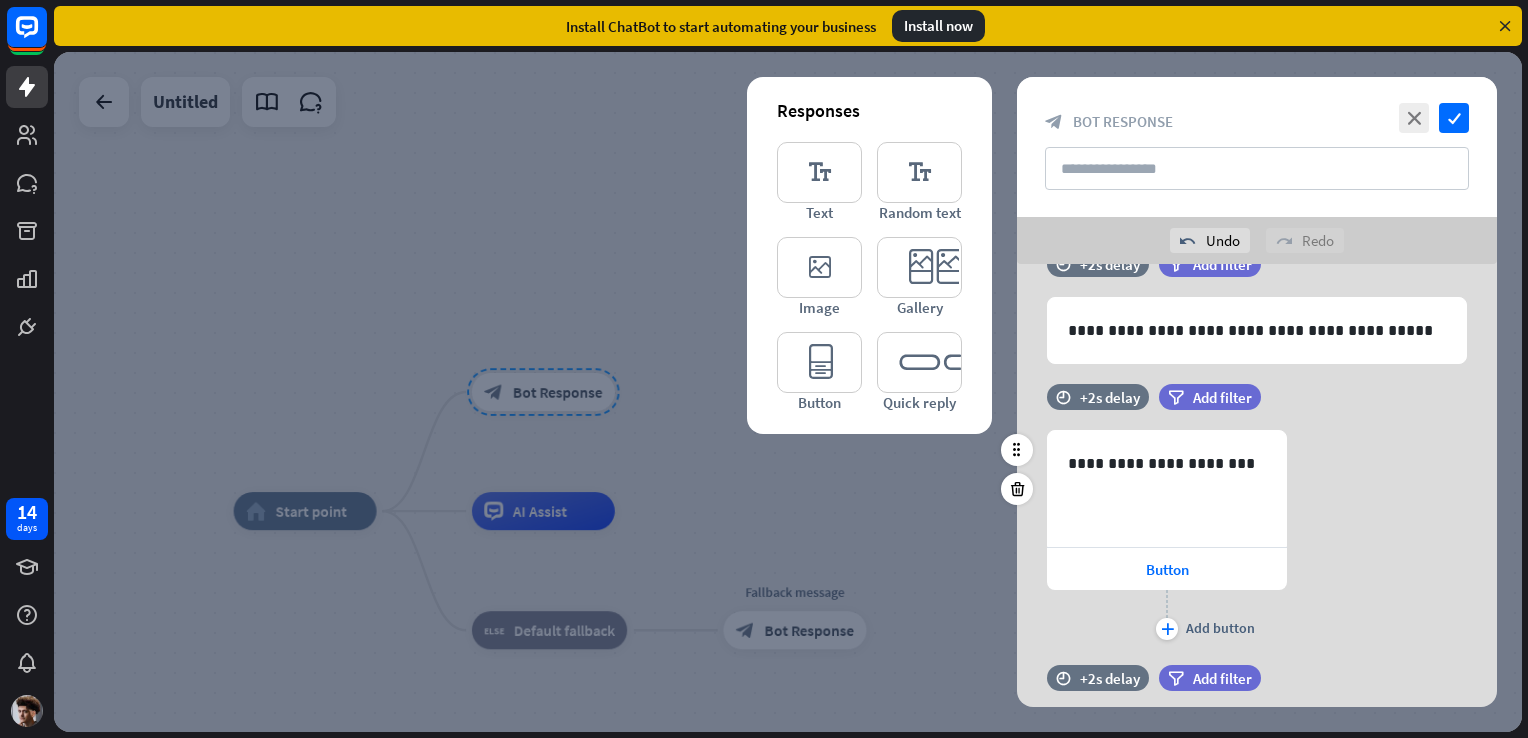 scroll, scrollTop: 55, scrollLeft: 0, axis: vertical 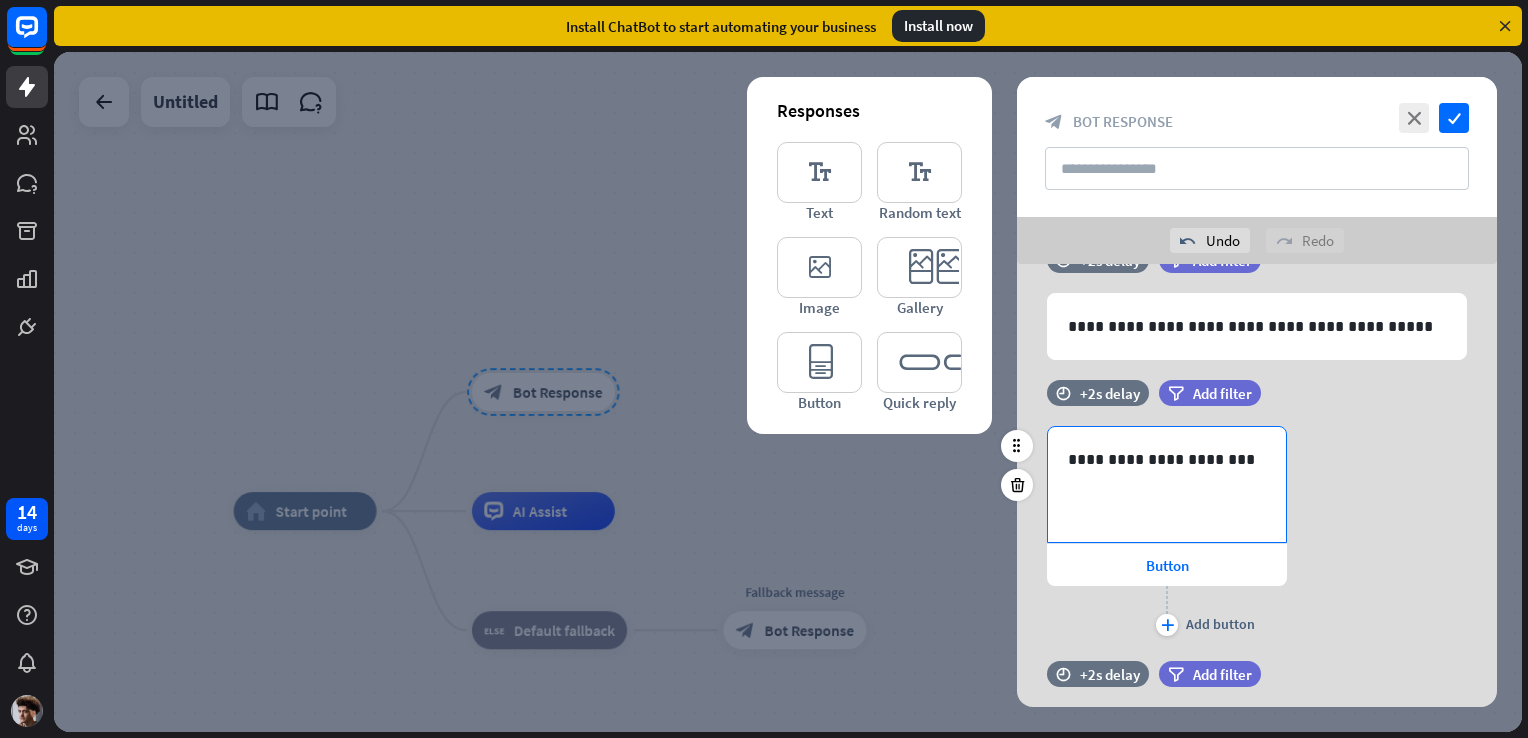 click on "**********" at bounding box center (1167, 459) 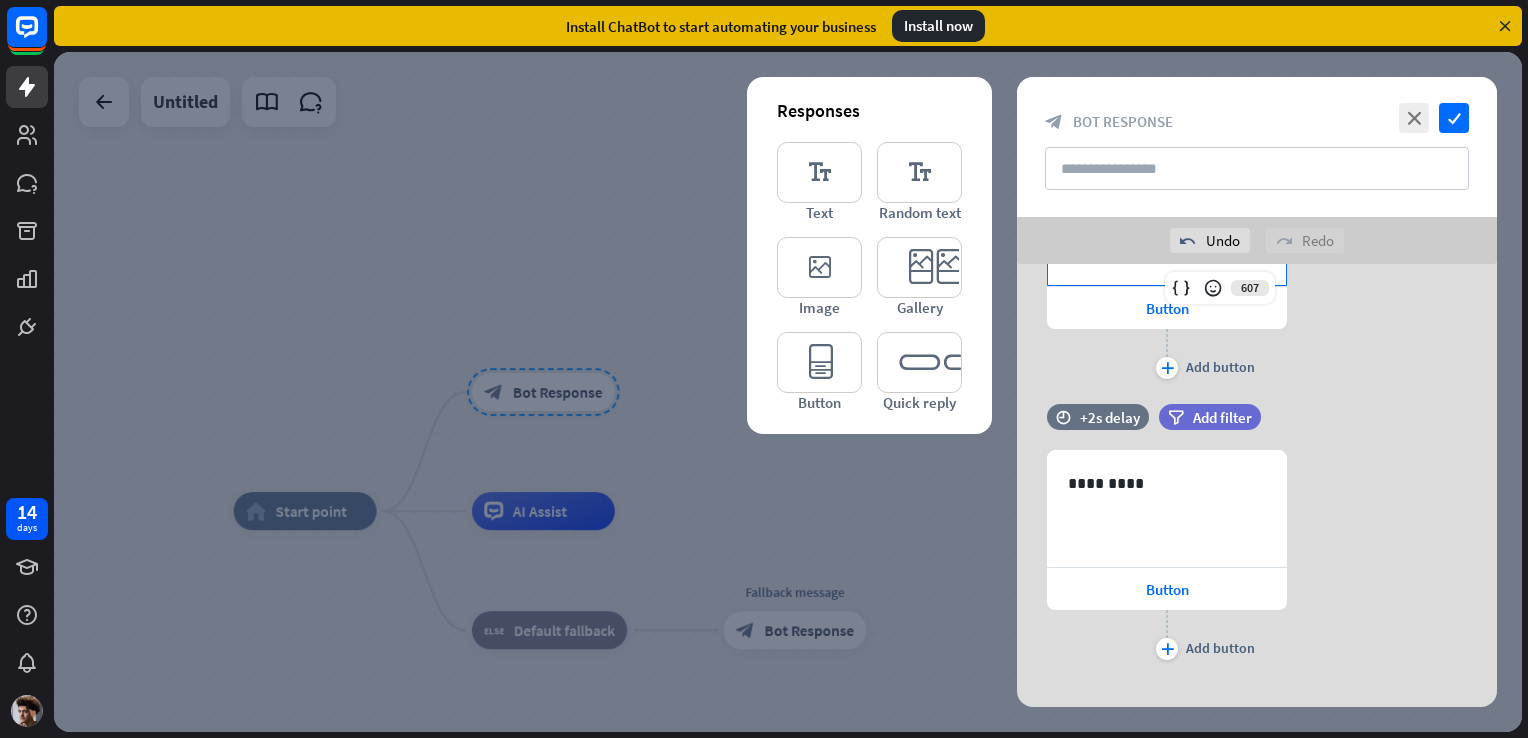 scroll, scrollTop: 338, scrollLeft: 0, axis: vertical 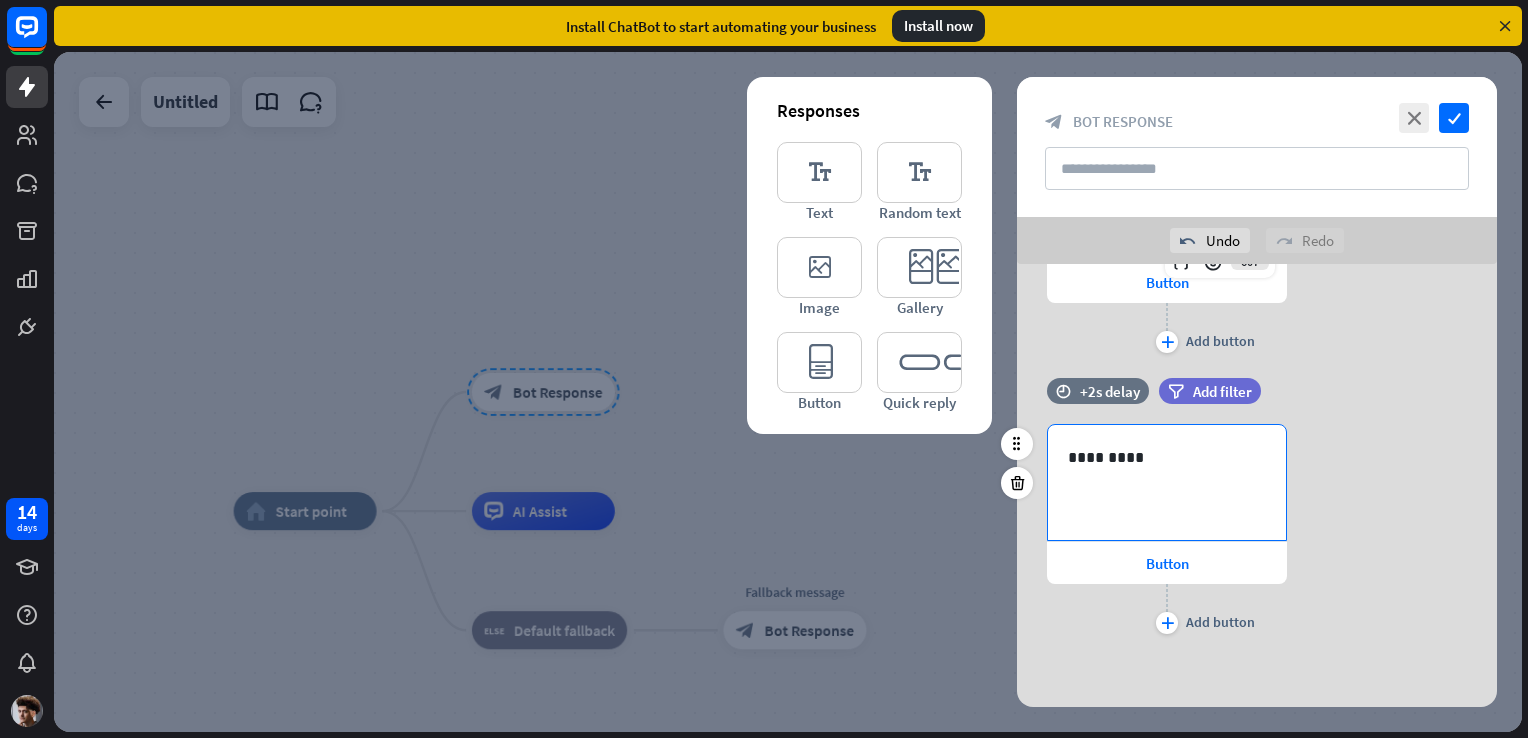 click on "*********" at bounding box center [1167, 457] 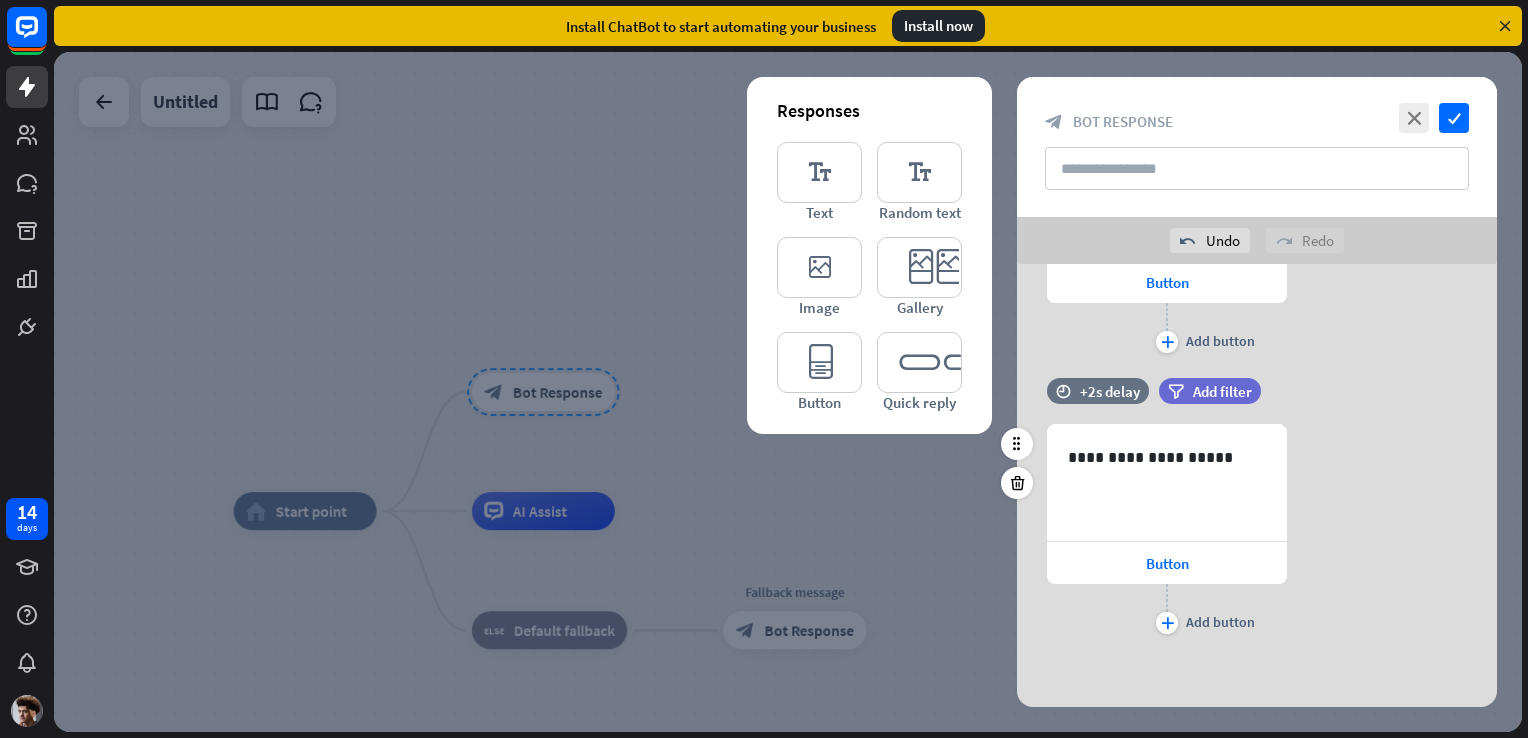 click on "**********" at bounding box center (1257, 531) 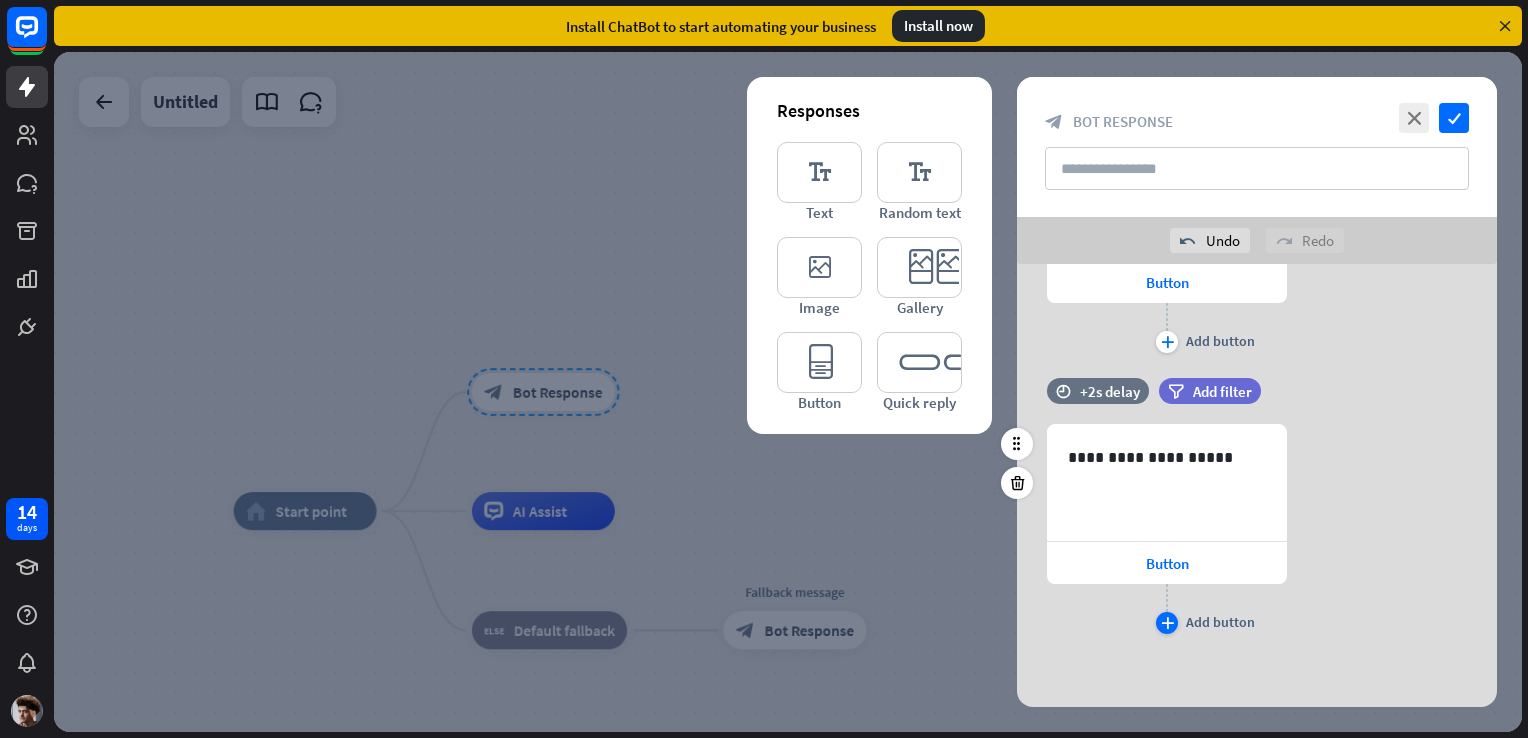 click on "plus" at bounding box center (1167, 623) 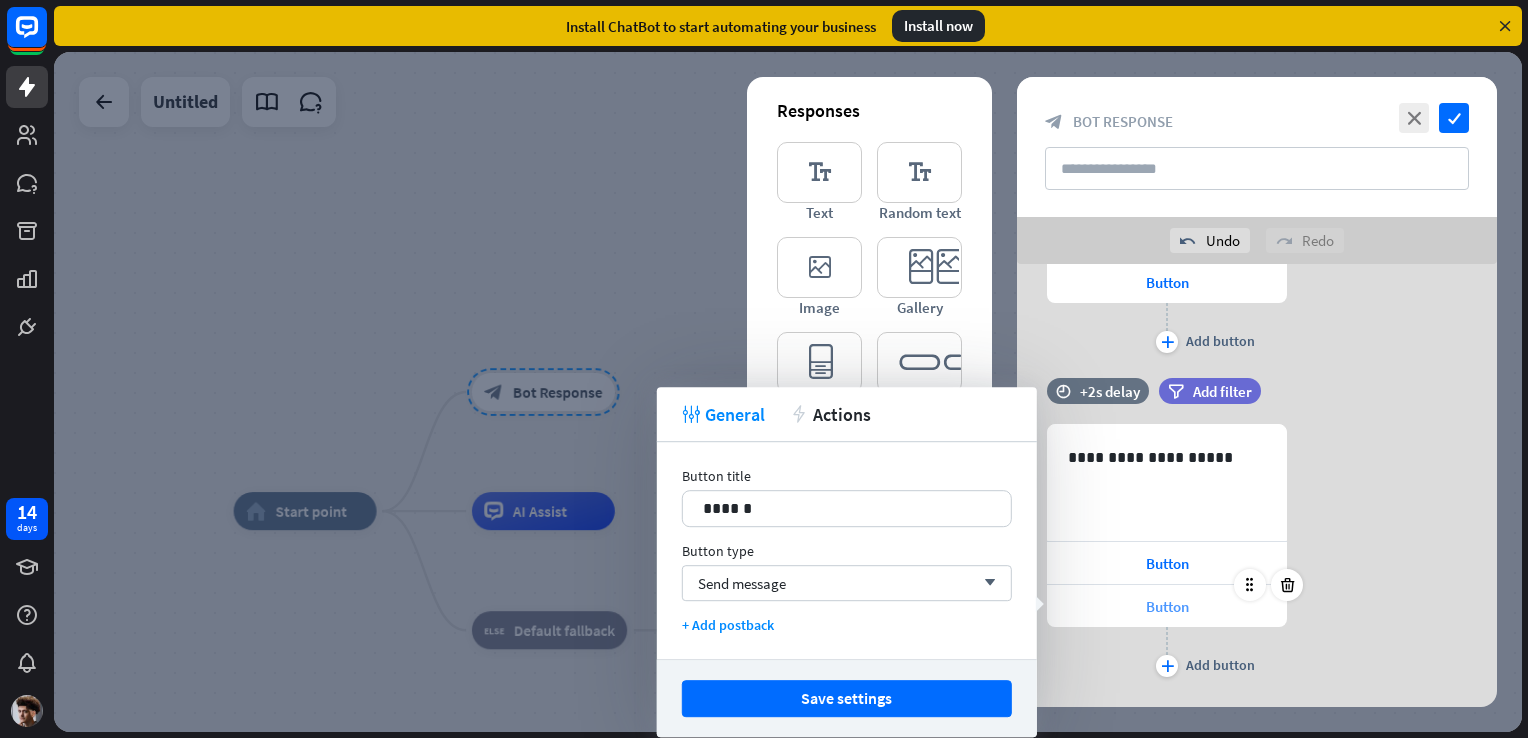 click on "Button" at bounding box center (1167, 606) 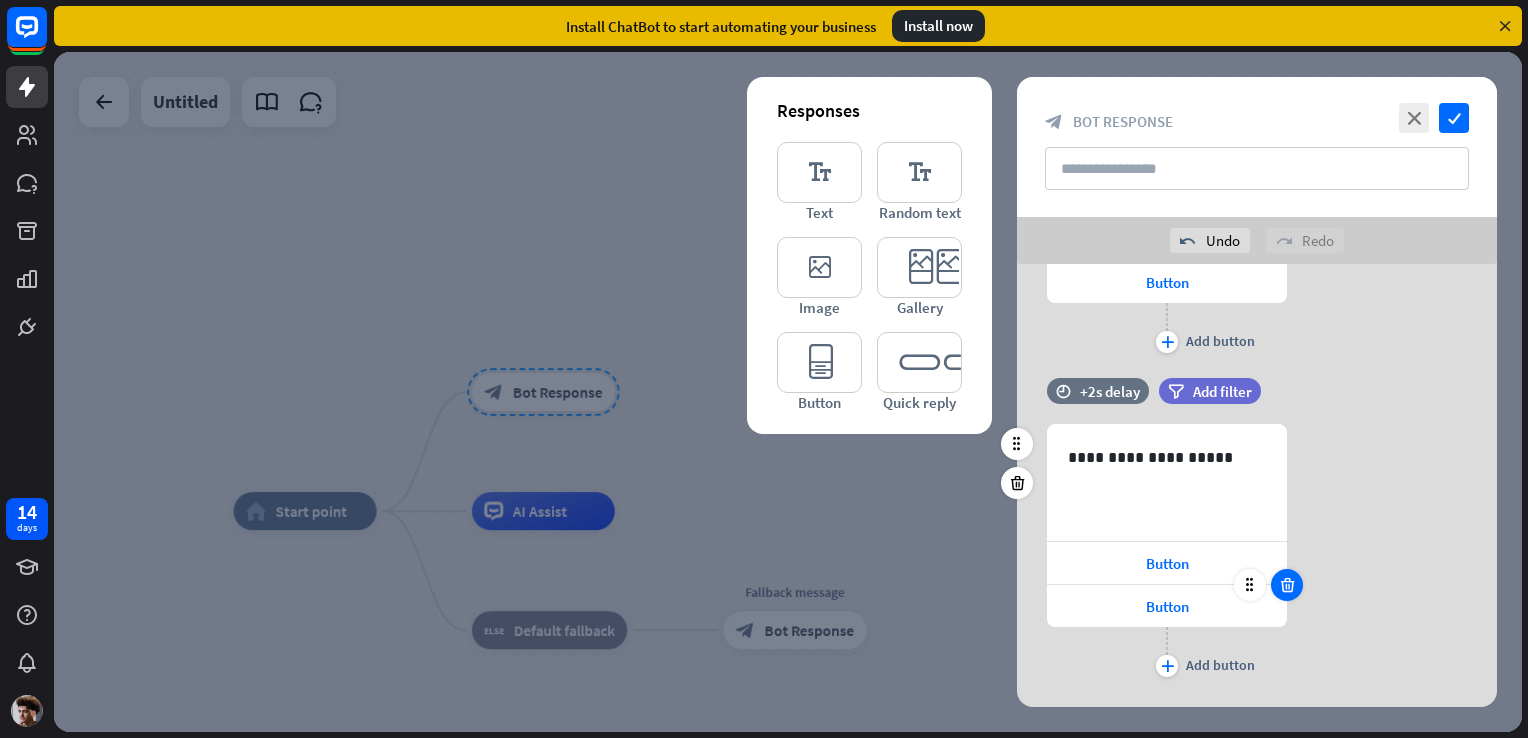 click at bounding box center (1287, 585) 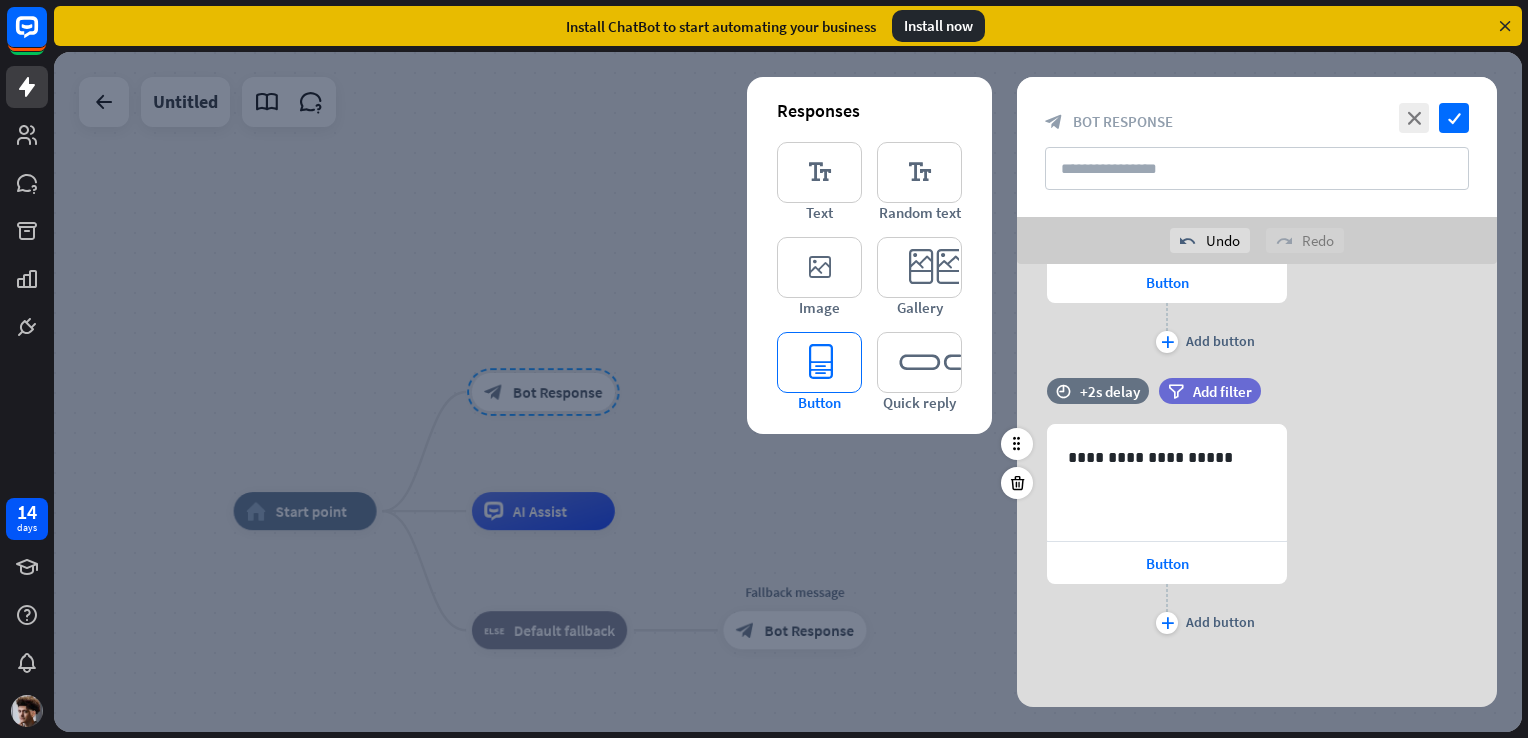 click on "editor_button" at bounding box center (819, 362) 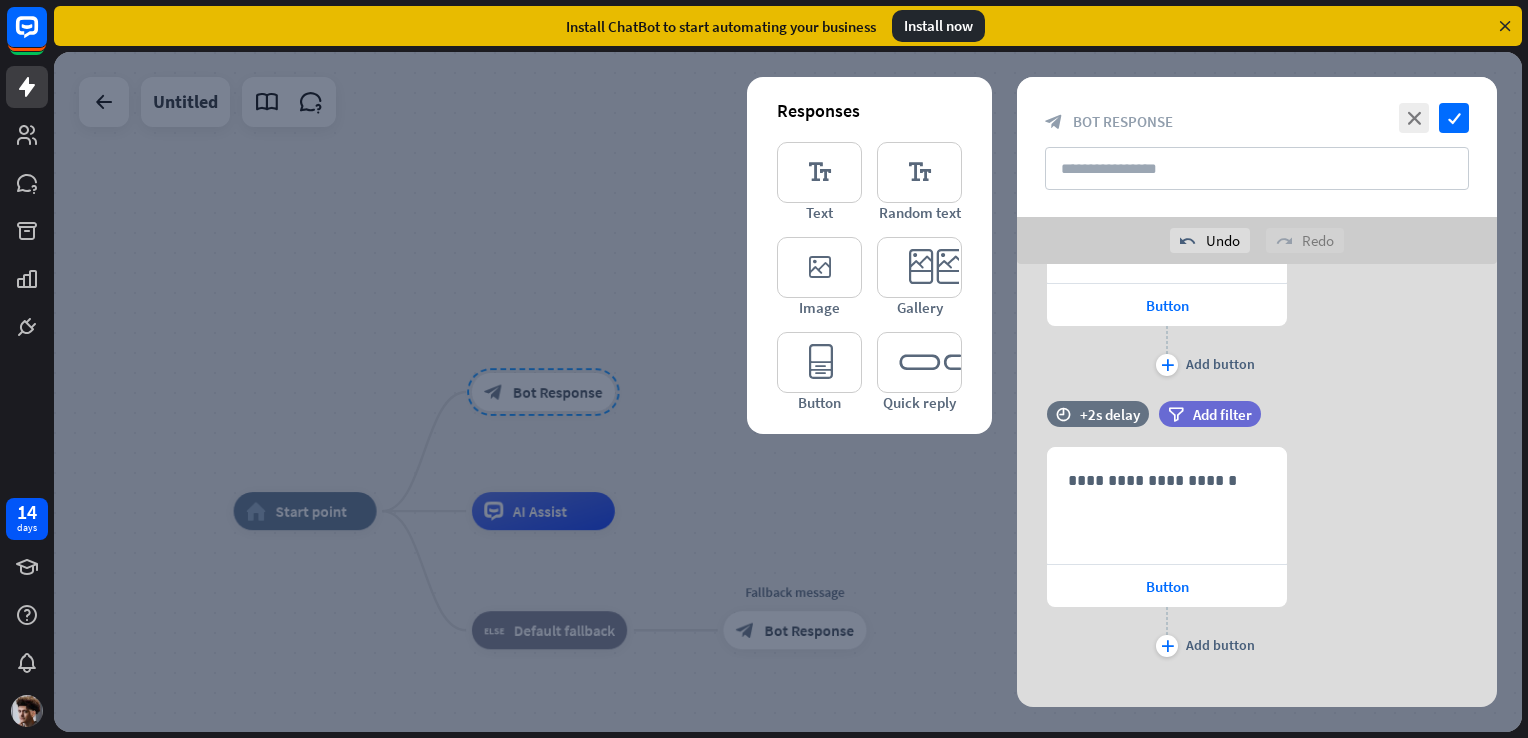 scroll, scrollTop: 618, scrollLeft: 0, axis: vertical 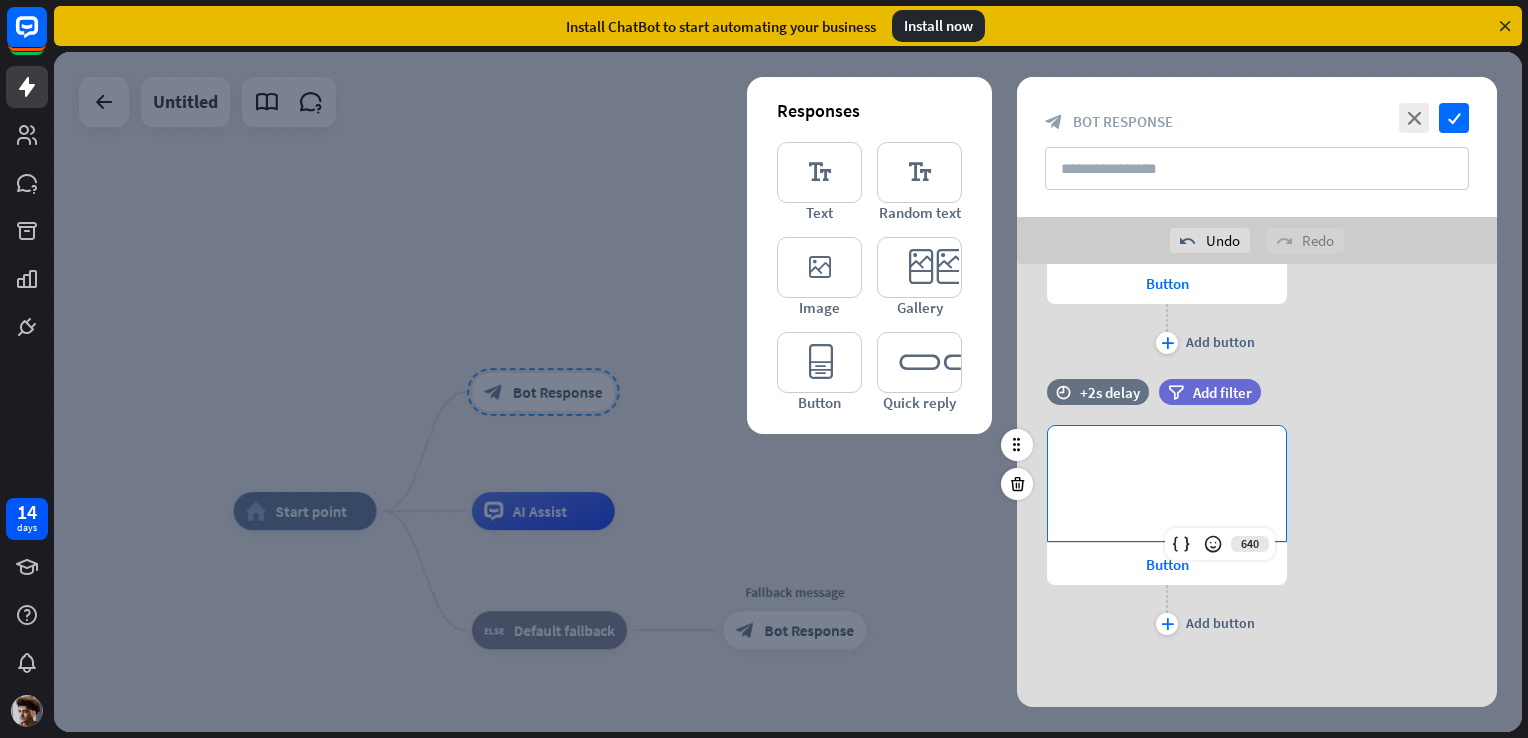 click on "**********" at bounding box center [1167, 458] 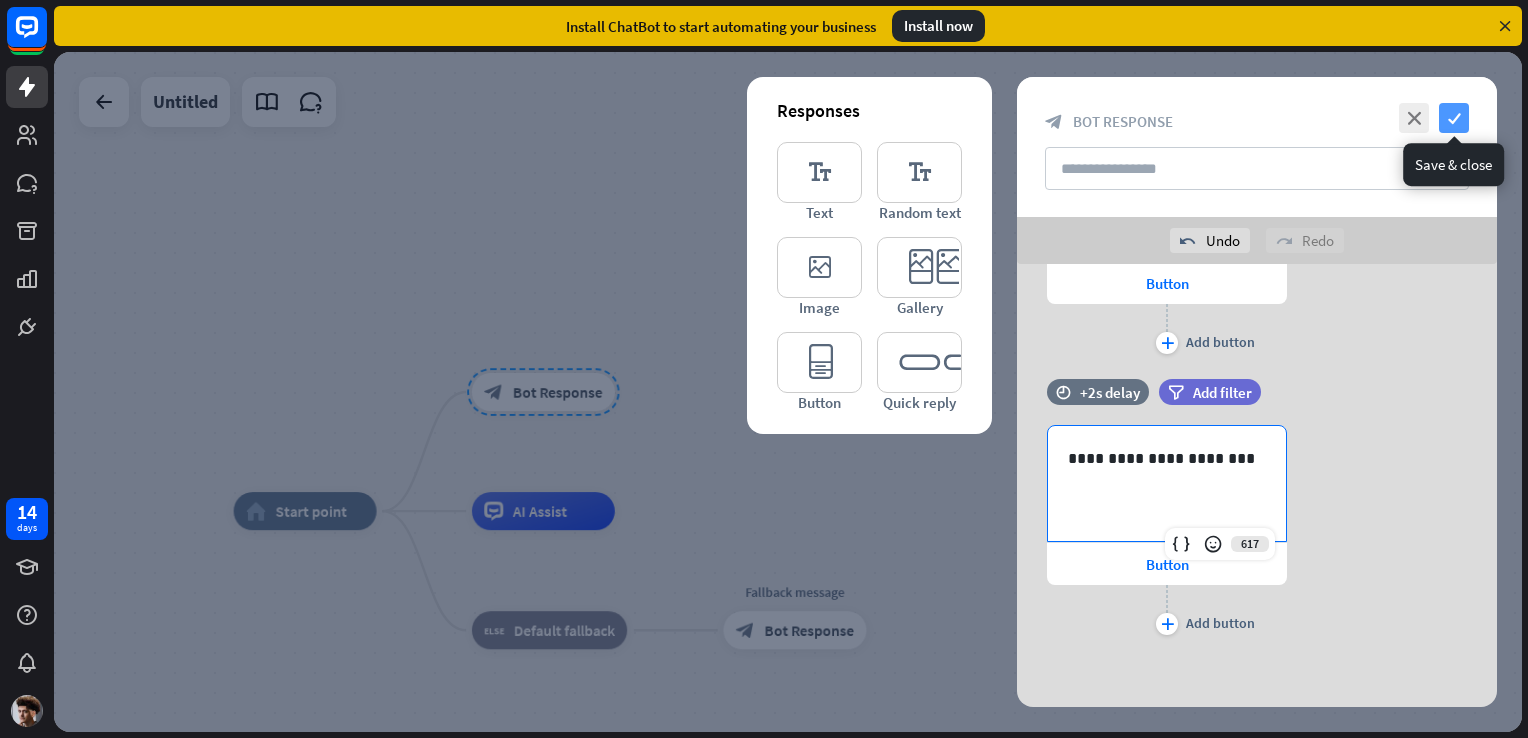 click on "check" at bounding box center (1454, 118) 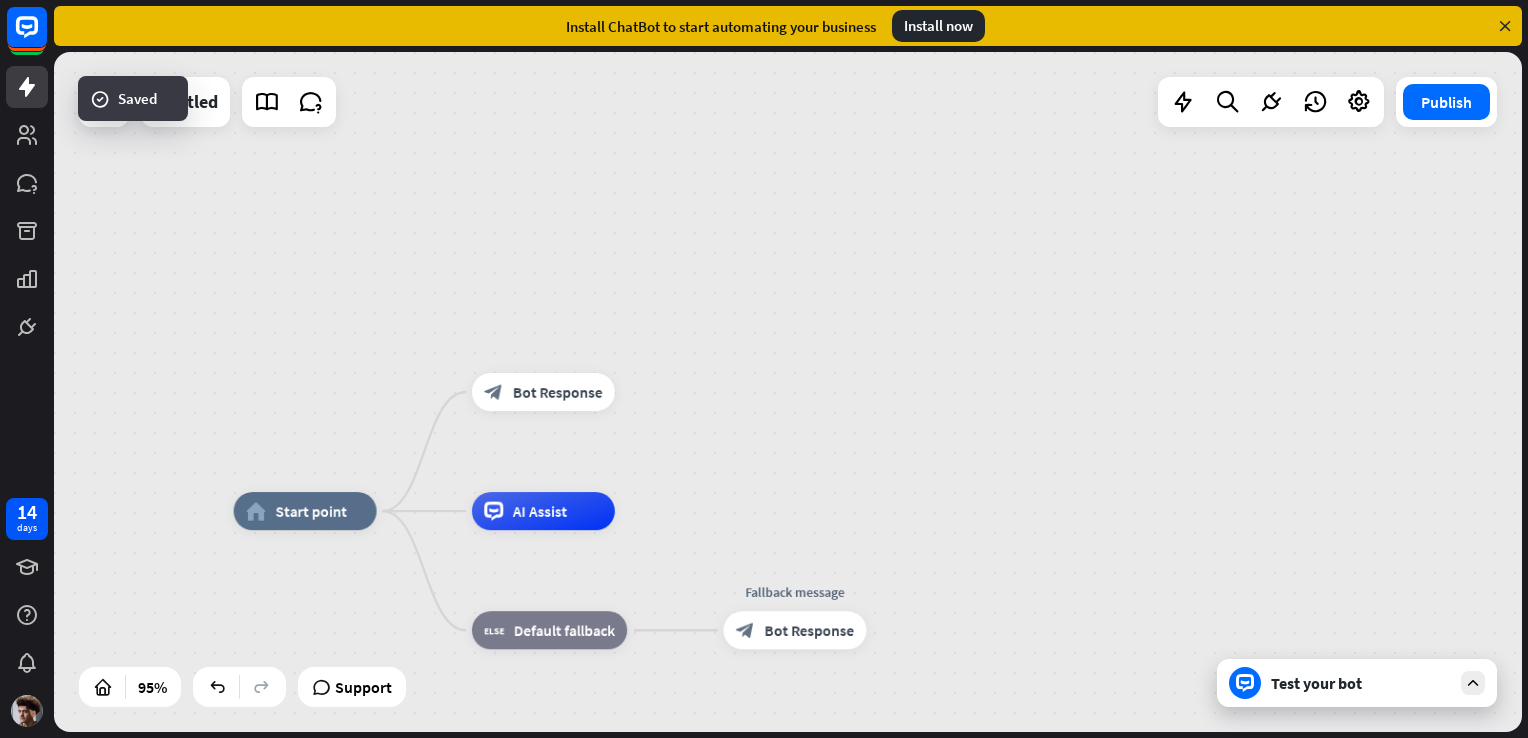 click on "Test your bot" at bounding box center (1361, 683) 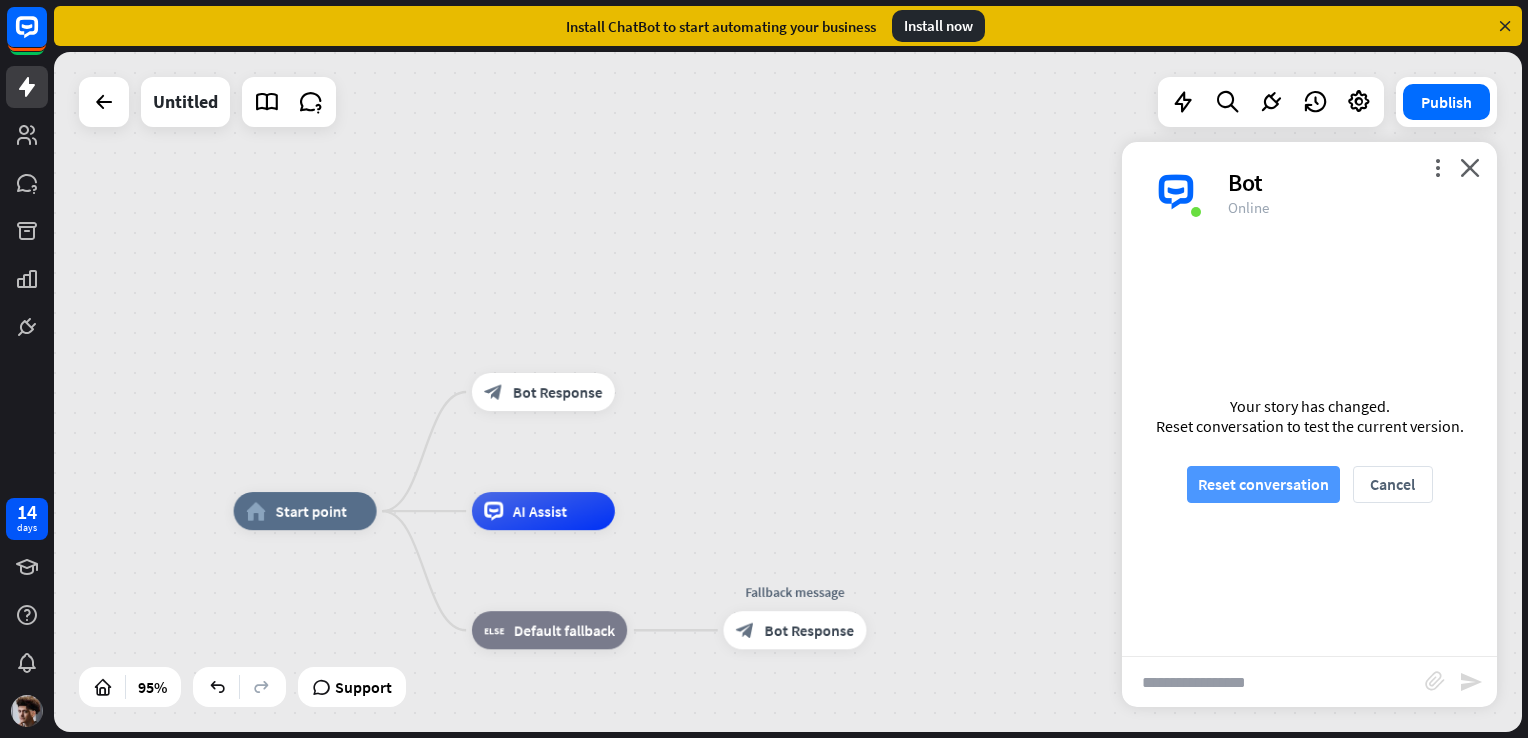 click on "Reset conversation" at bounding box center [1263, 484] 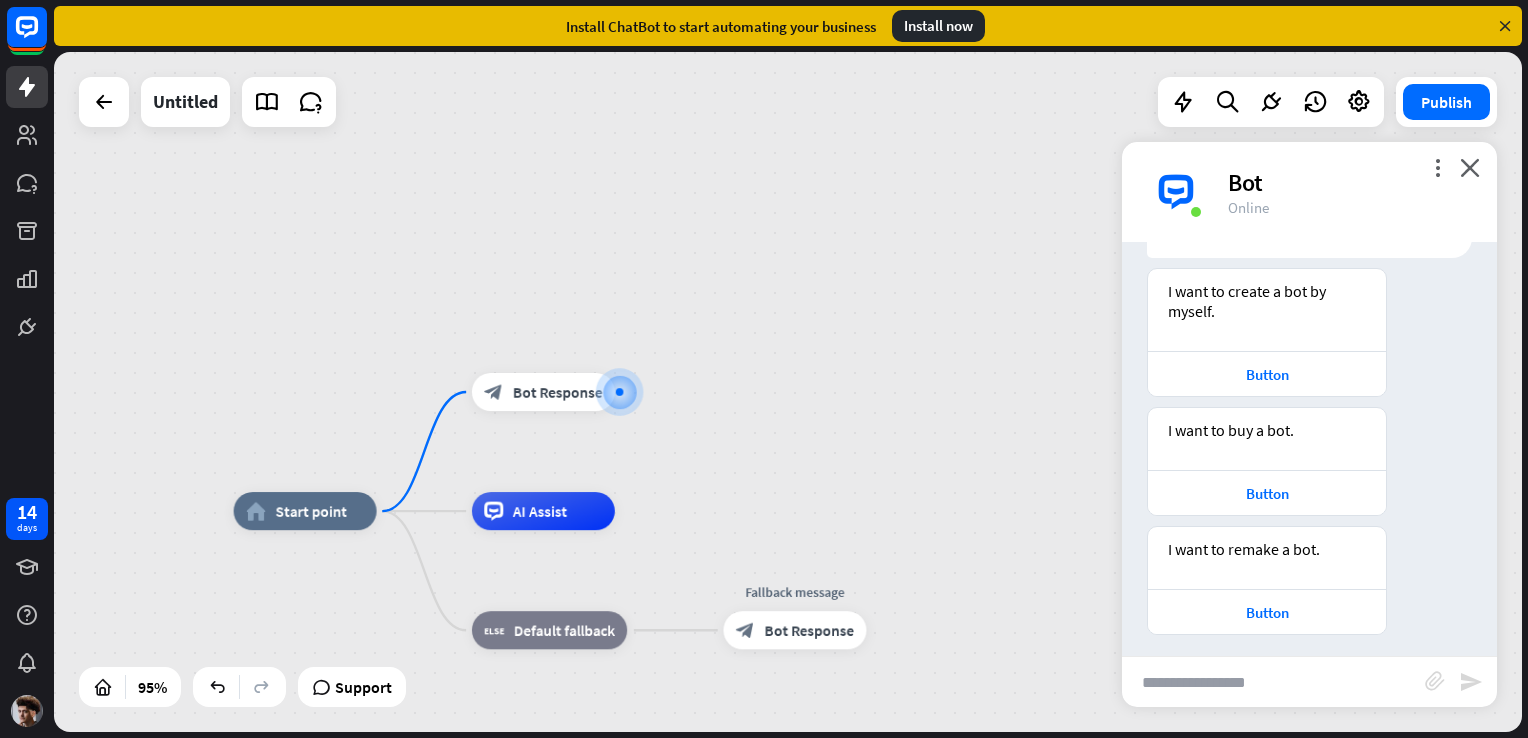 scroll, scrollTop: 119, scrollLeft: 0, axis: vertical 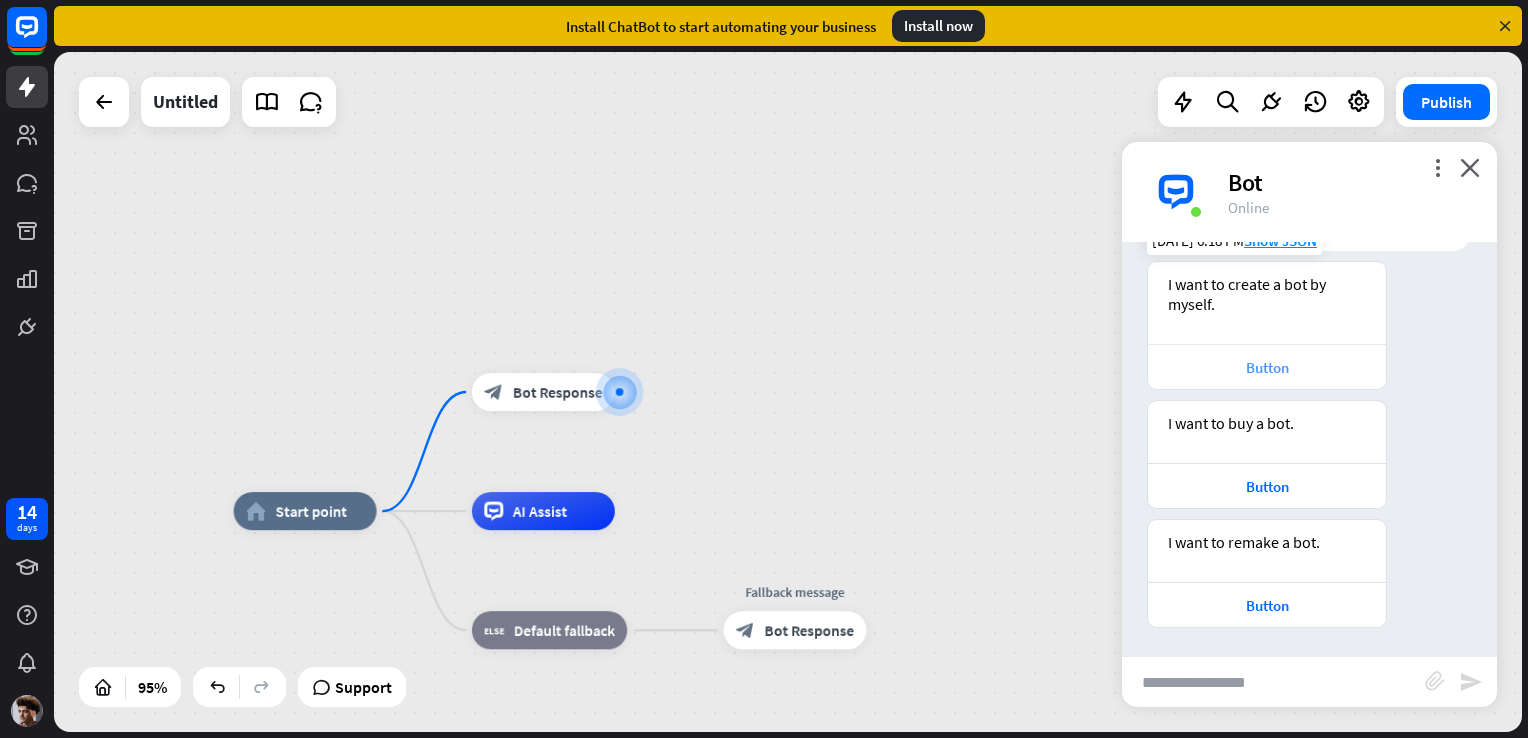 click on "Button" at bounding box center (1267, 367) 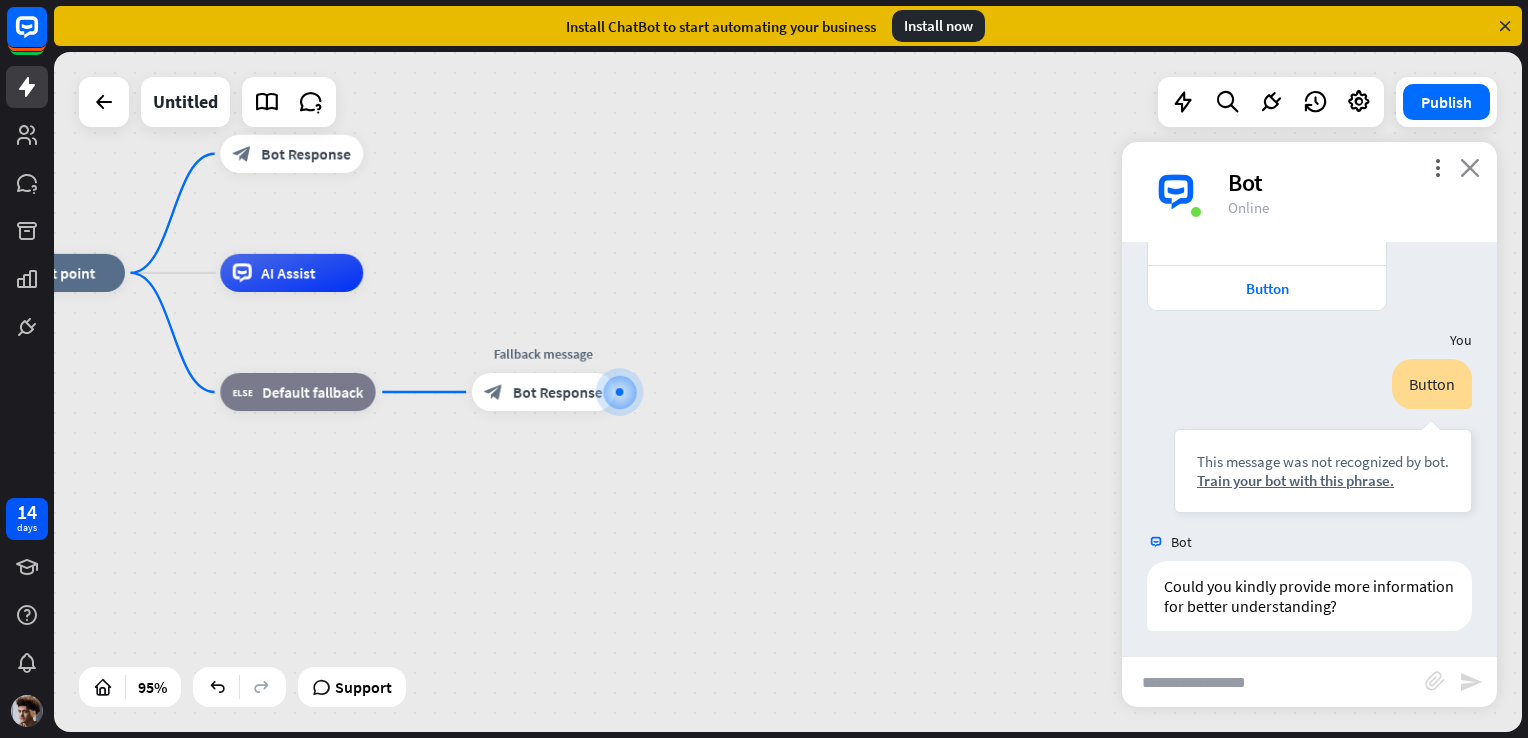 scroll, scrollTop: 438, scrollLeft: 0, axis: vertical 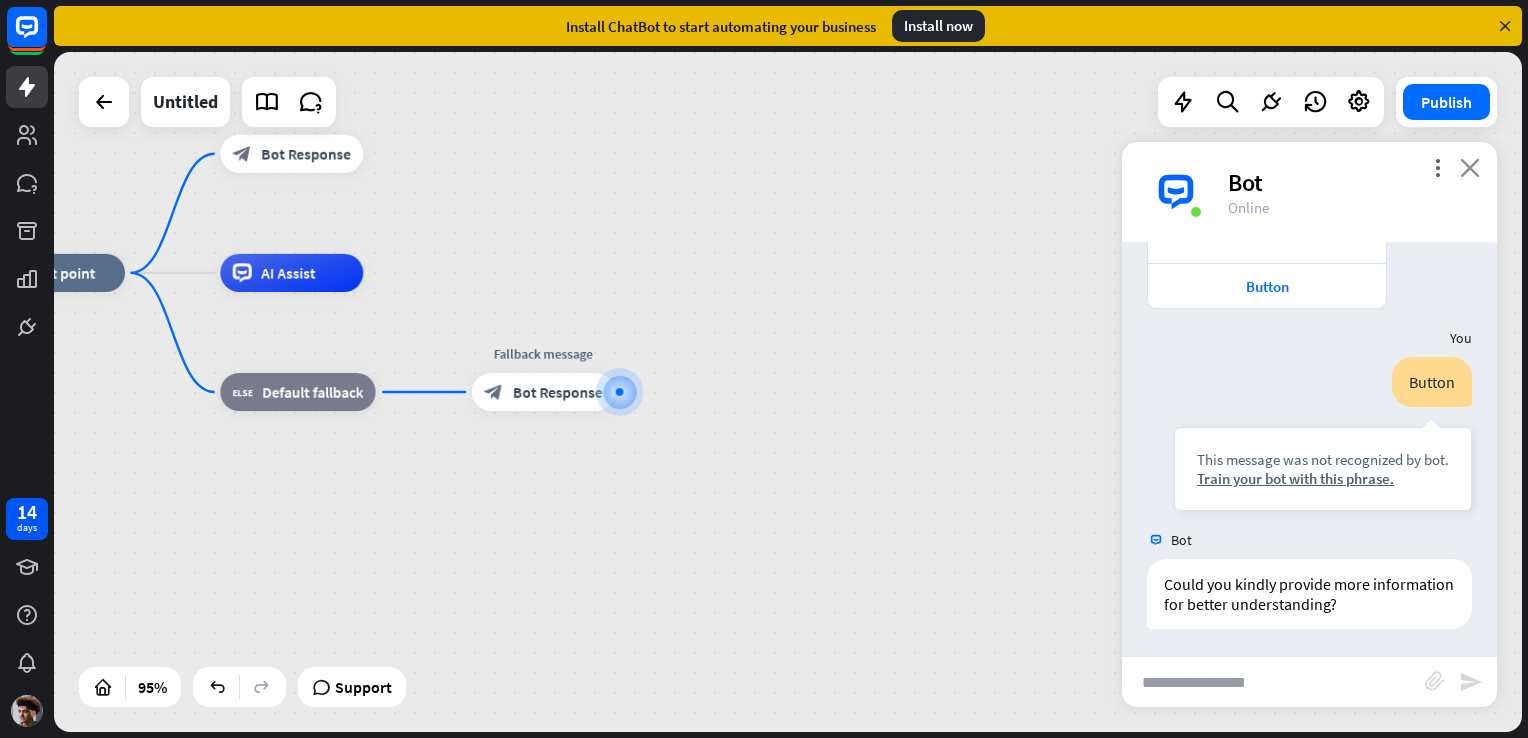 click on "close" at bounding box center (1470, 167) 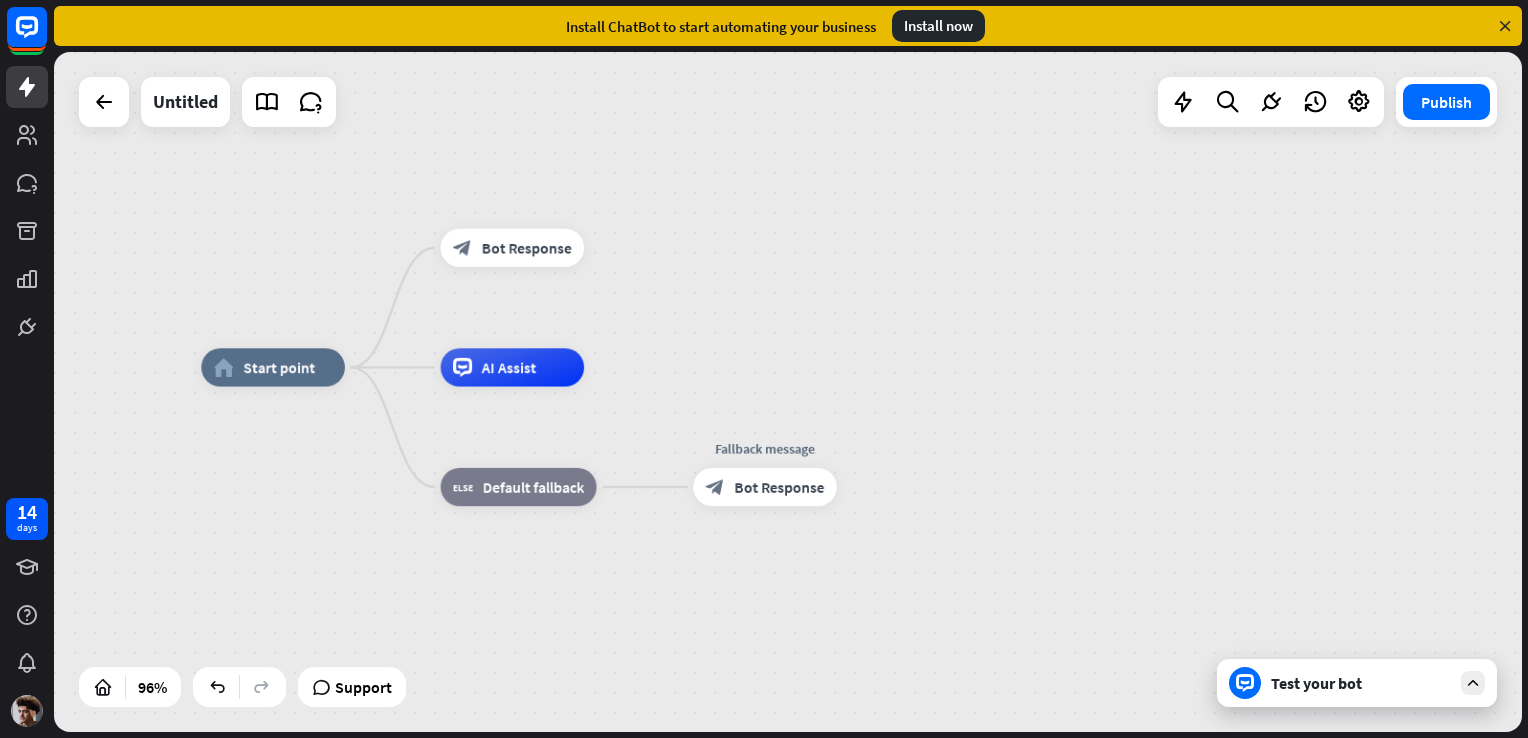 drag, startPoint x: 792, startPoint y: 333, endPoint x: 1016, endPoint y: 427, distance: 242.92386 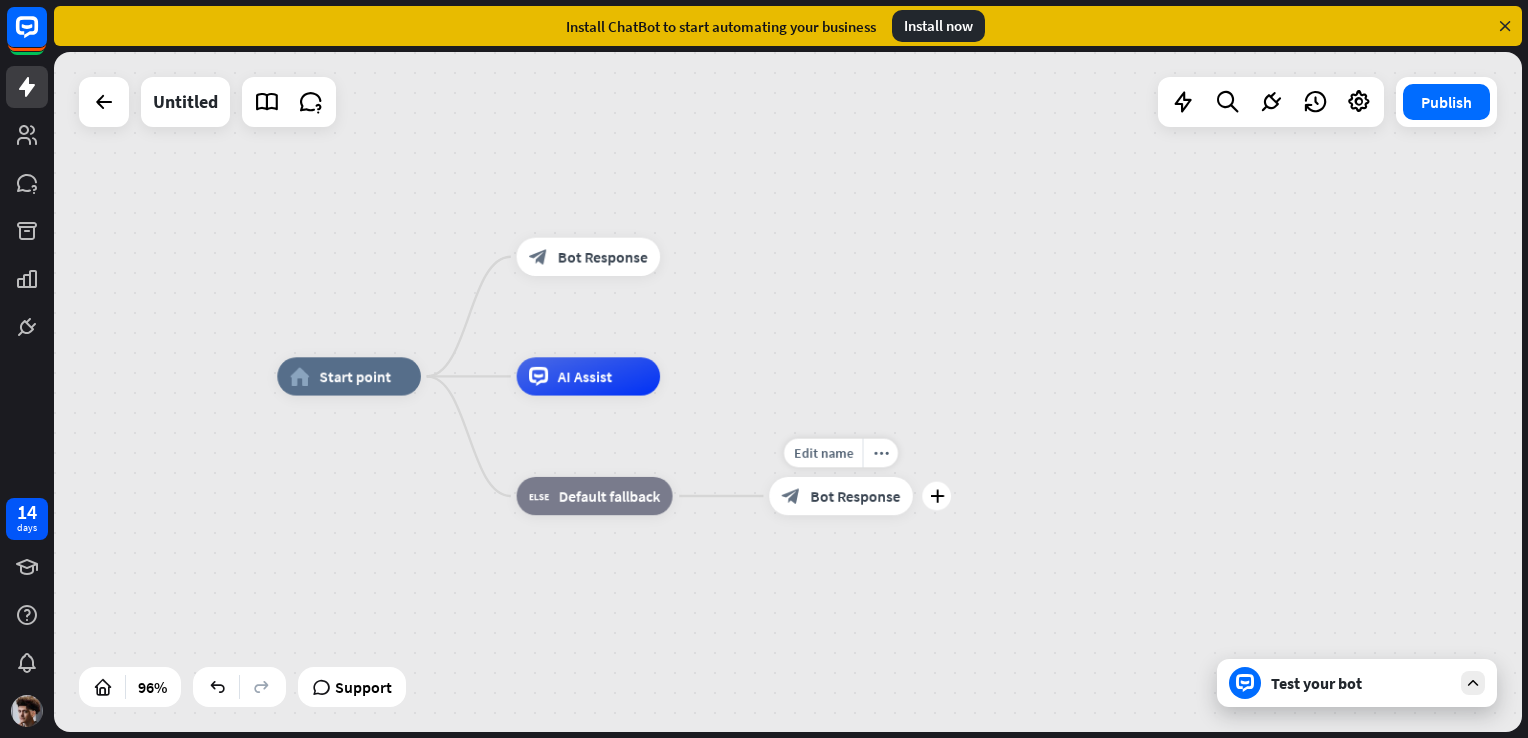 drag, startPoint x: 852, startPoint y: 448, endPoint x: 935, endPoint y: 459, distance: 83.725746 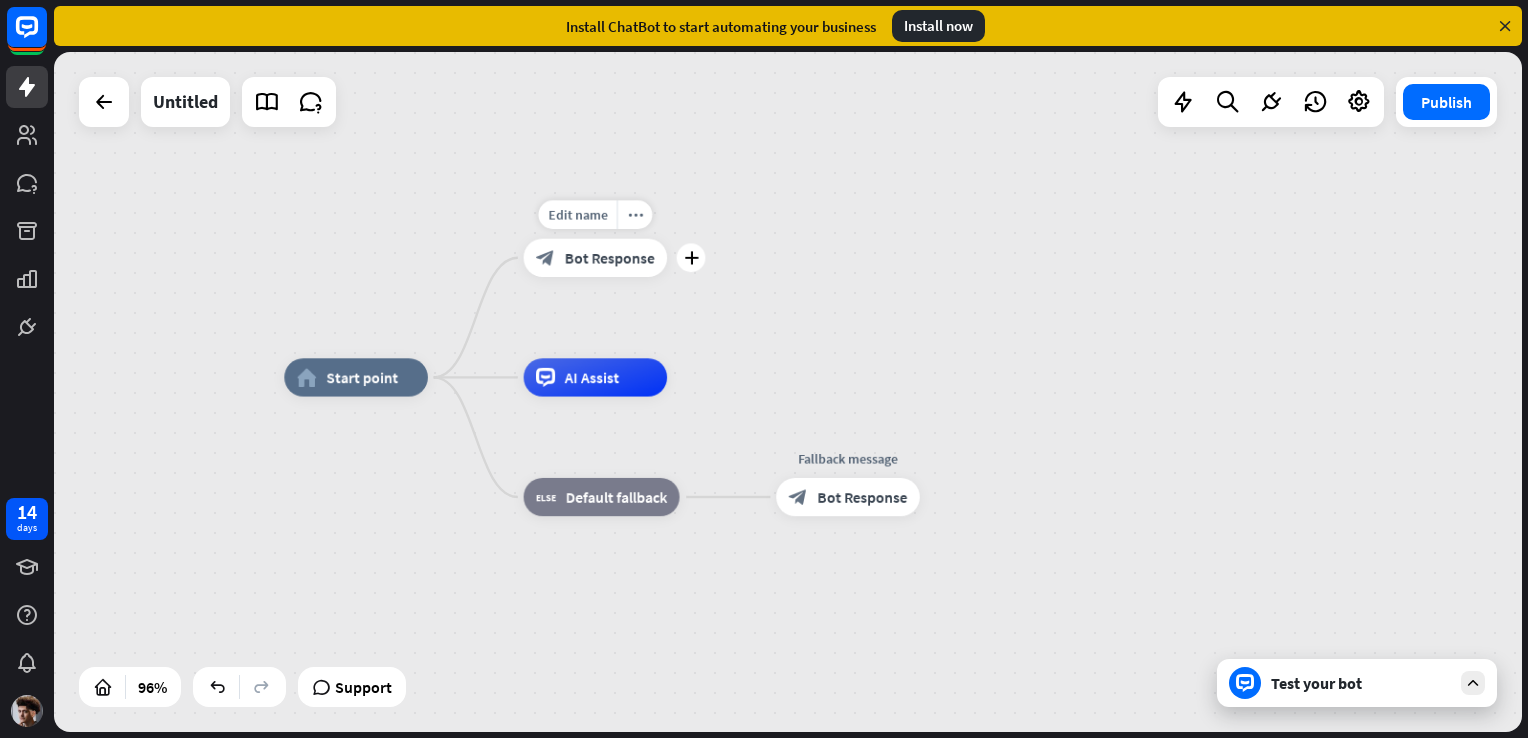click on "block_bot_response   Bot Response" at bounding box center (596, 258) 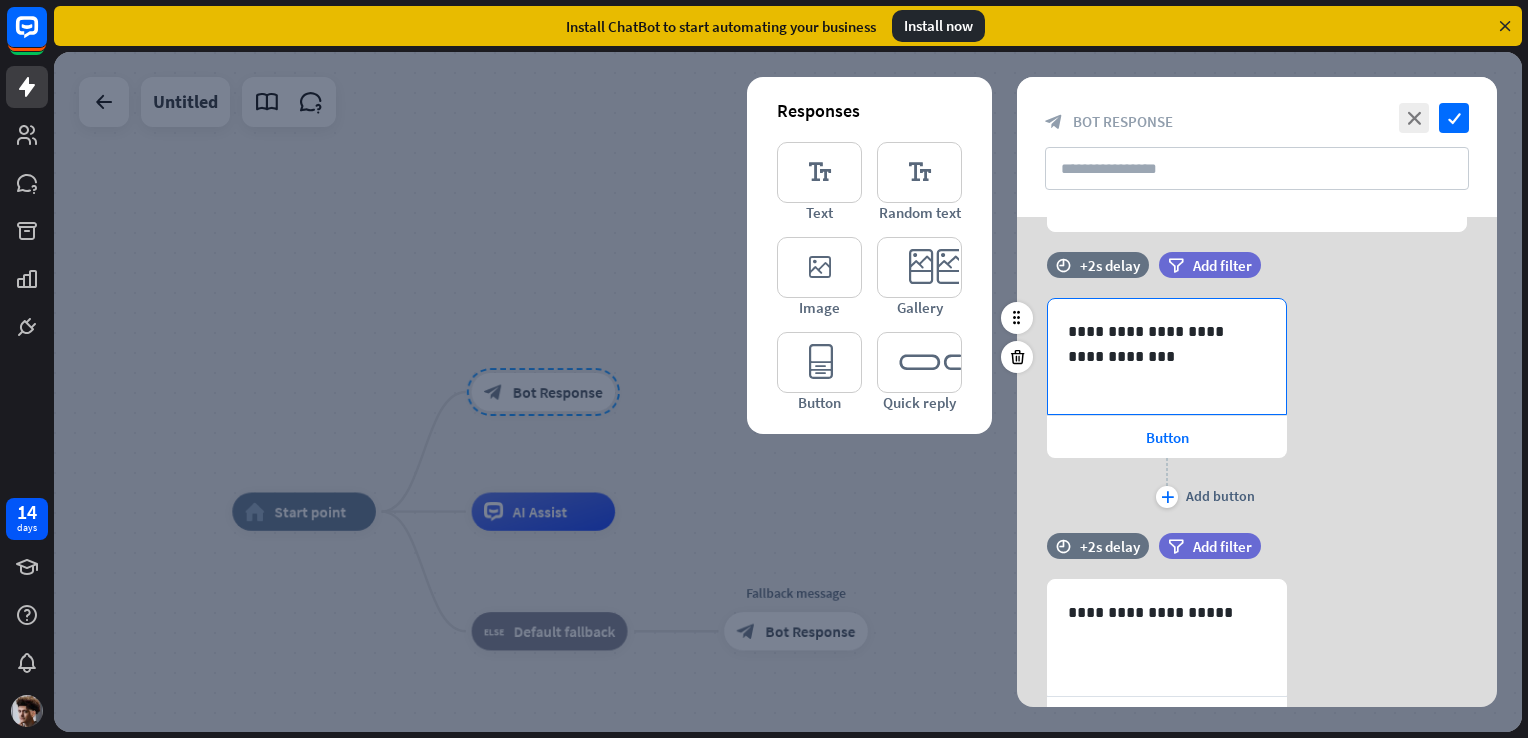 scroll, scrollTop: 188, scrollLeft: 0, axis: vertical 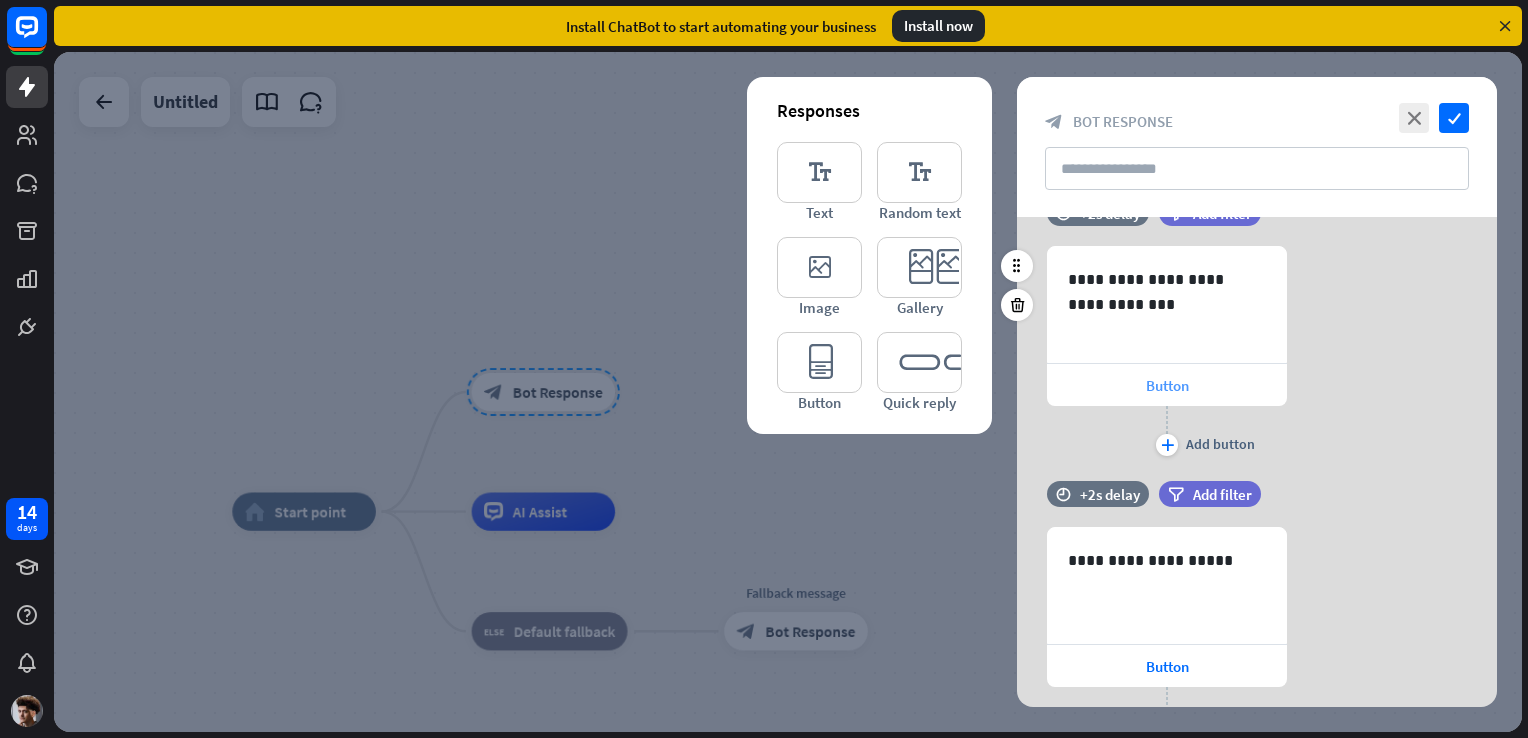 click on "Button" at bounding box center (1167, 385) 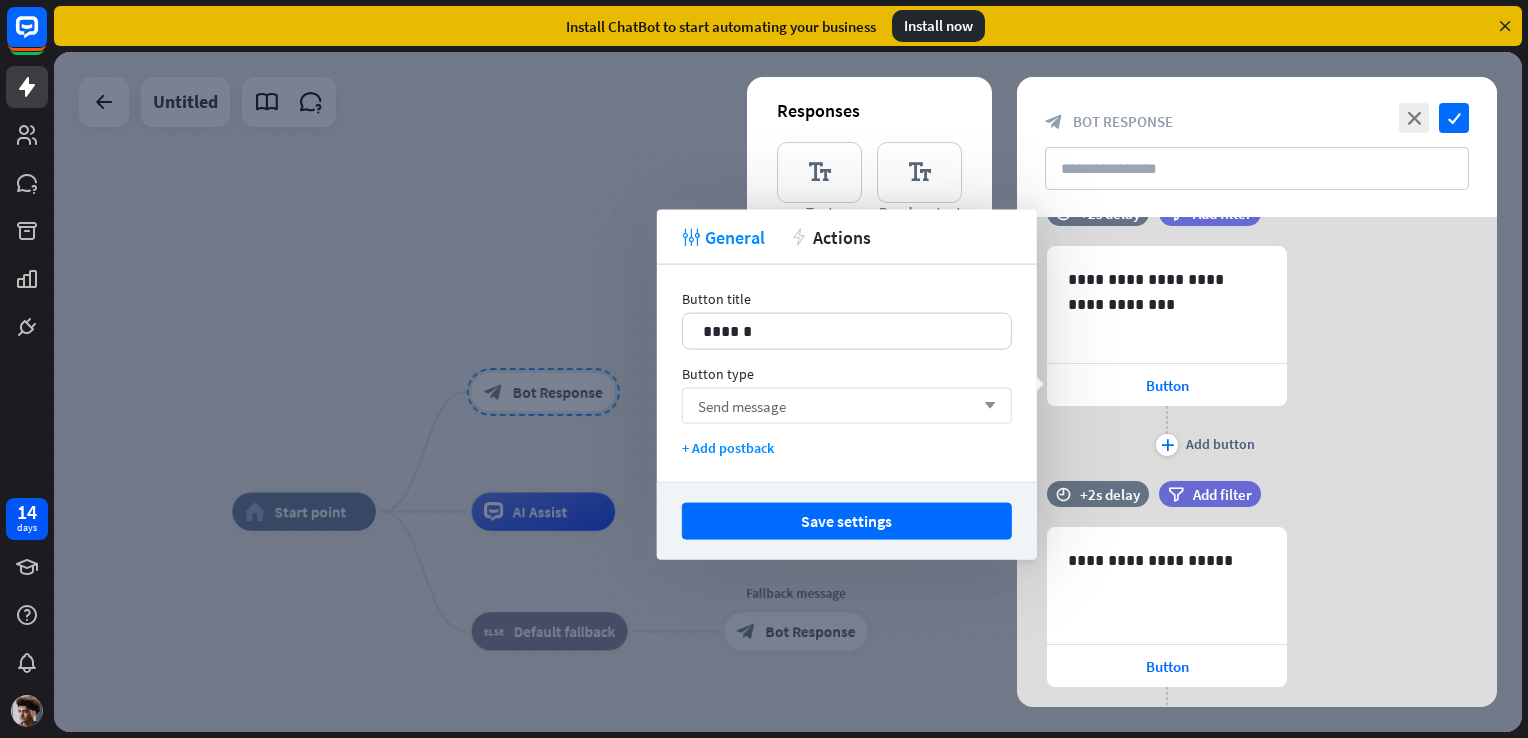 click on "Send message
arrow_down" at bounding box center [847, 406] 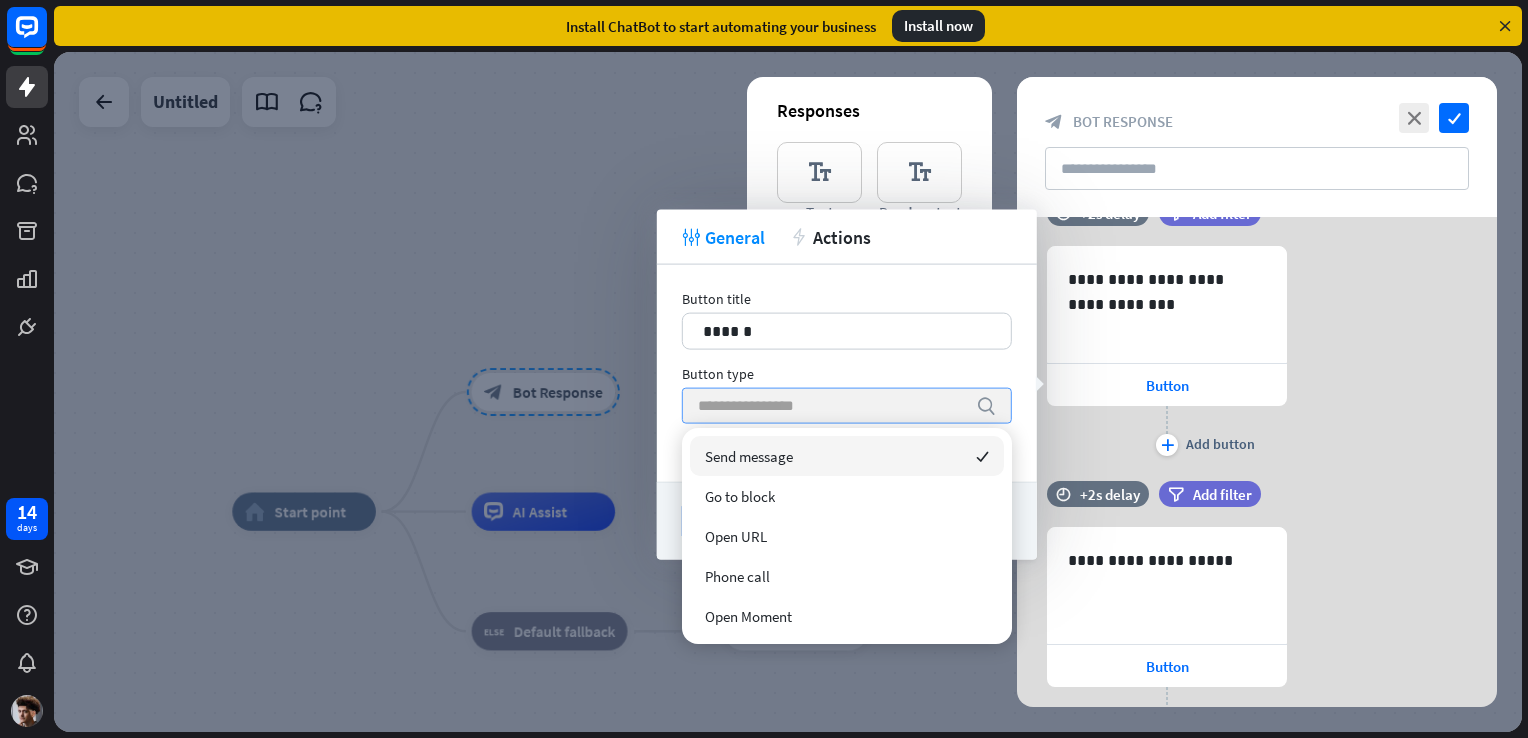 click at bounding box center [832, 406] 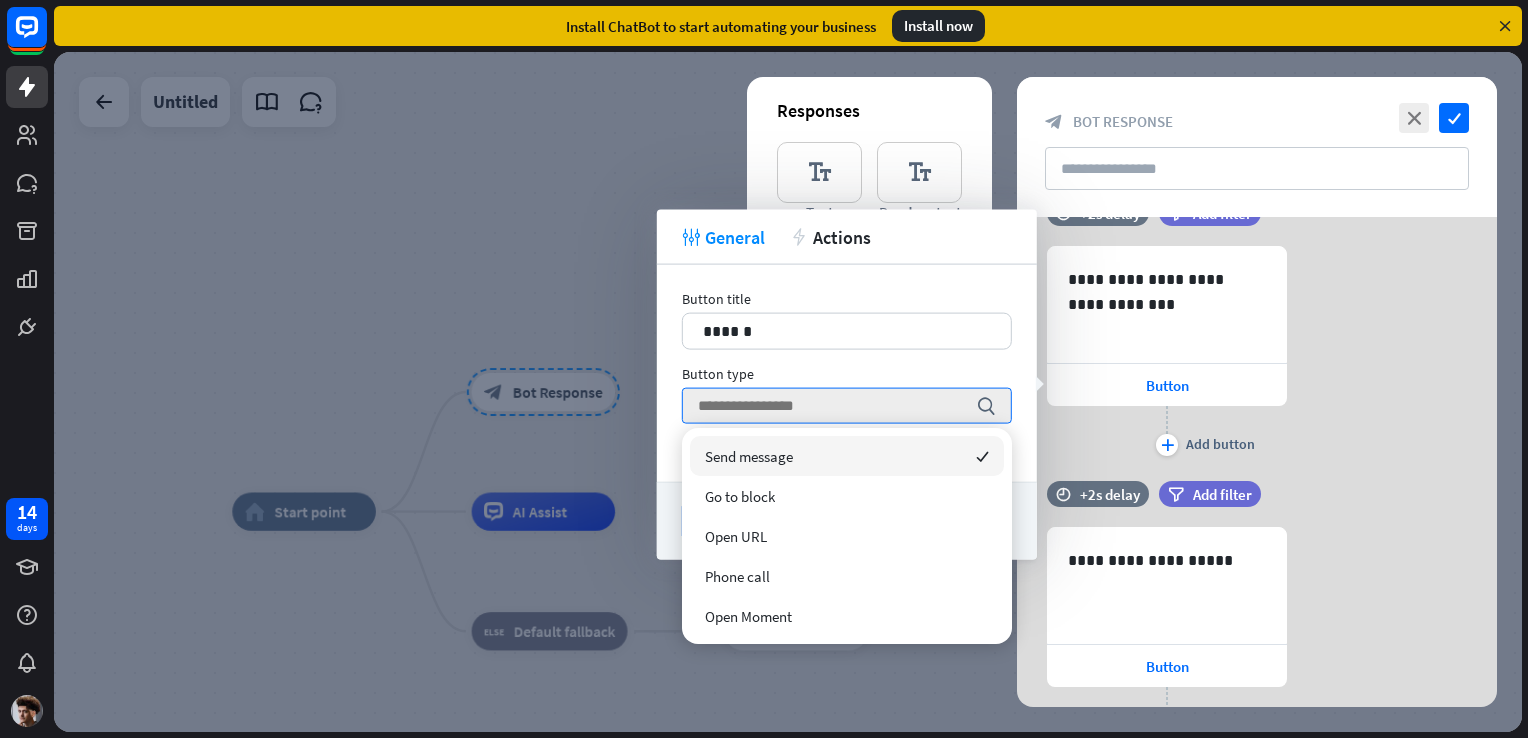 click on "**********" at bounding box center (1257, 353) 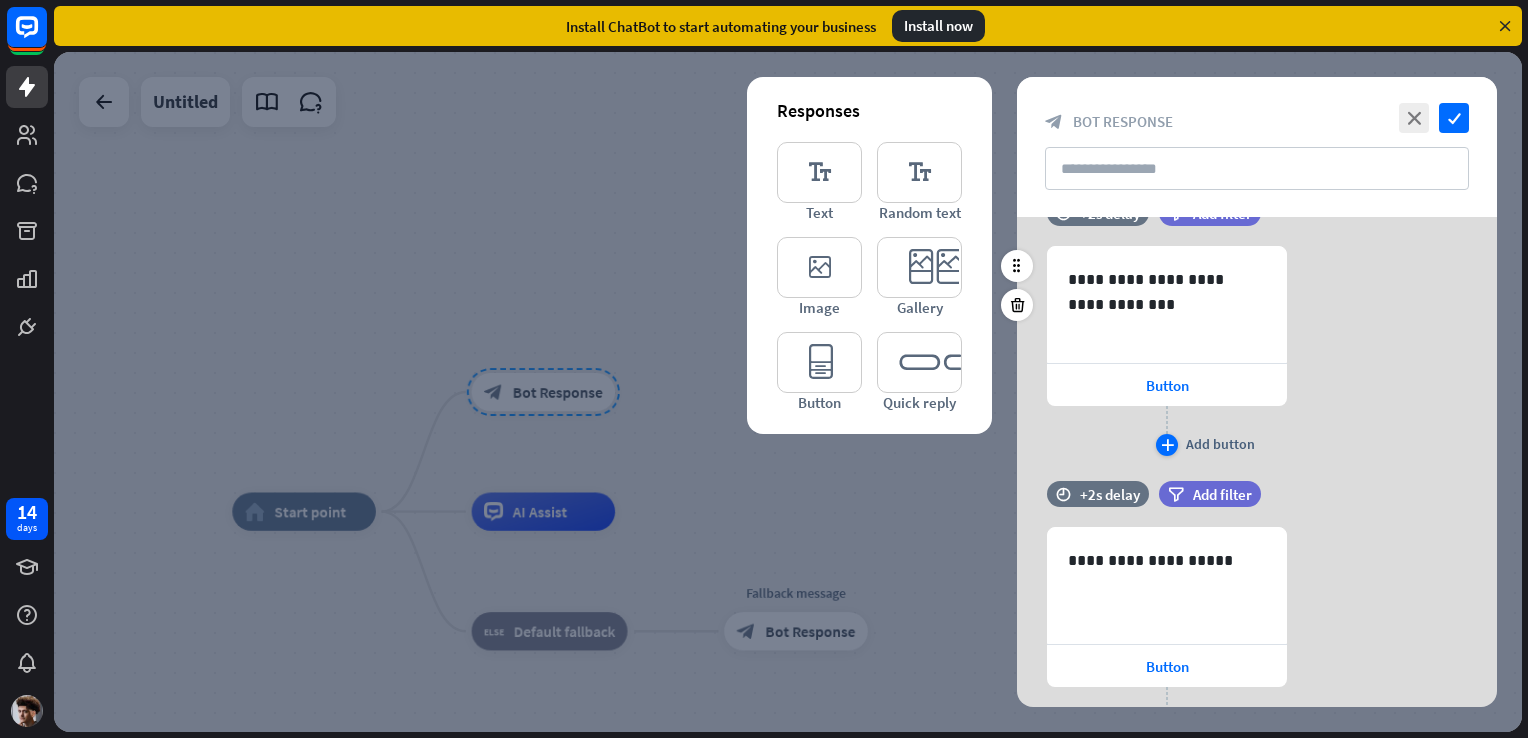 click on "plus" at bounding box center (1167, 445) 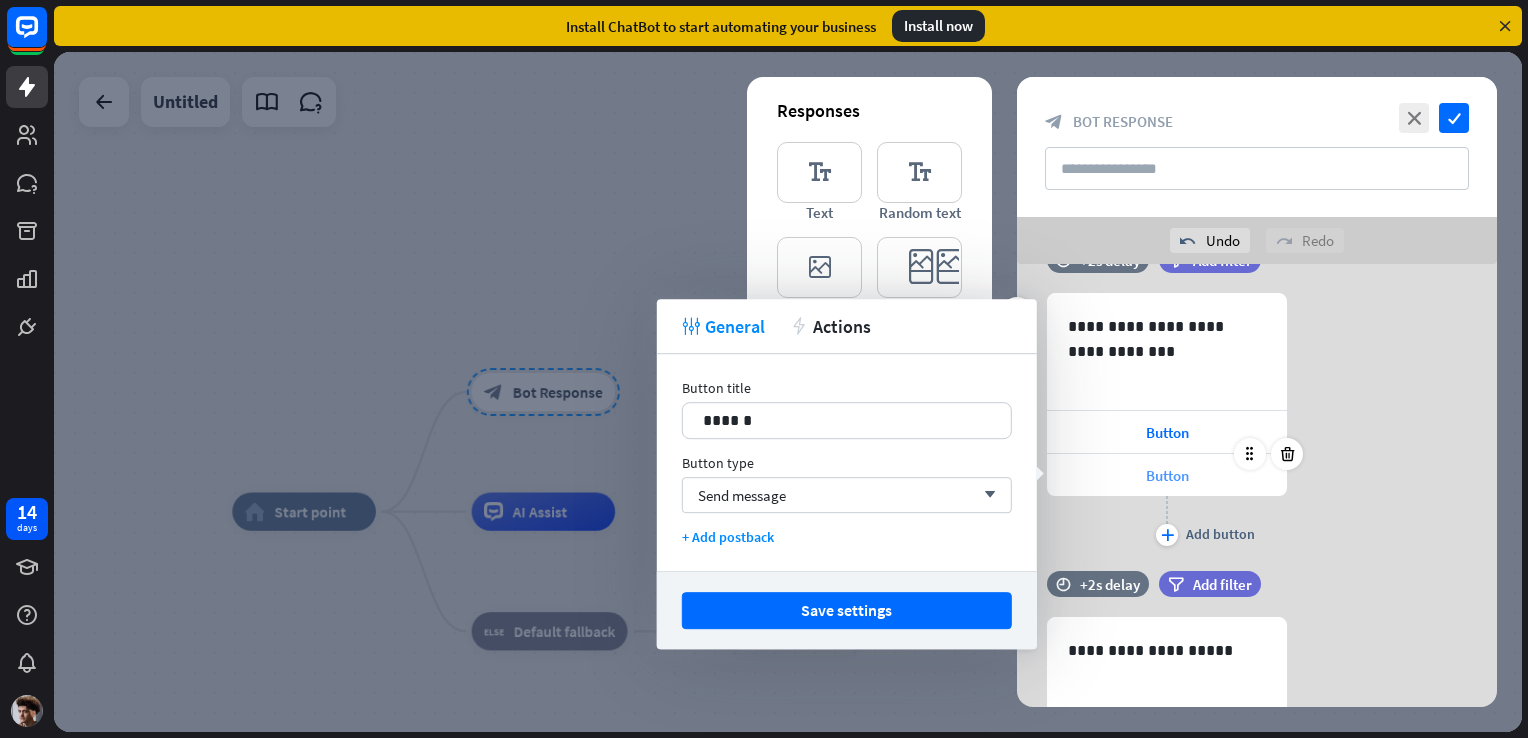 click on "Button" at bounding box center (1167, 475) 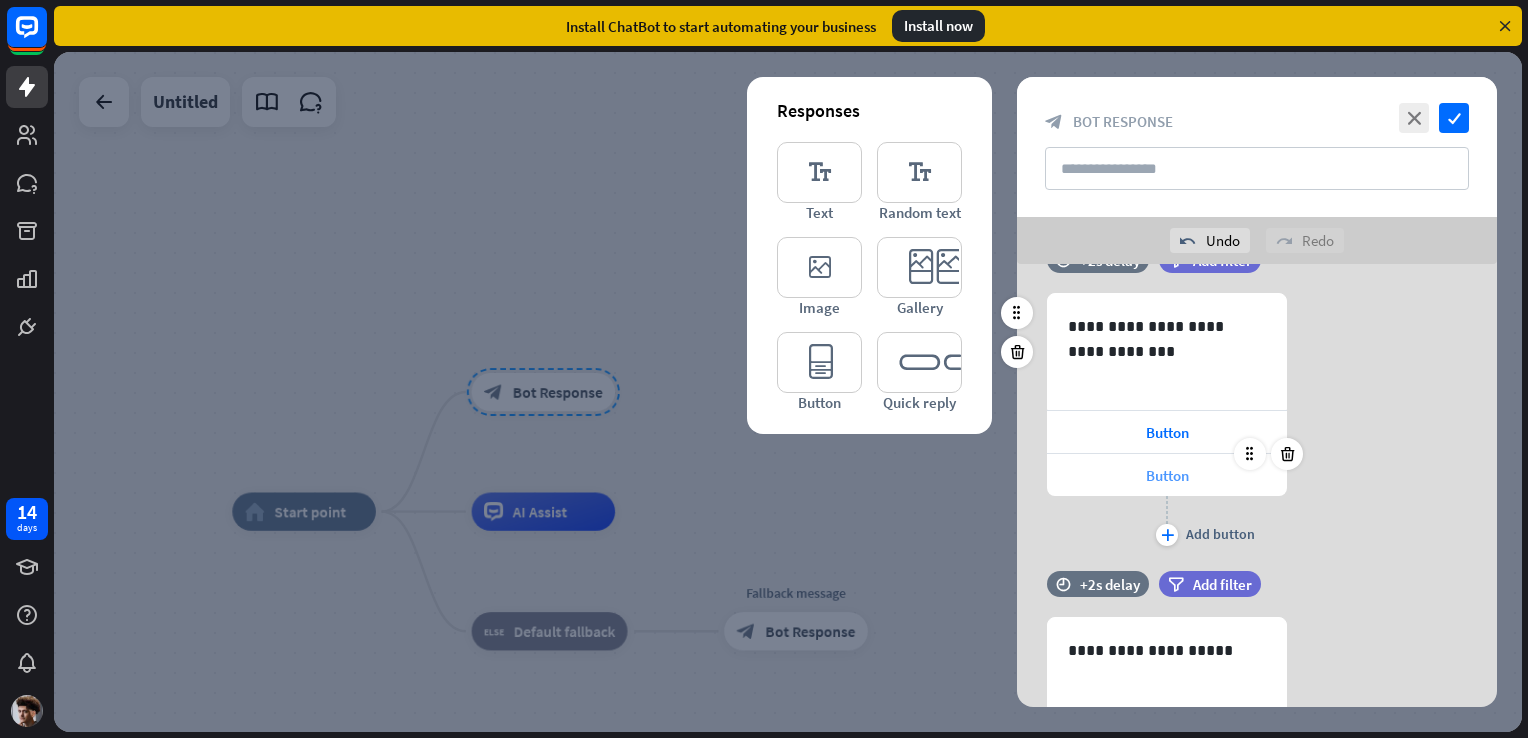 click on "Button" at bounding box center (1167, 475) 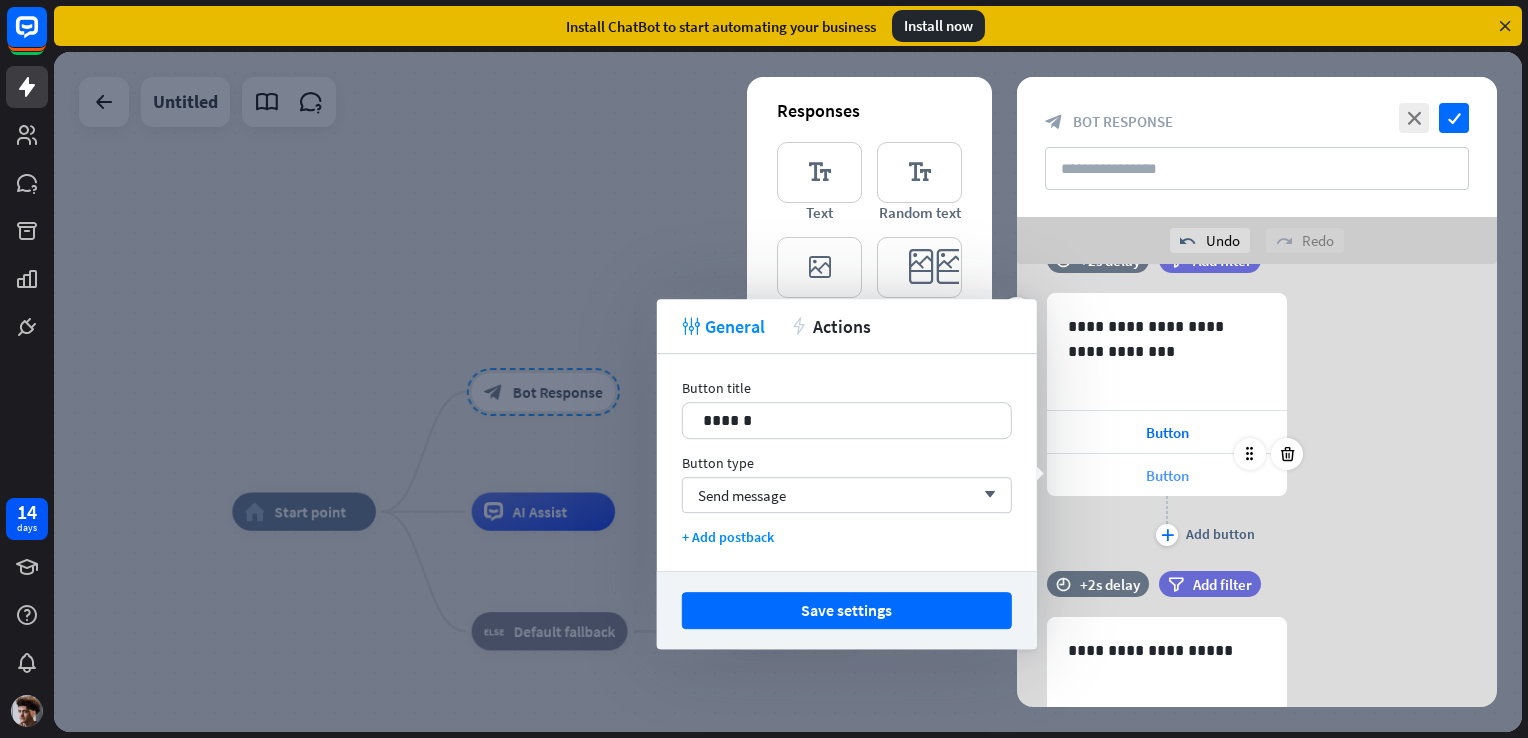 click on "Button" at bounding box center [1167, 475] 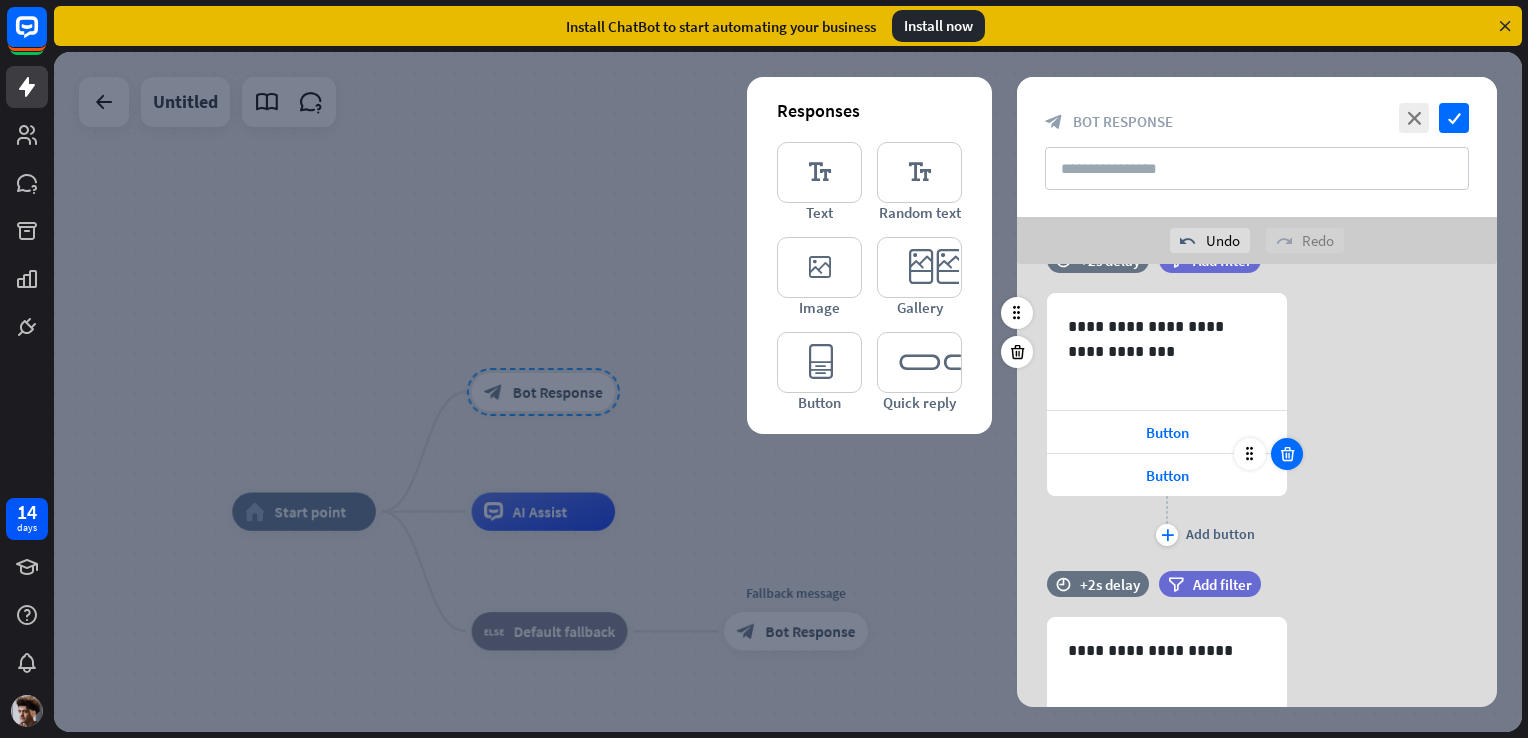 click at bounding box center [1287, 454] 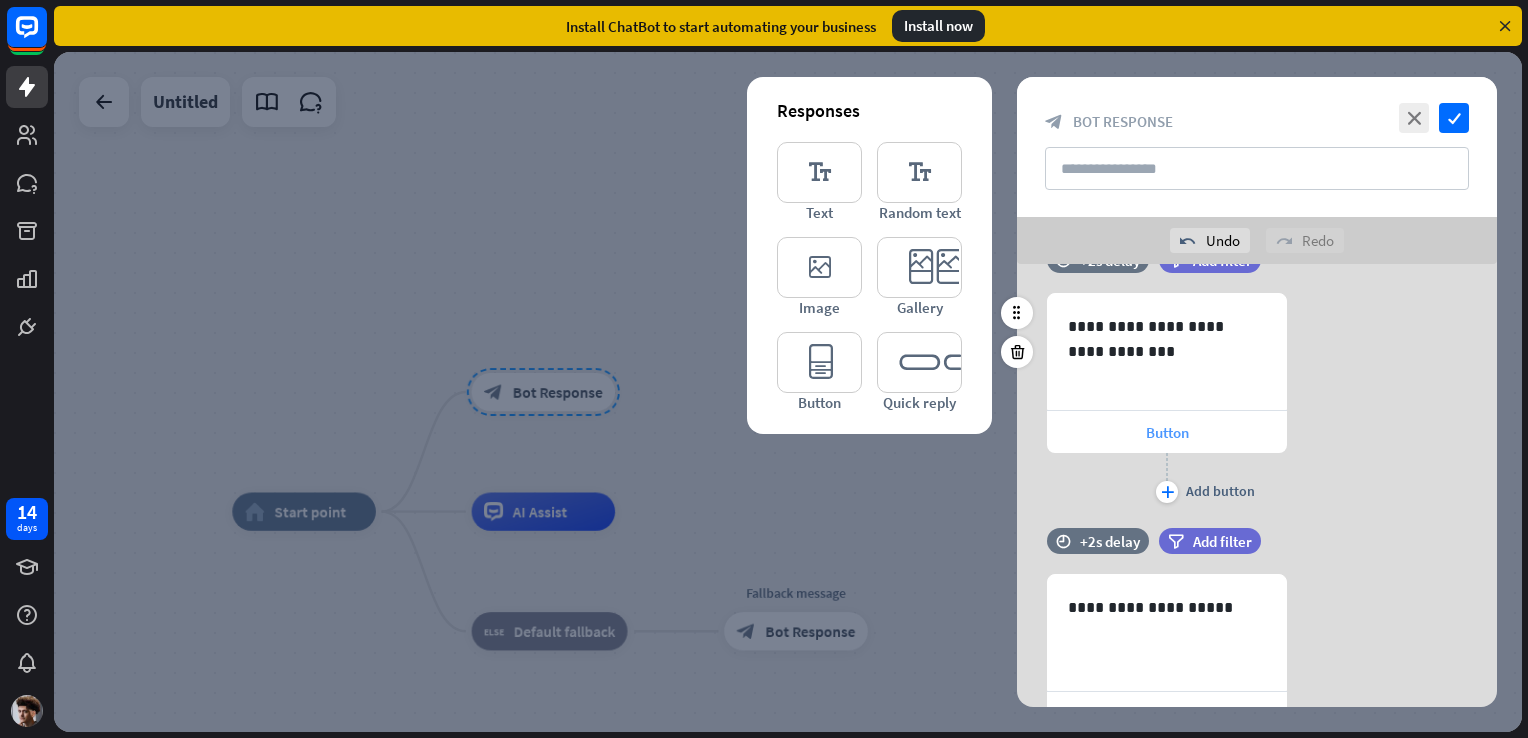 click on "Button" at bounding box center [1167, 432] 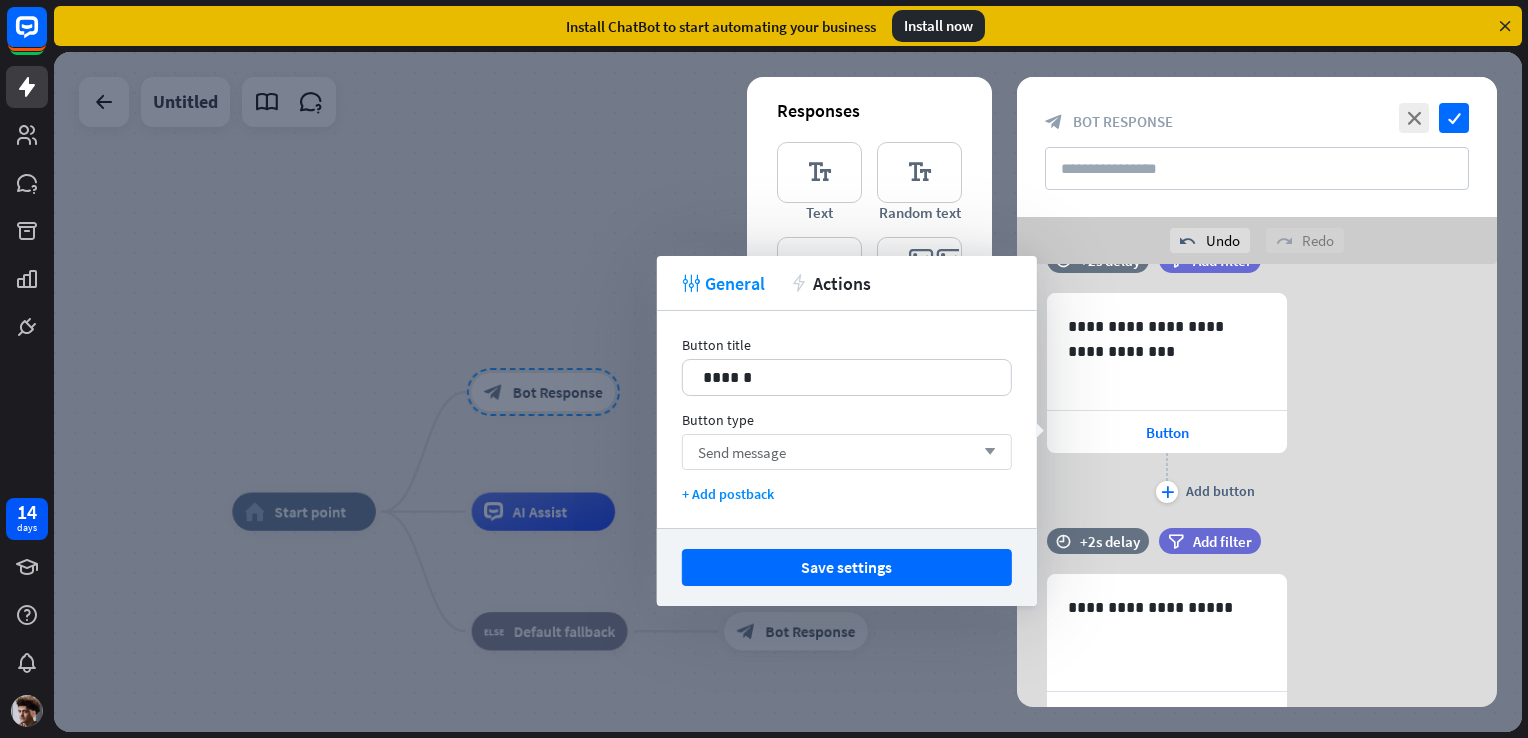 click on "Send message
arrow_down" at bounding box center (847, 452) 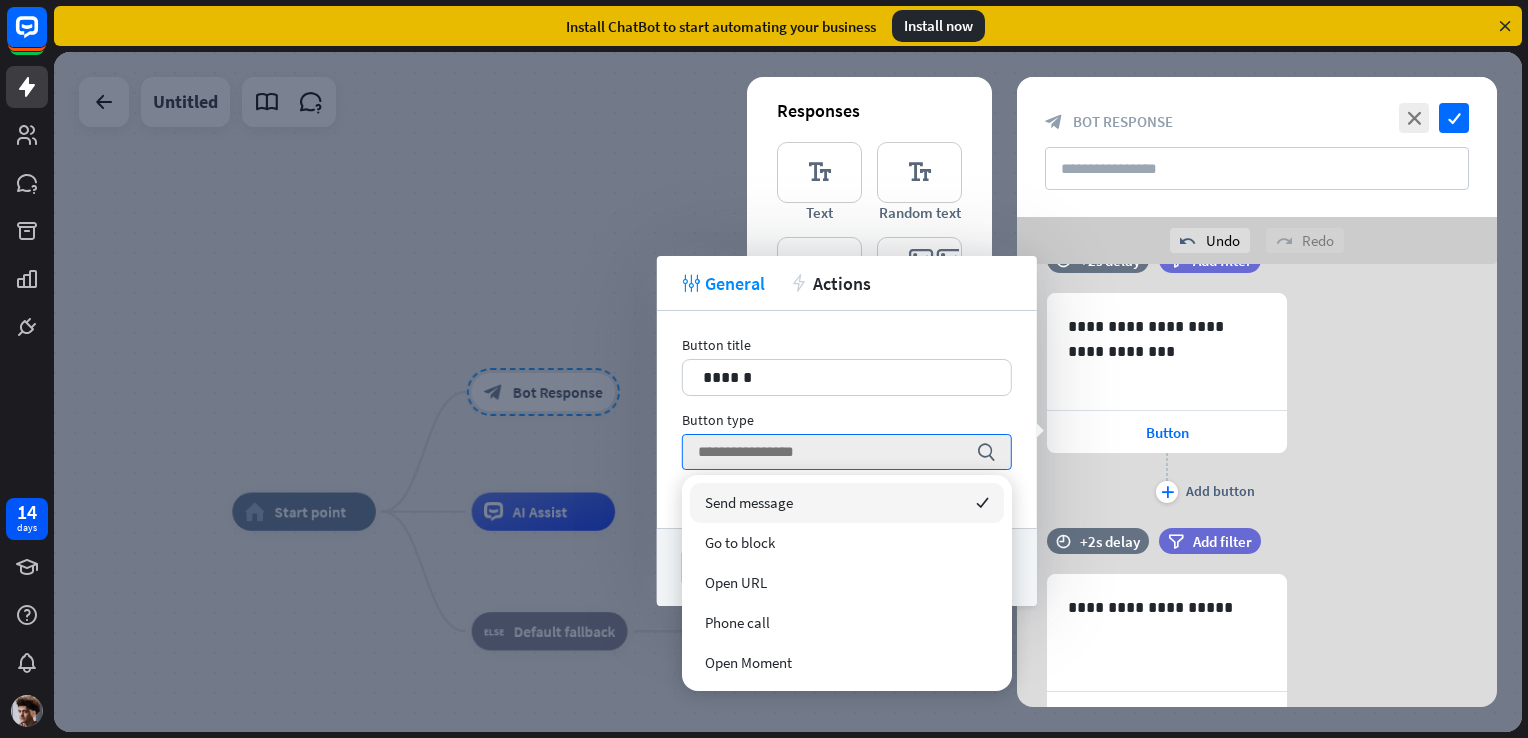 click on "plus   Add button" at bounding box center [1167, 478] 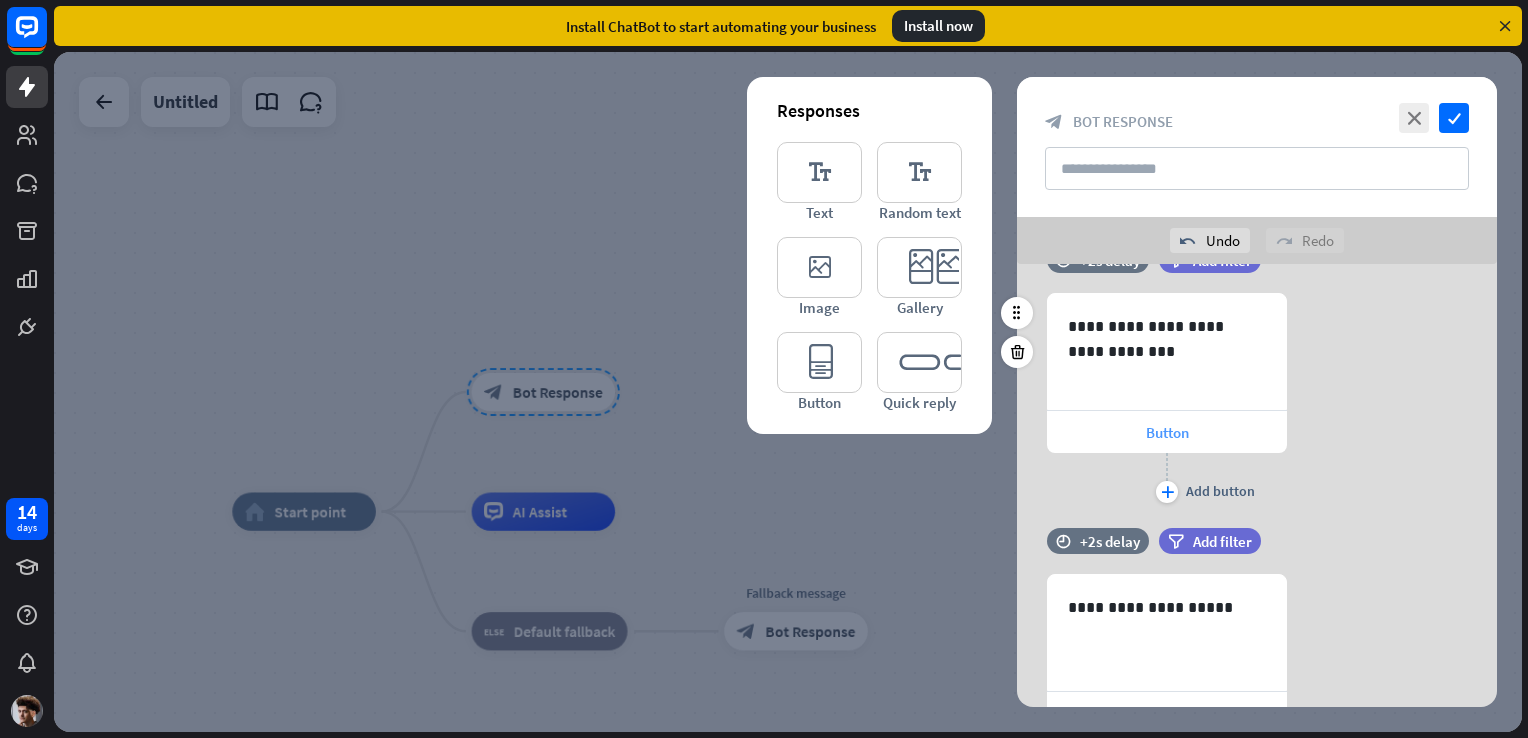 click on "Button" at bounding box center (1167, 432) 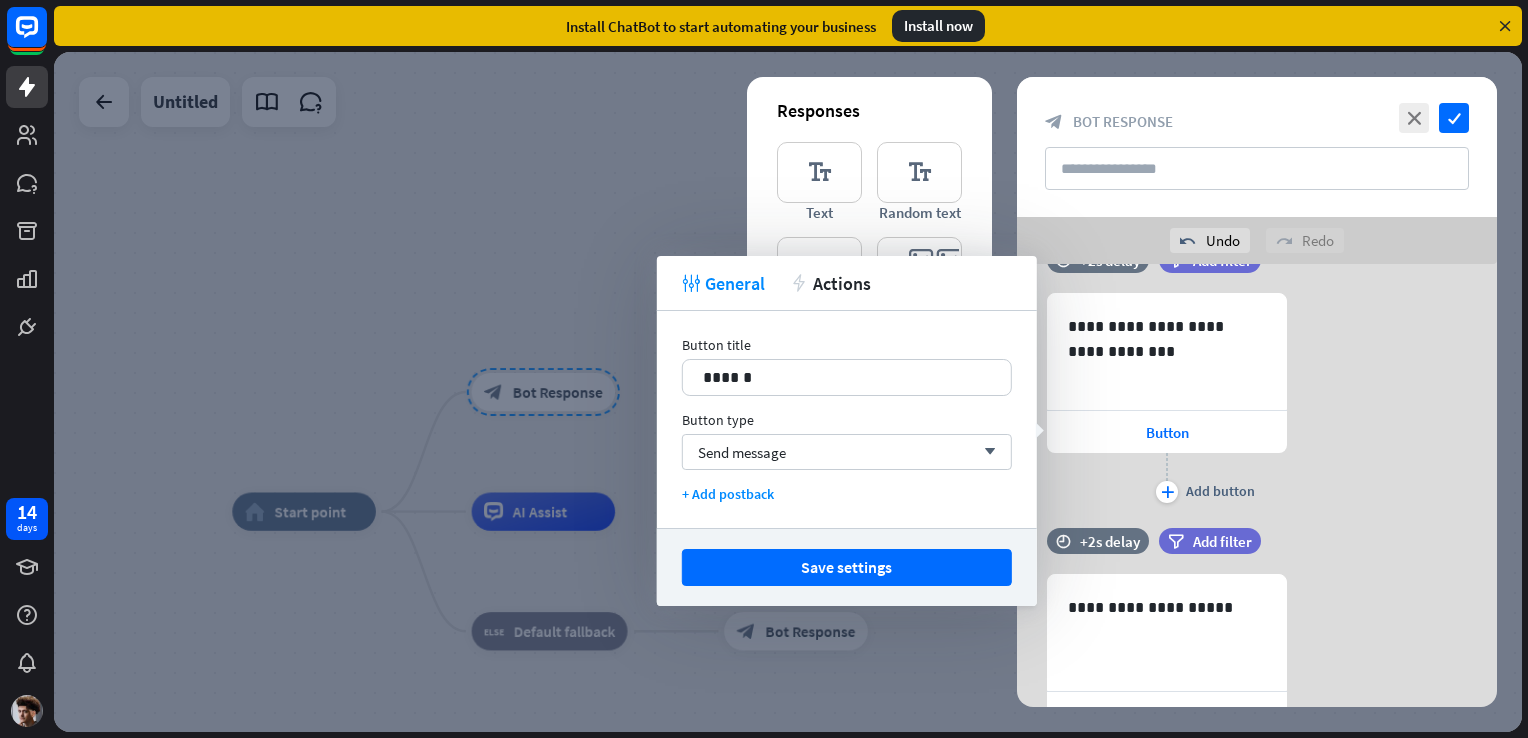 click on "plus   Add button" at bounding box center (1167, 478) 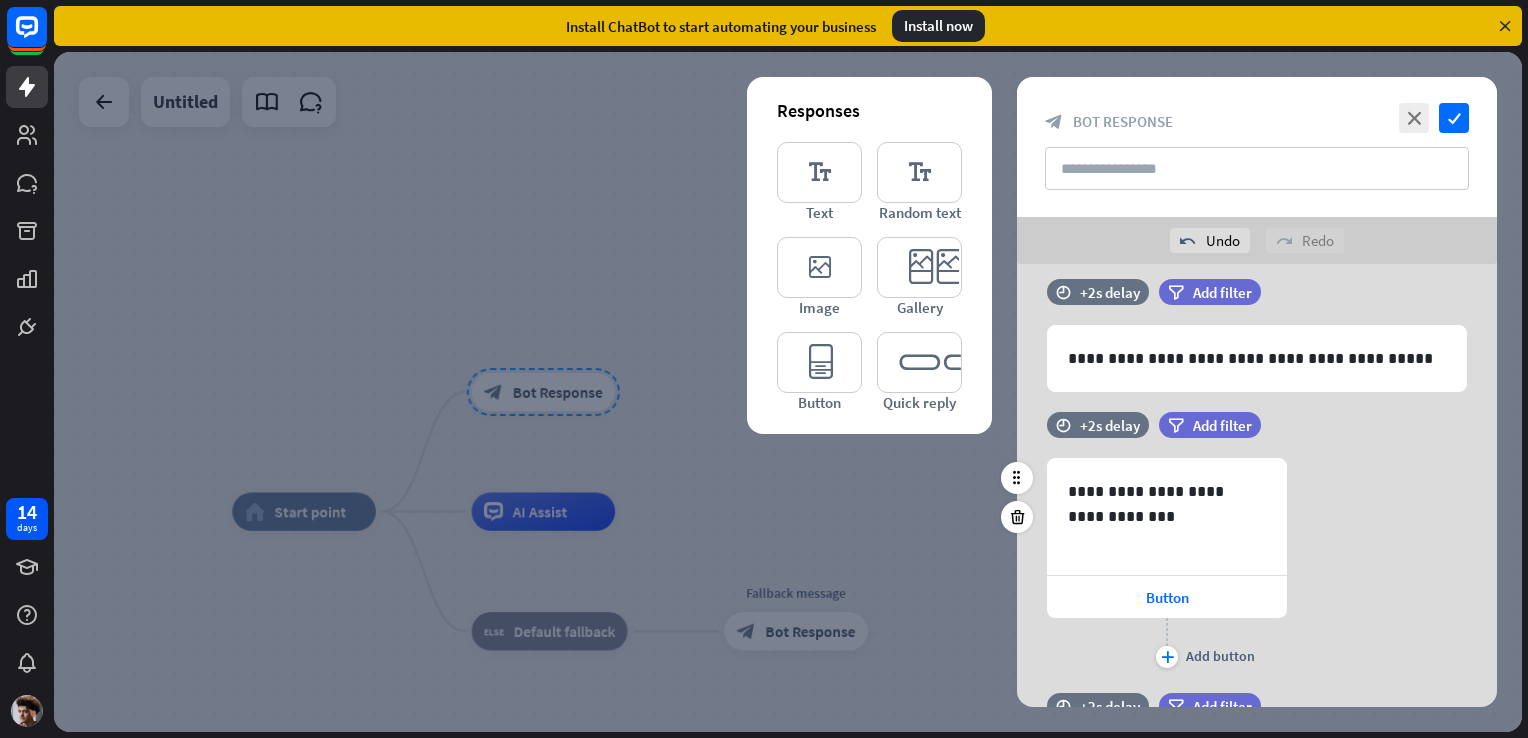 scroll, scrollTop: 16, scrollLeft: 0, axis: vertical 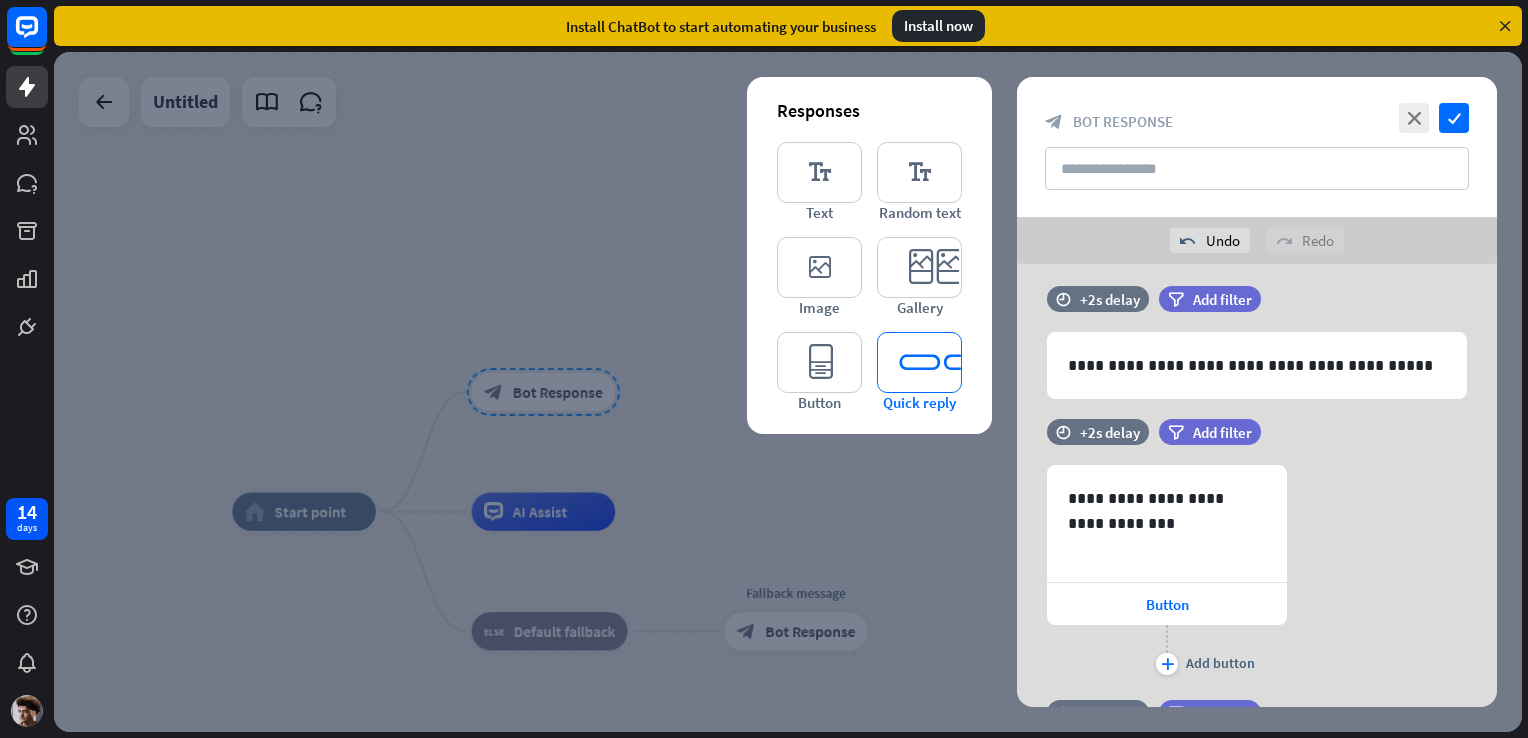 click on "editor_quick_replies" at bounding box center (919, 362) 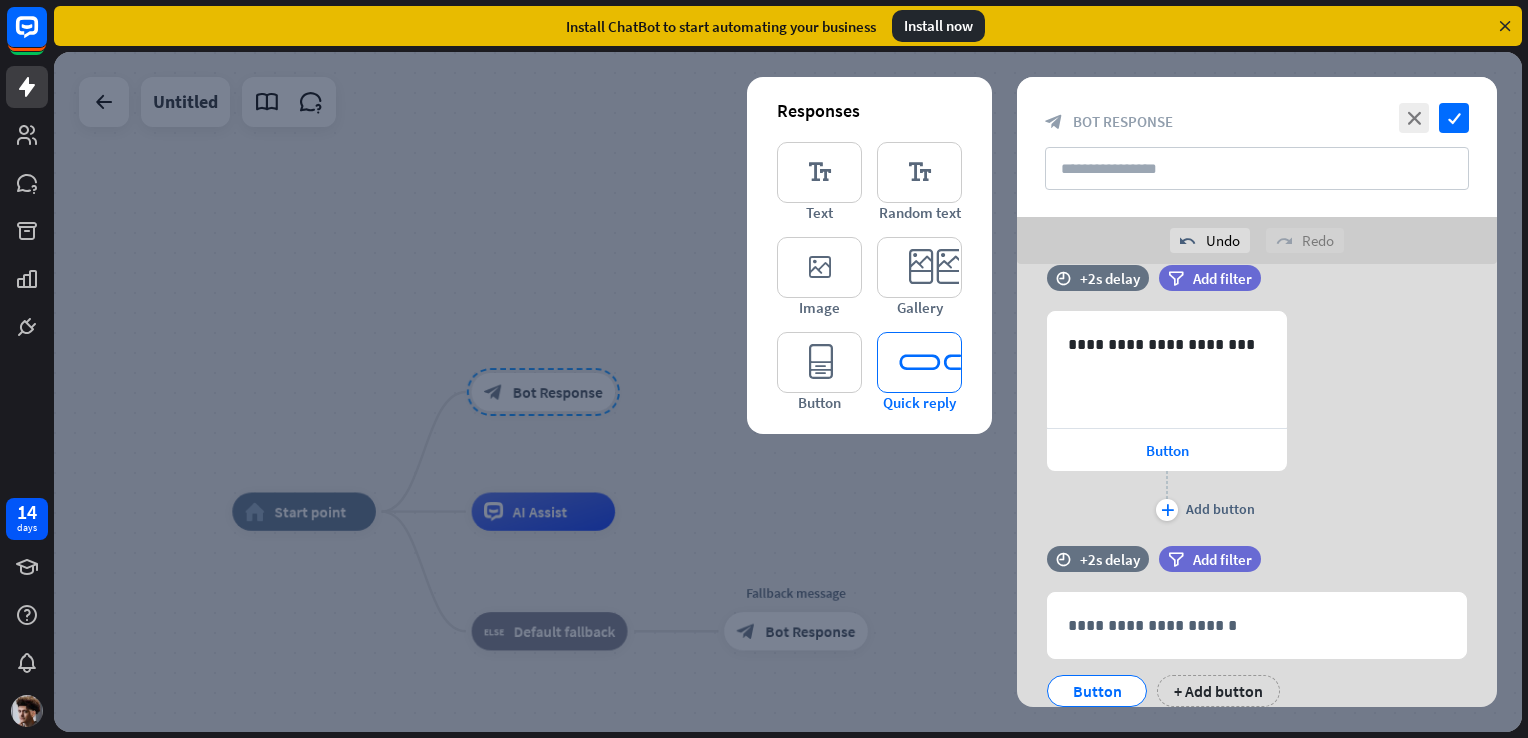 scroll, scrollTop: 799, scrollLeft: 0, axis: vertical 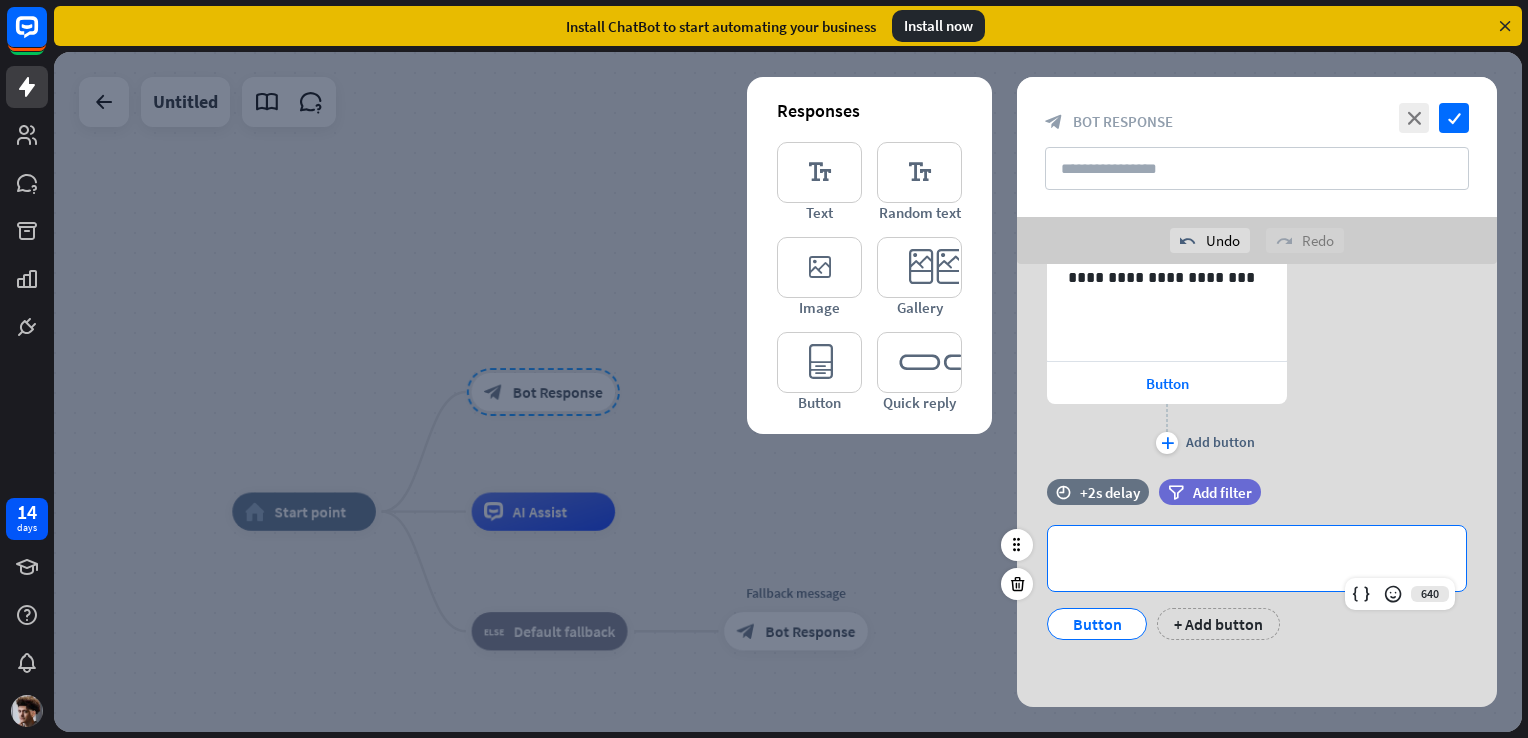 click on "**********" at bounding box center (1257, 558) 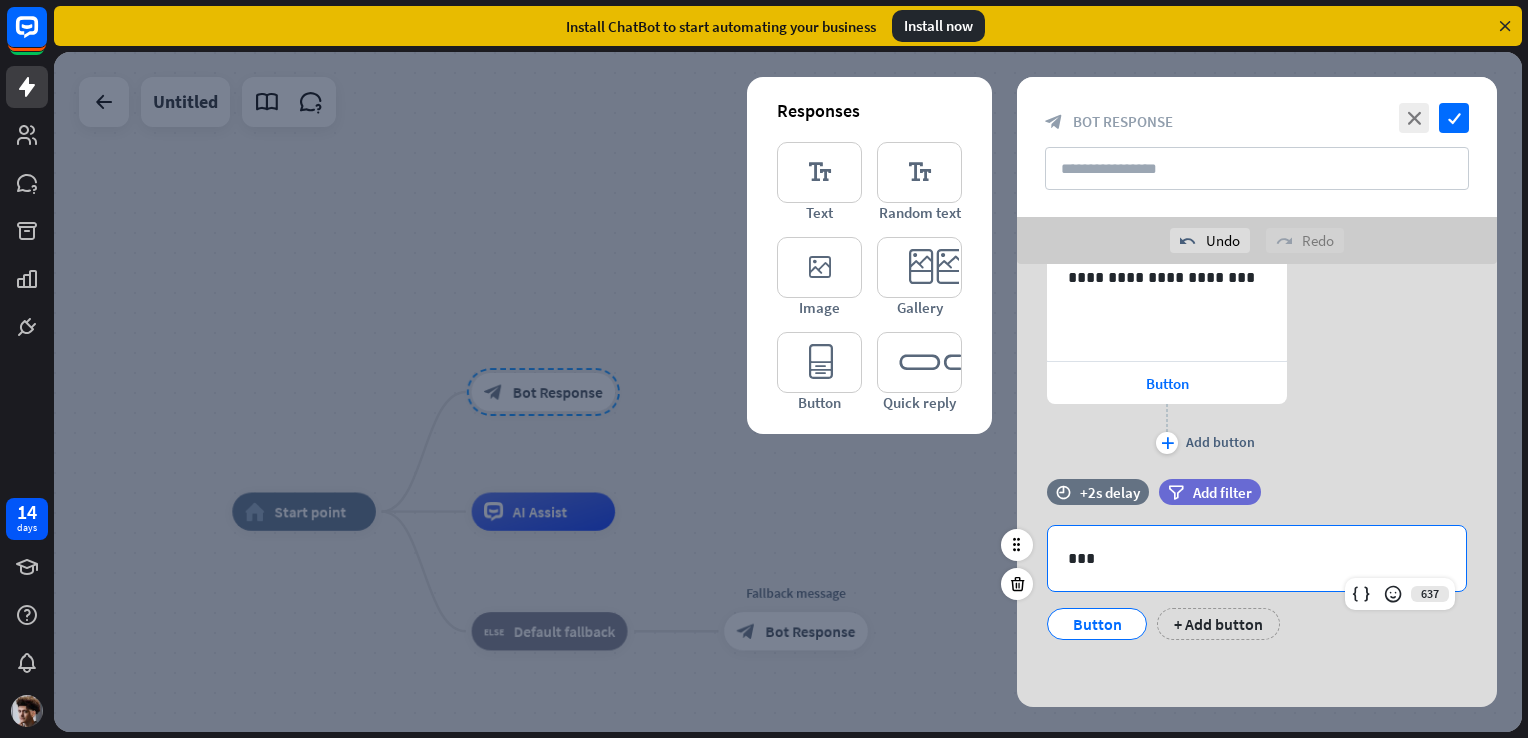 click on "***" at bounding box center (1257, 558) 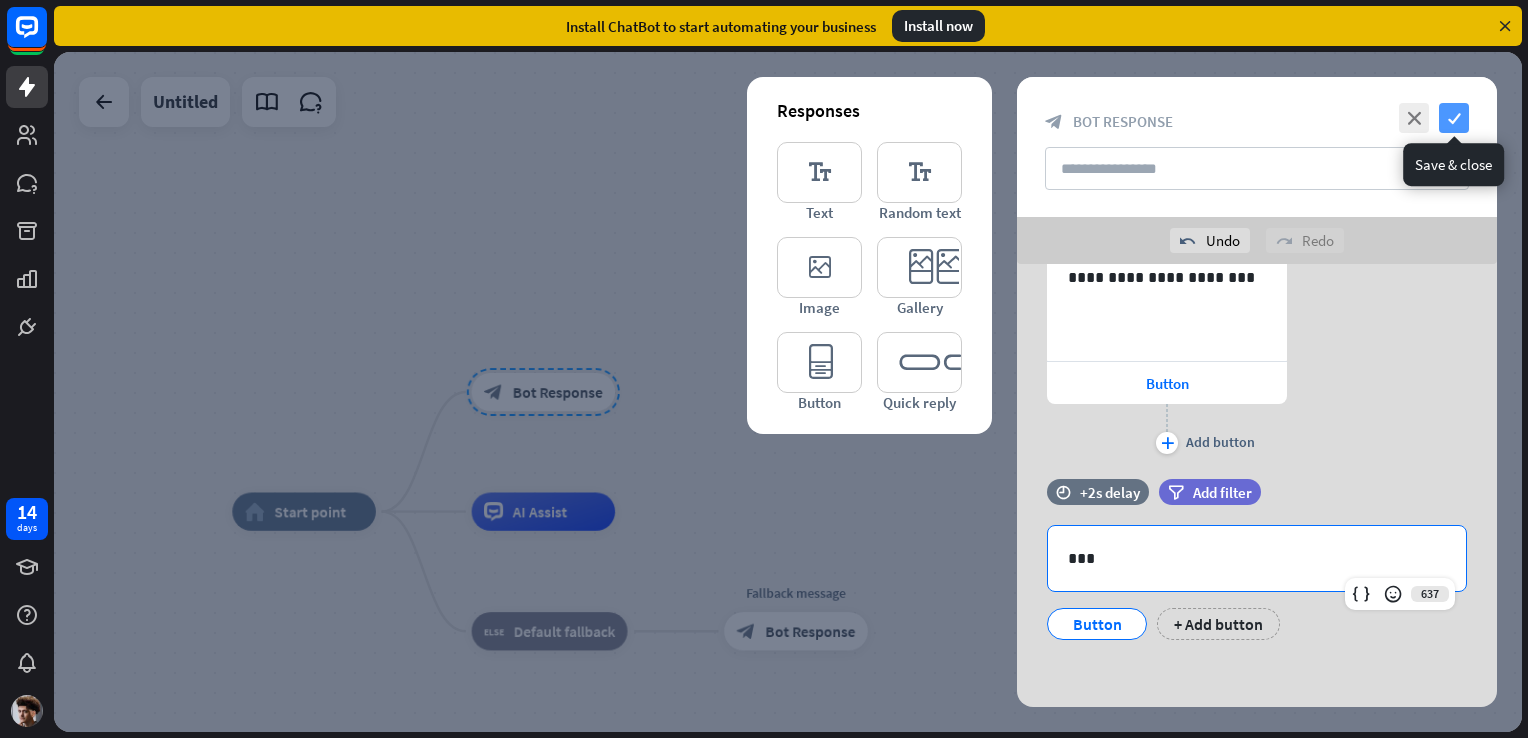click on "check" at bounding box center [1454, 118] 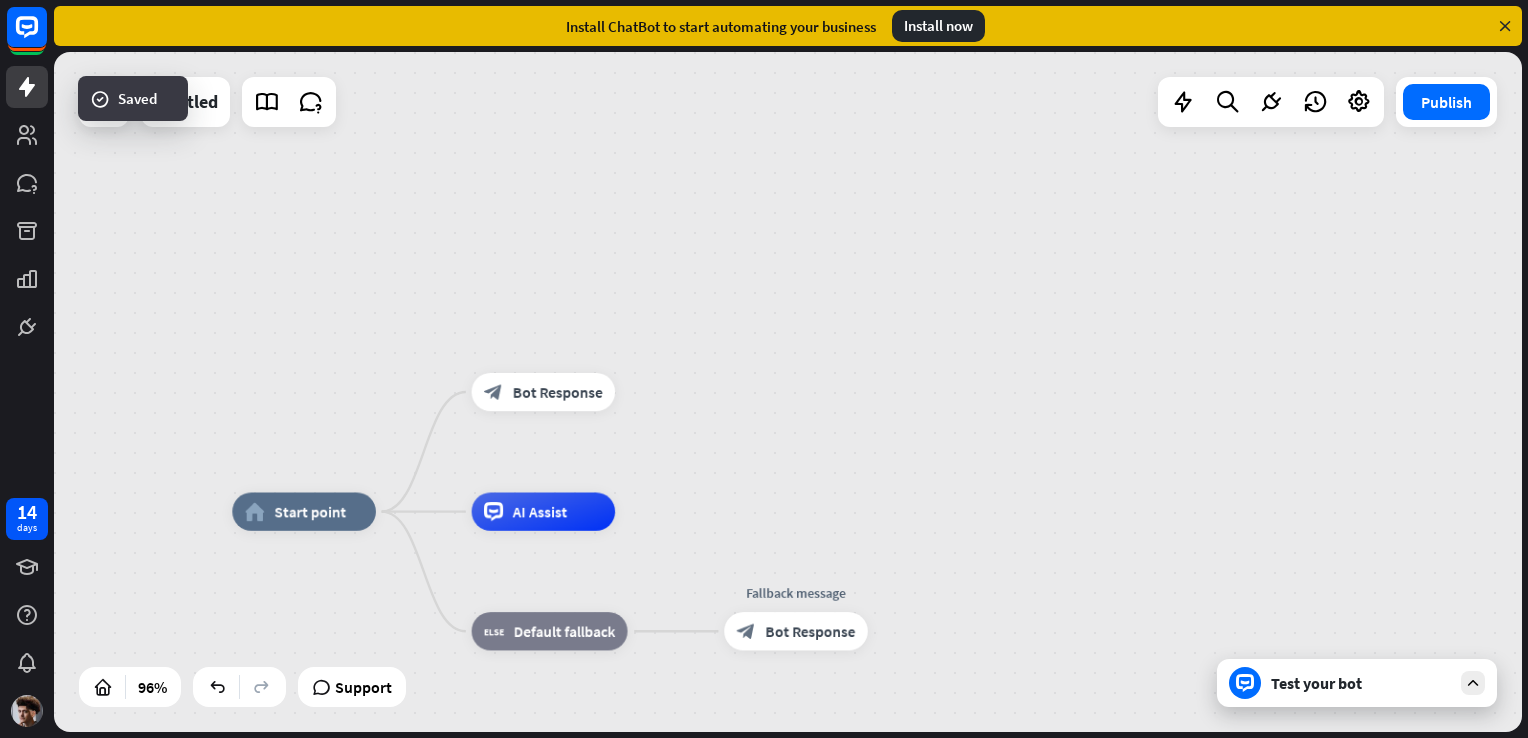 click on "Test your bot" at bounding box center (1361, 683) 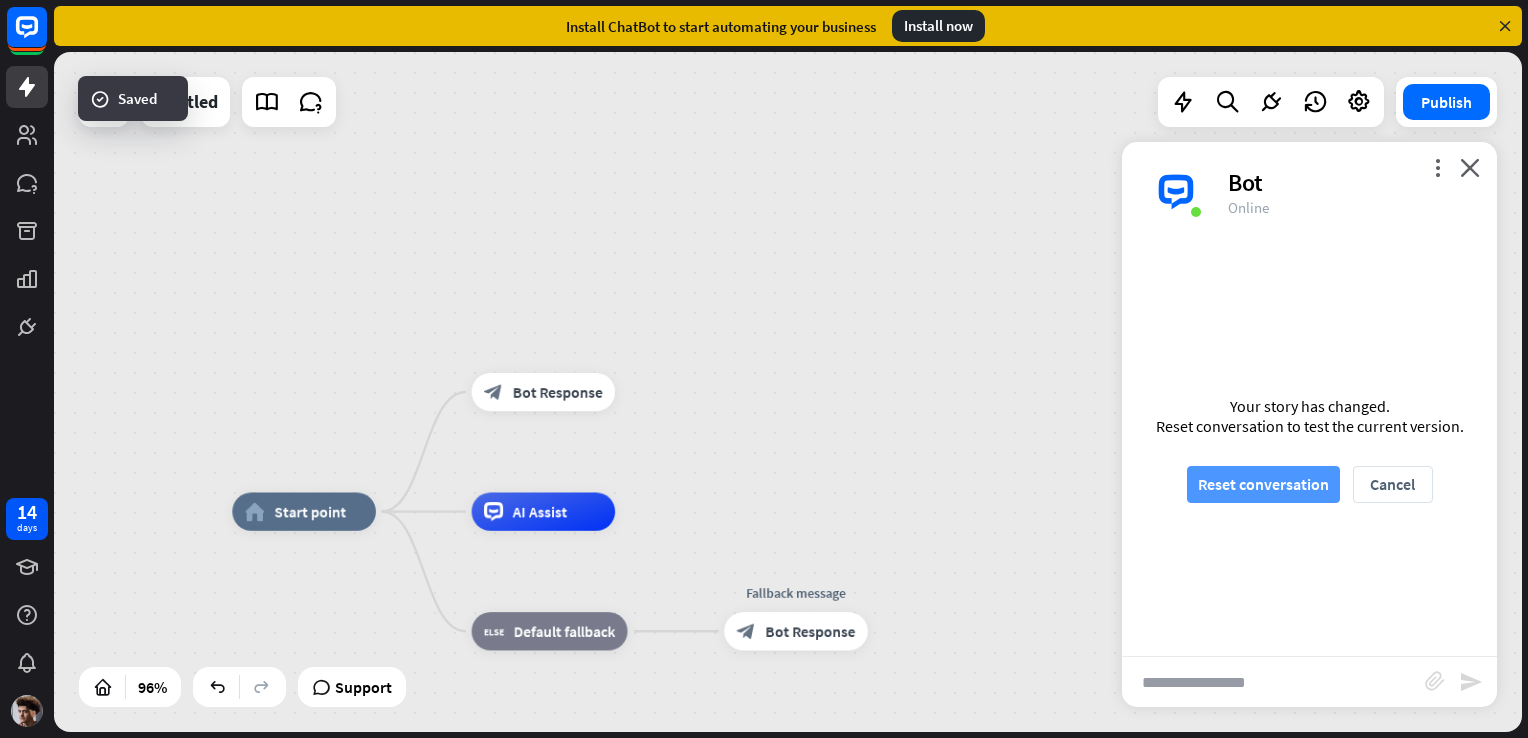 click on "Reset conversation" at bounding box center (1263, 484) 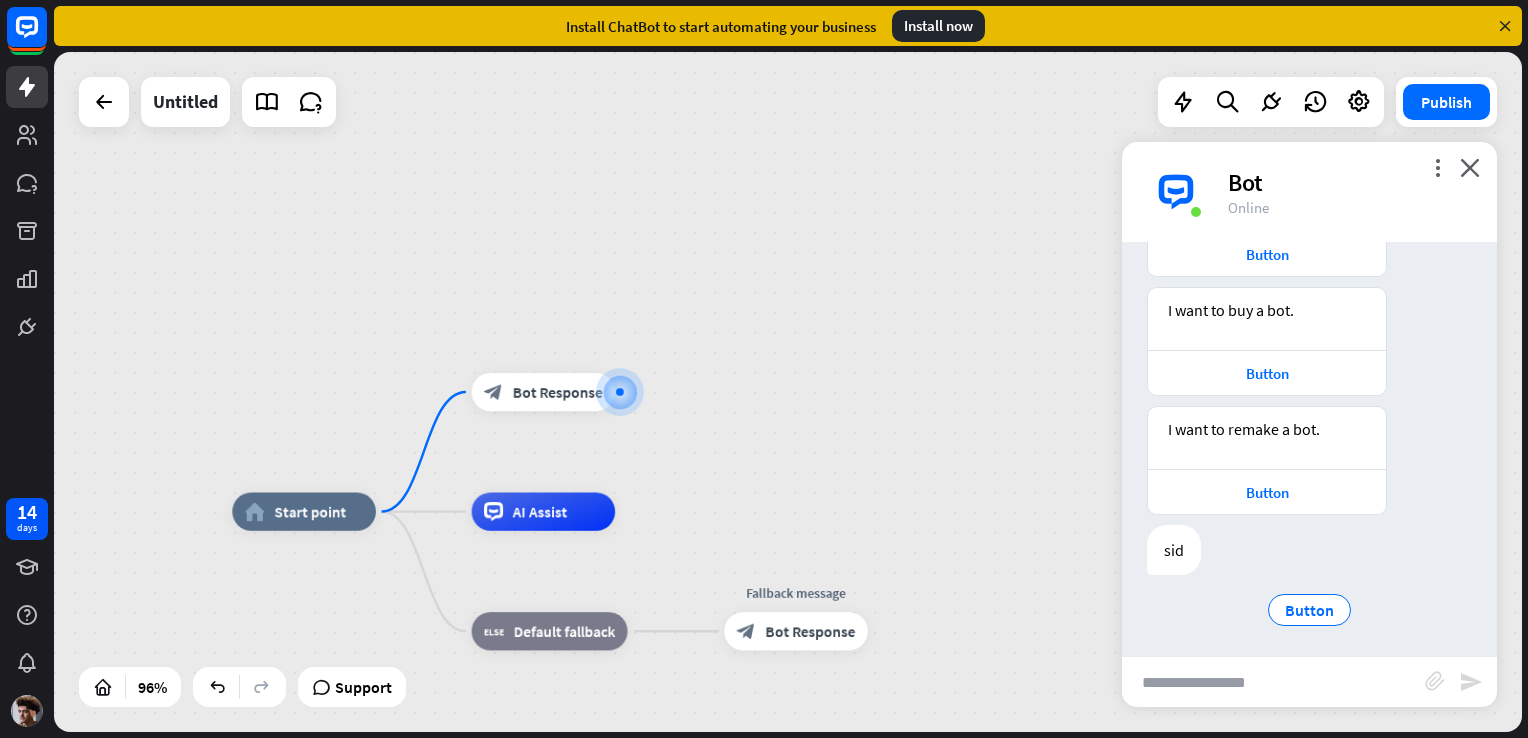scroll, scrollTop: 234, scrollLeft: 0, axis: vertical 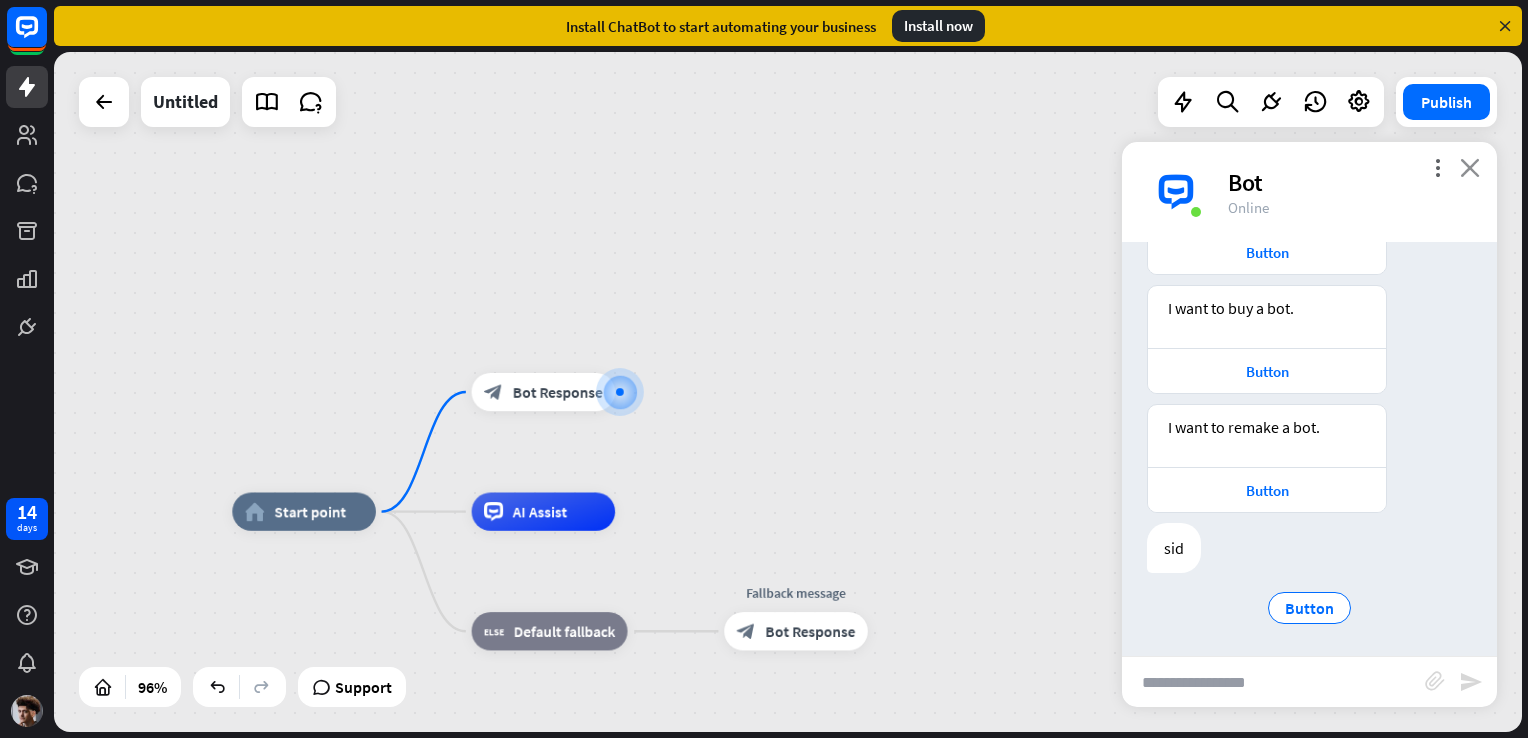 click on "close" at bounding box center (1470, 167) 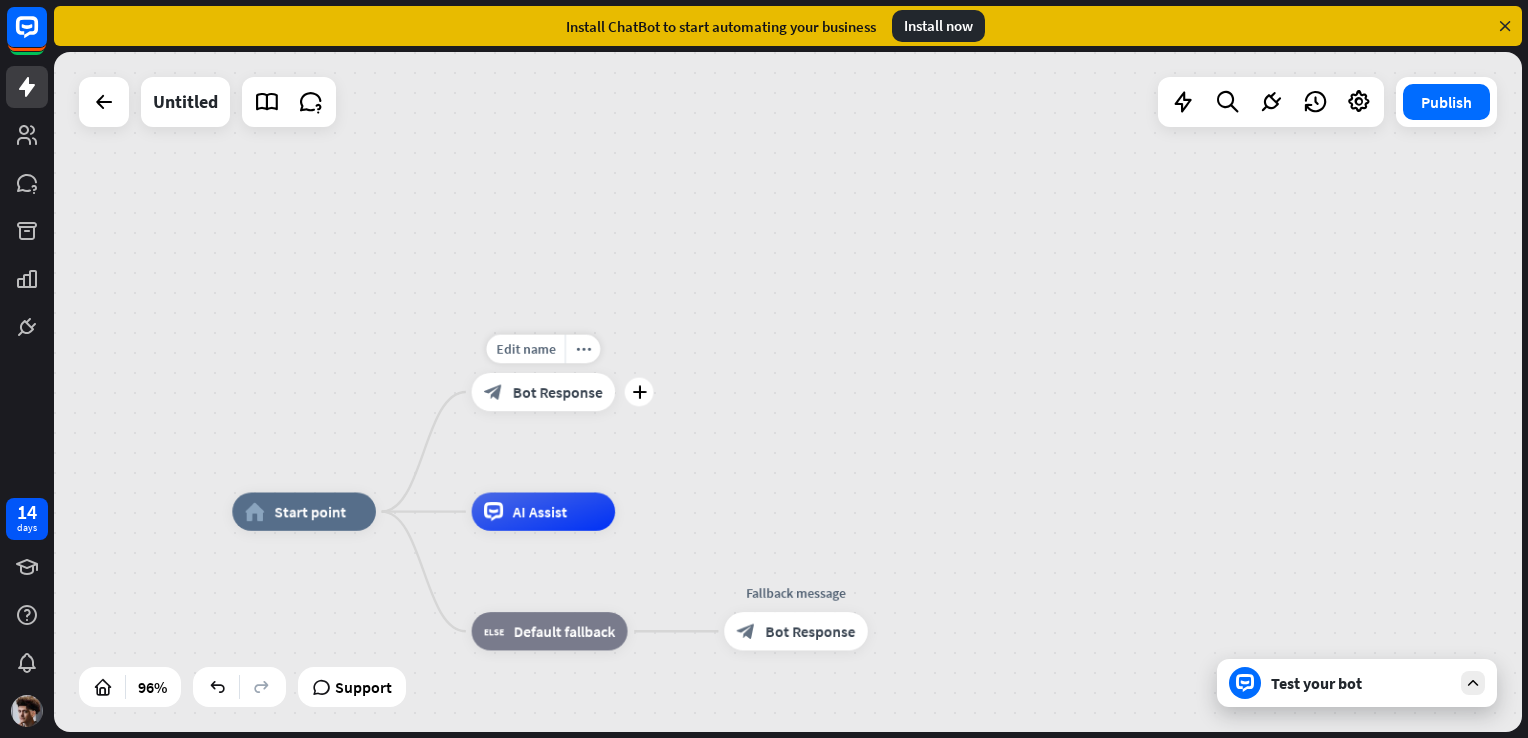 click on "block_bot_response   Bot Response" at bounding box center (544, 392) 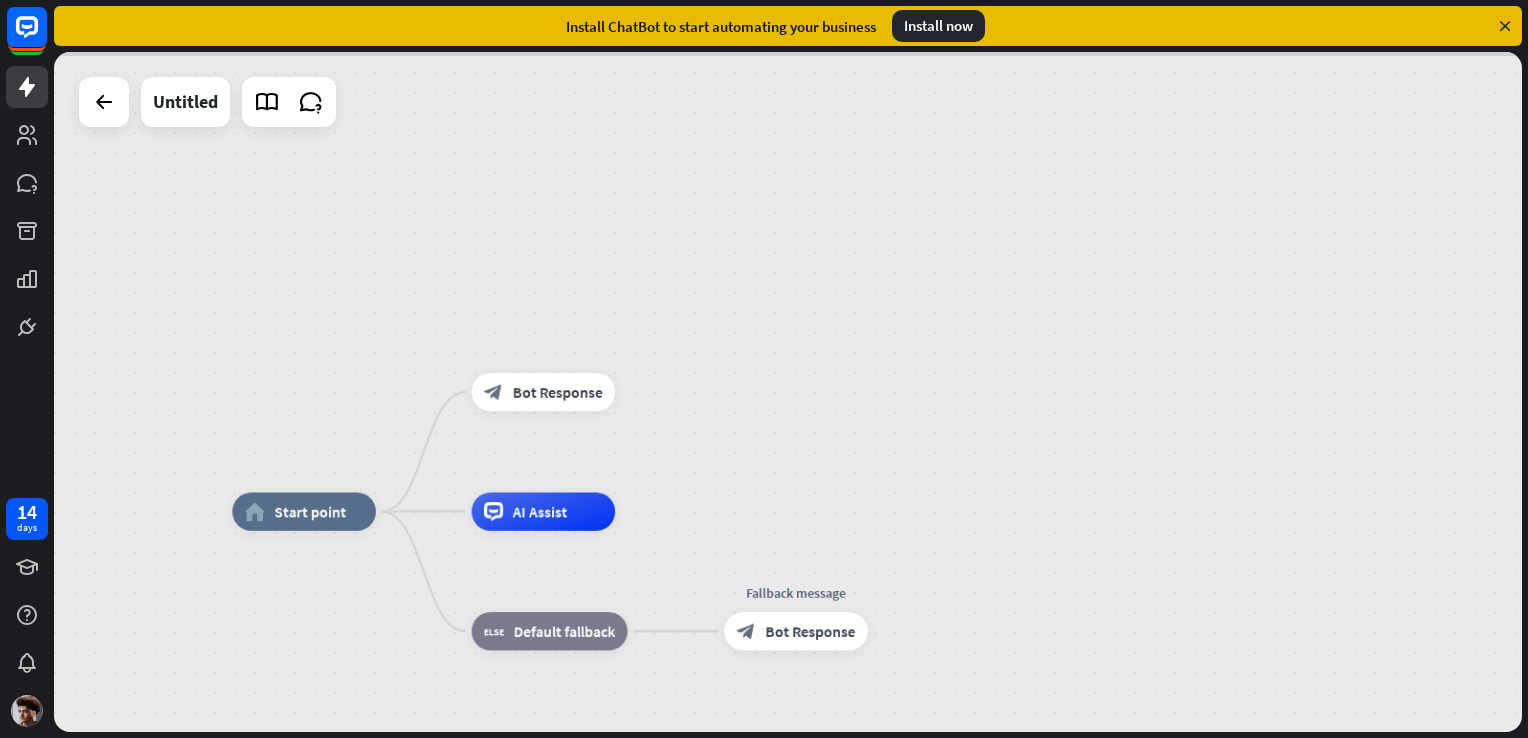click at bounding box center (788, 392) 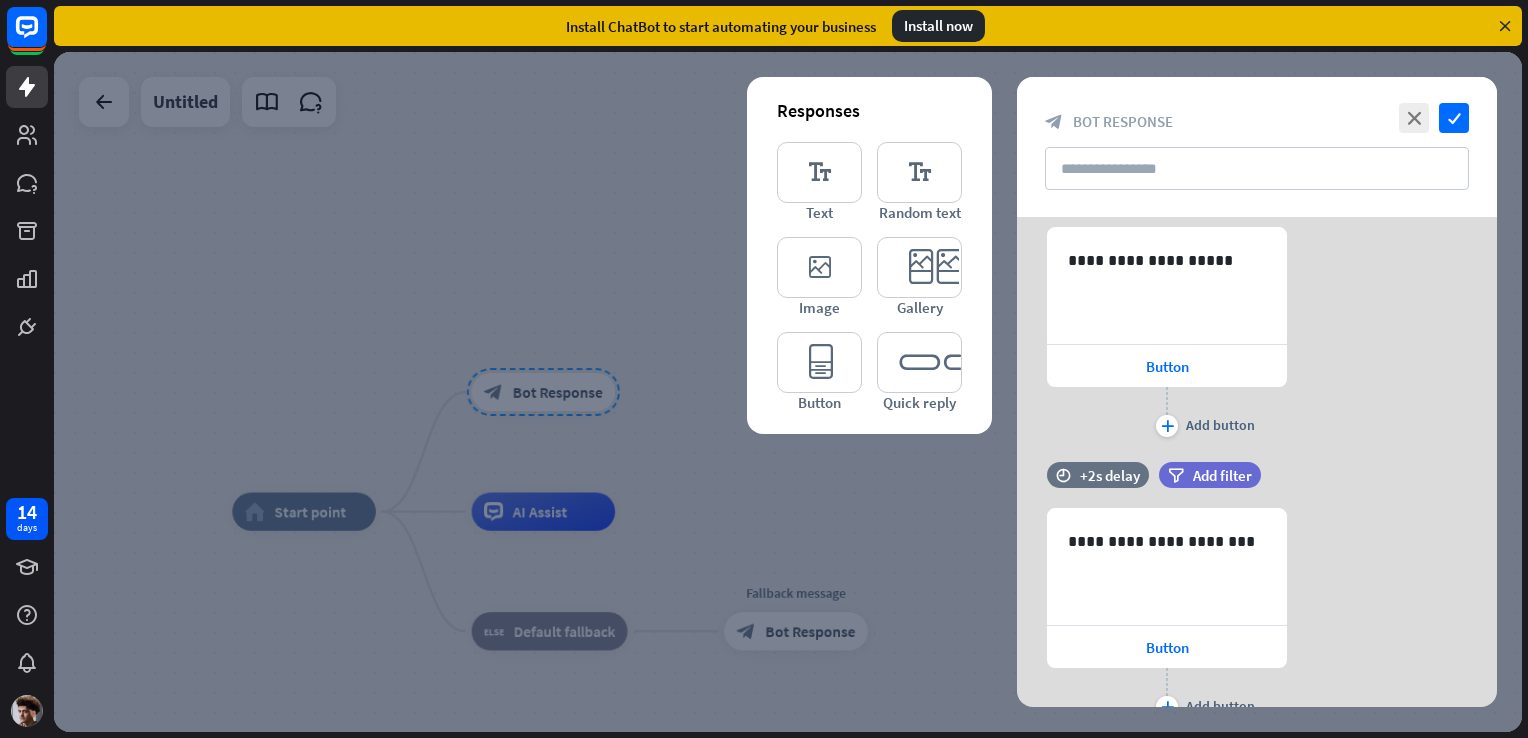 scroll, scrollTop: 752, scrollLeft: 0, axis: vertical 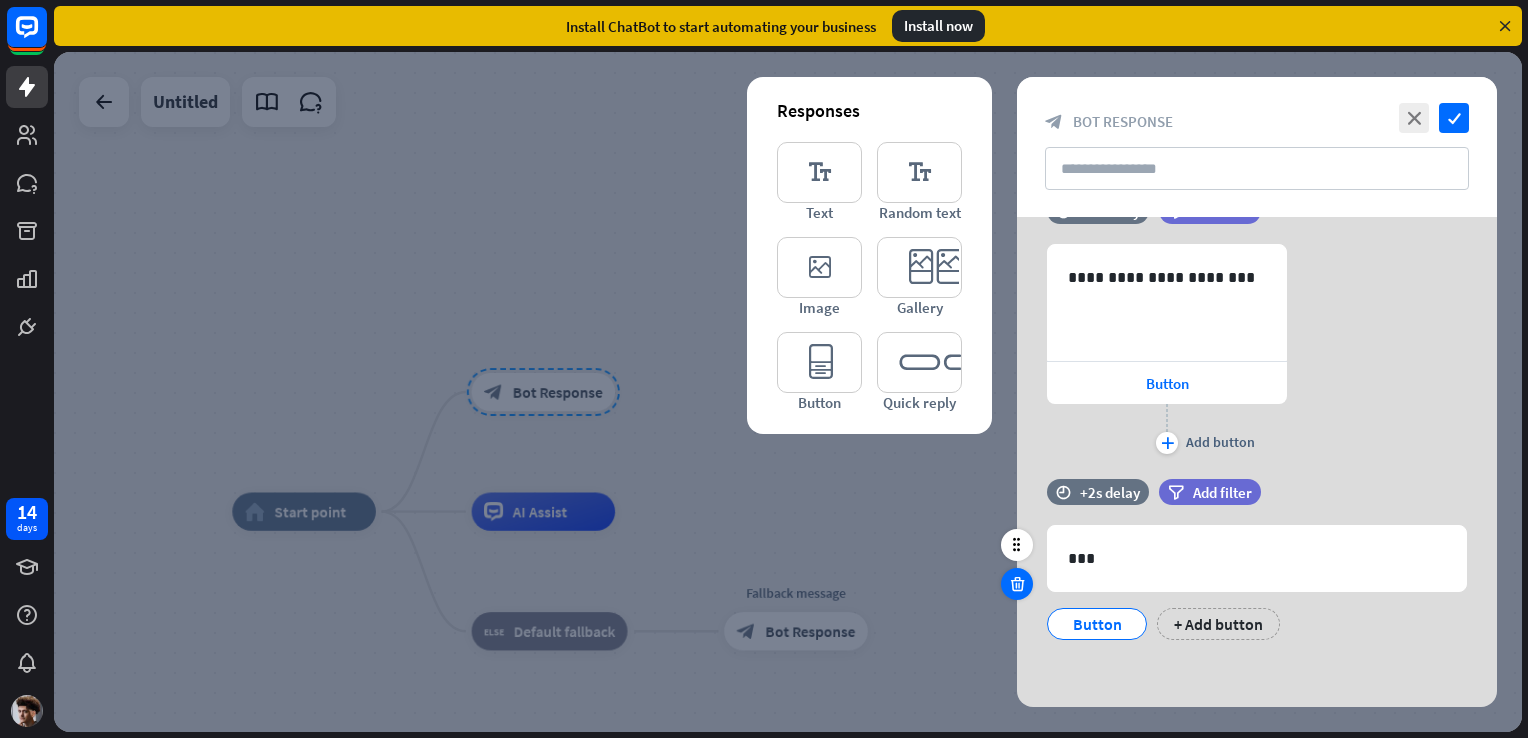 click at bounding box center [1017, 584] 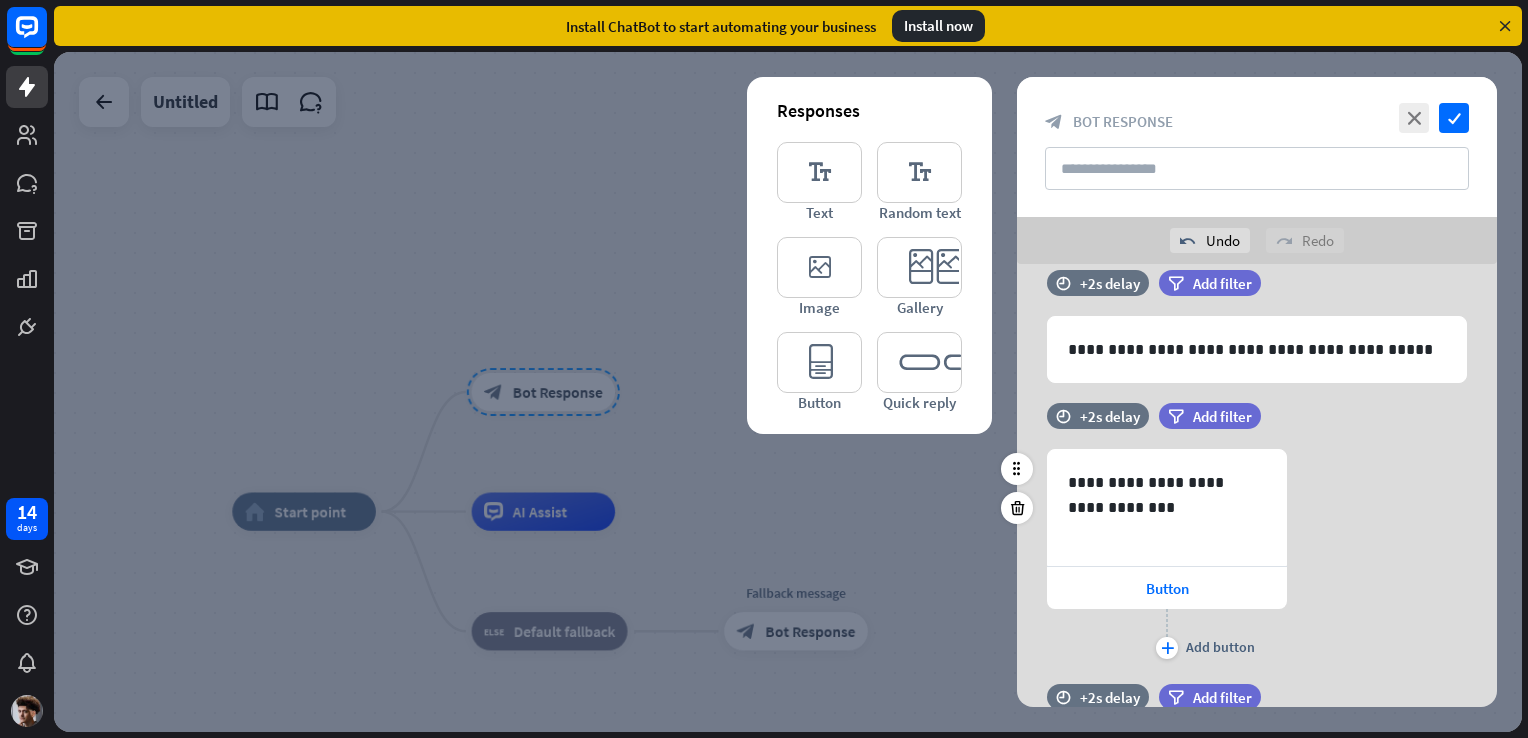 scroll, scrollTop: 0, scrollLeft: 0, axis: both 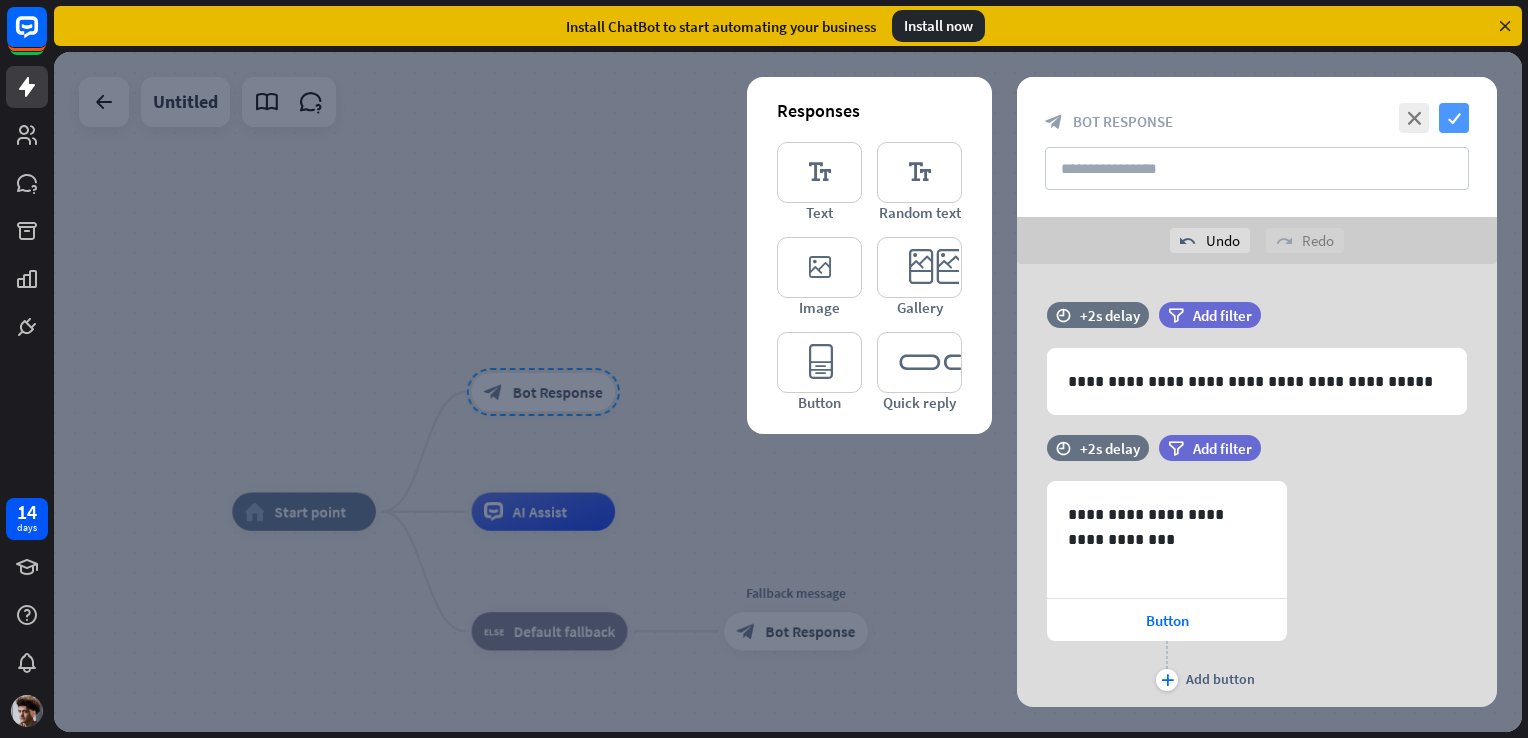 click on "check" at bounding box center (1454, 118) 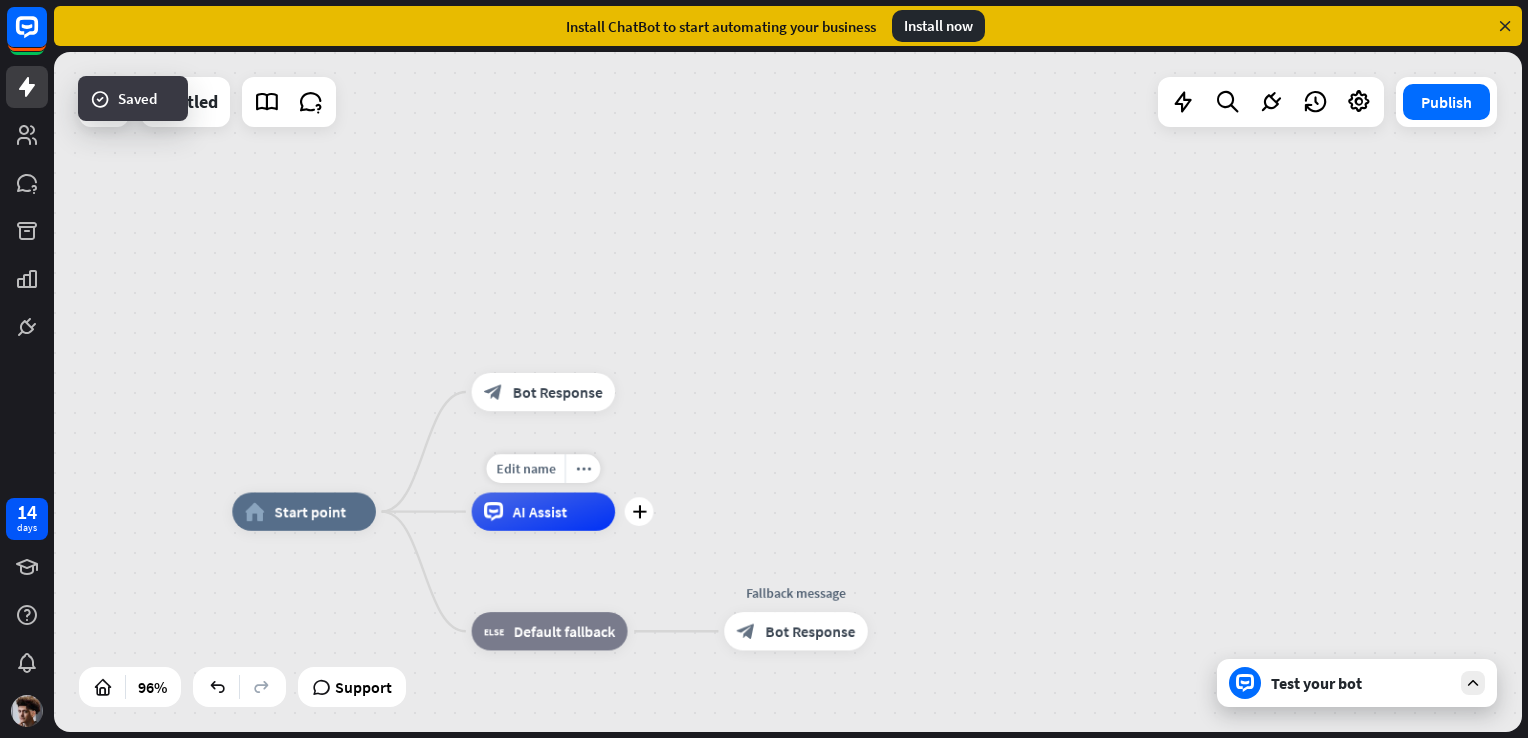 click on "AI Assist" at bounding box center (544, 511) 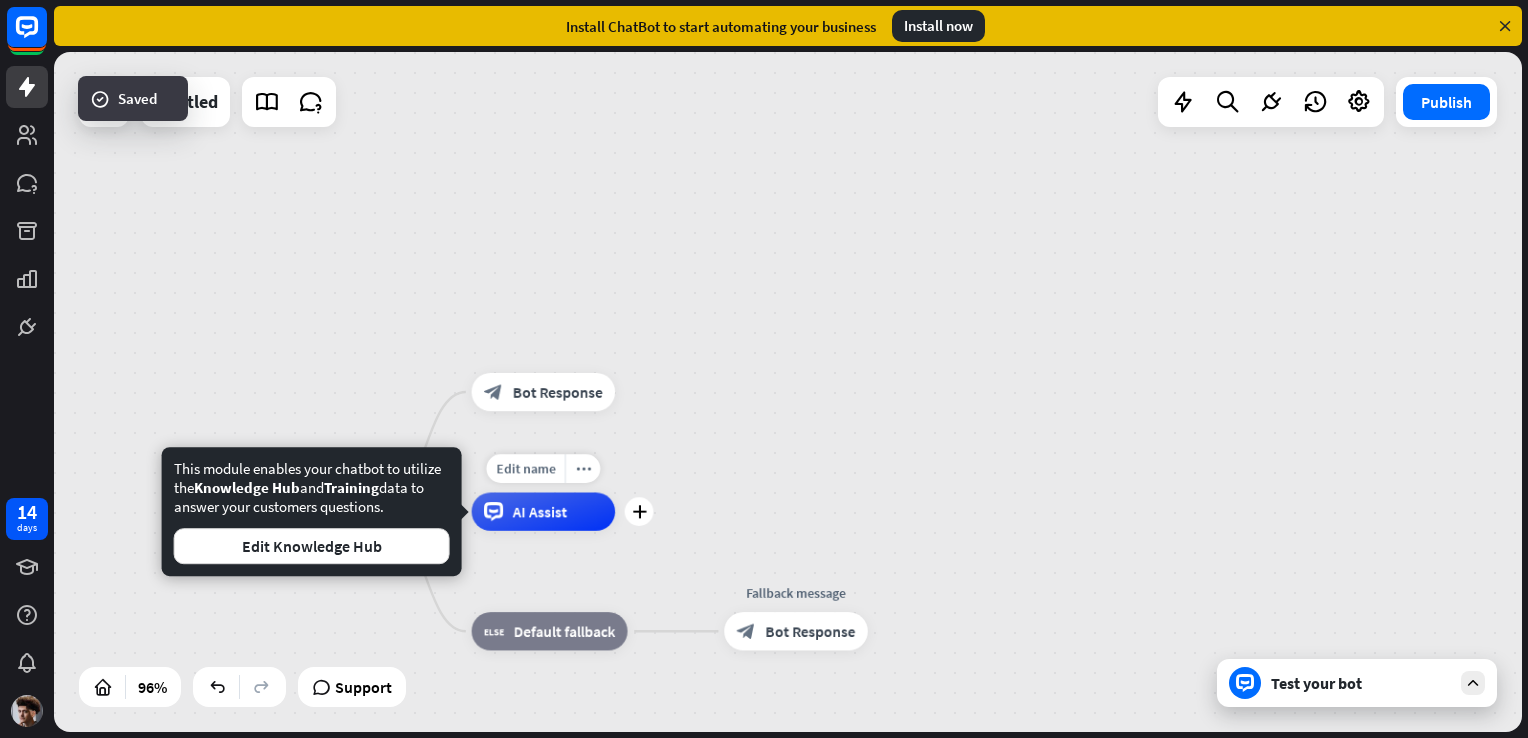 click on "AI Assist" at bounding box center (544, 511) 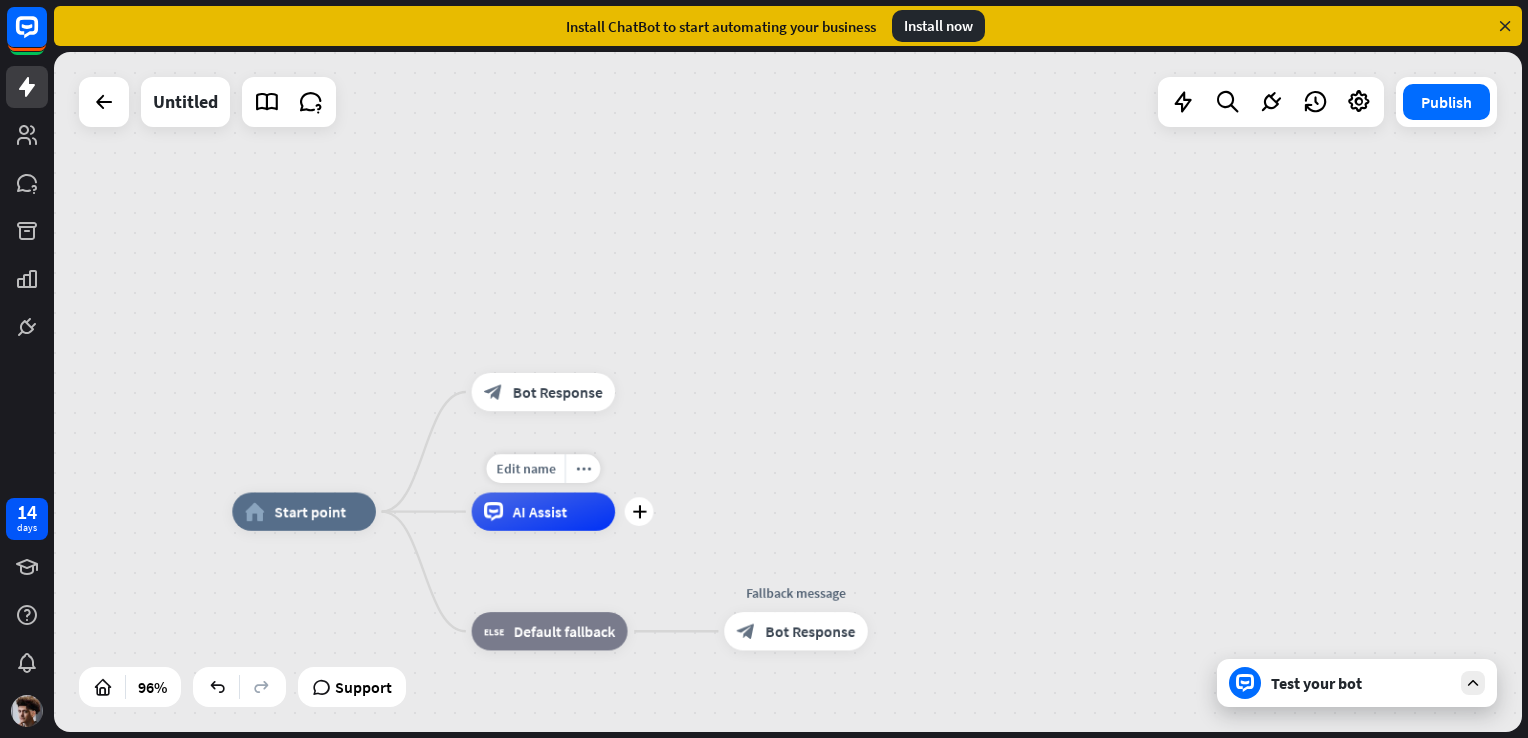 click on "AI Assist" at bounding box center [544, 511] 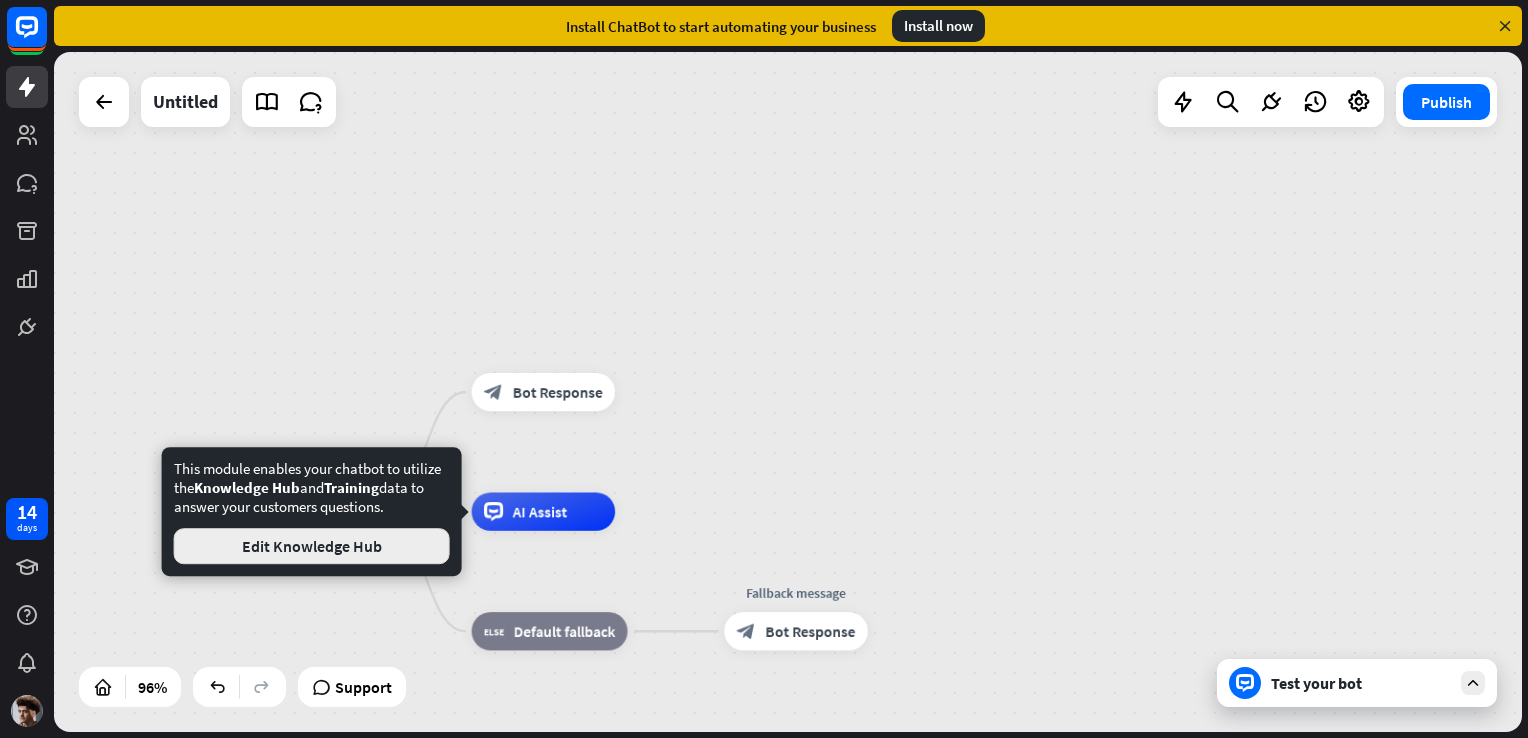 click on "Edit Knowledge Hub" at bounding box center (312, 546) 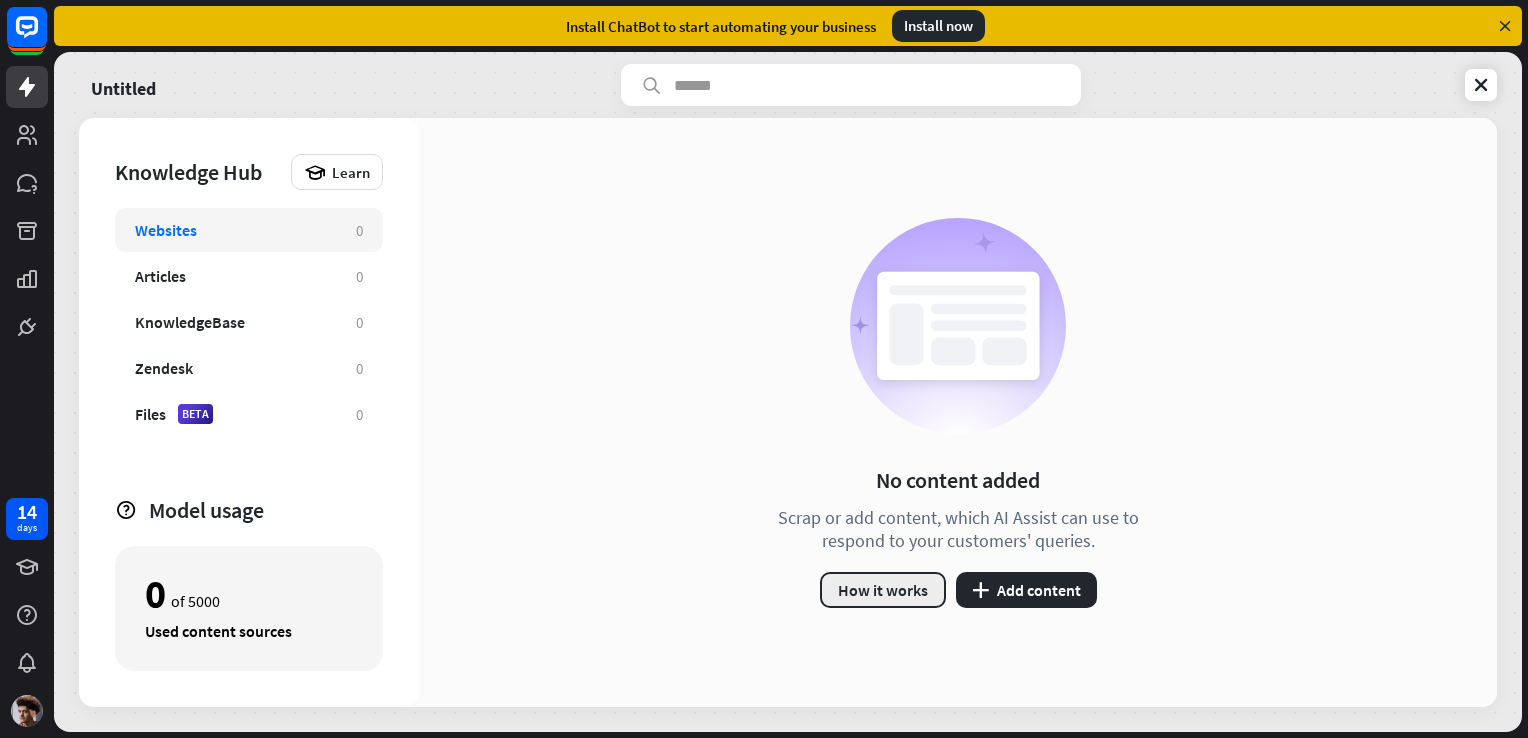 click on "How it works" at bounding box center [883, 590] 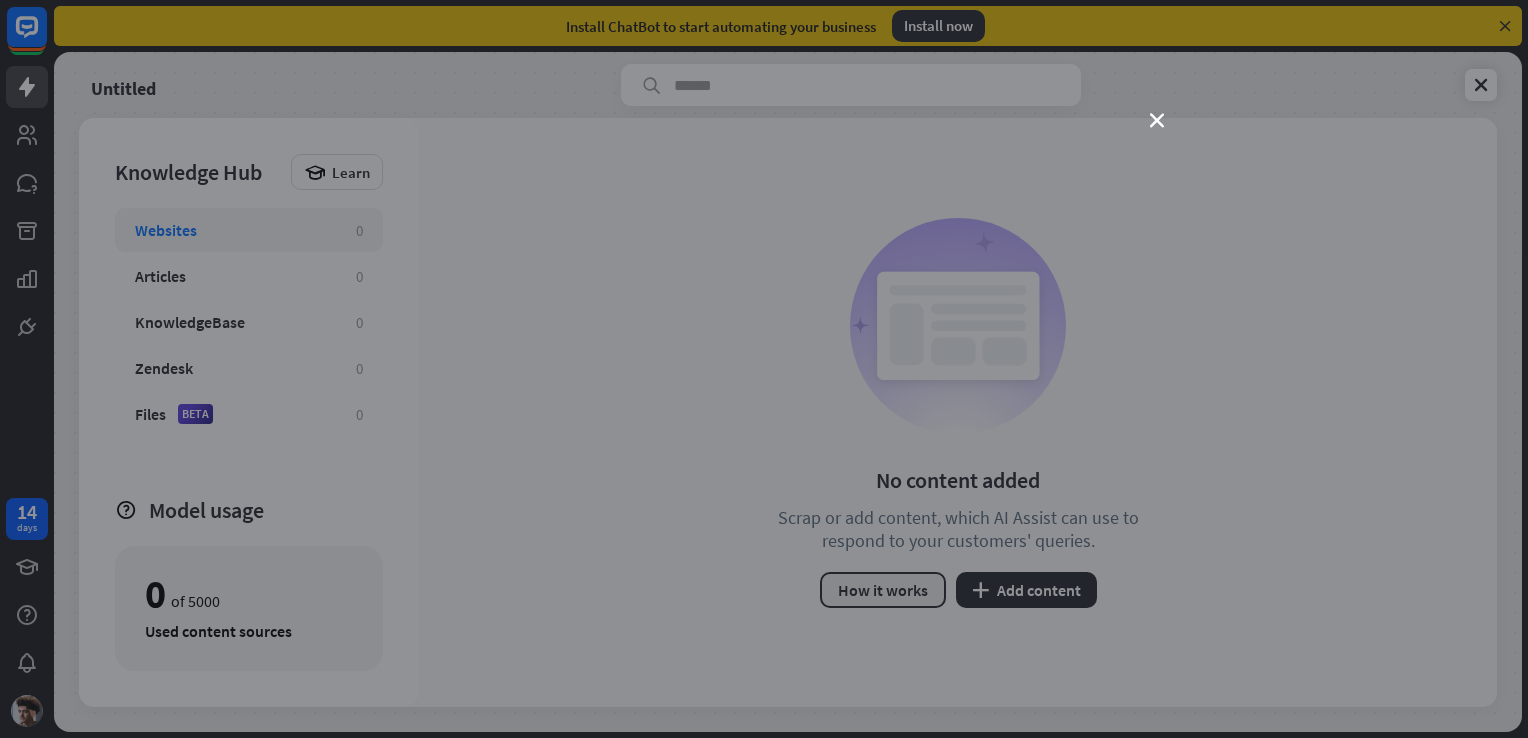 type 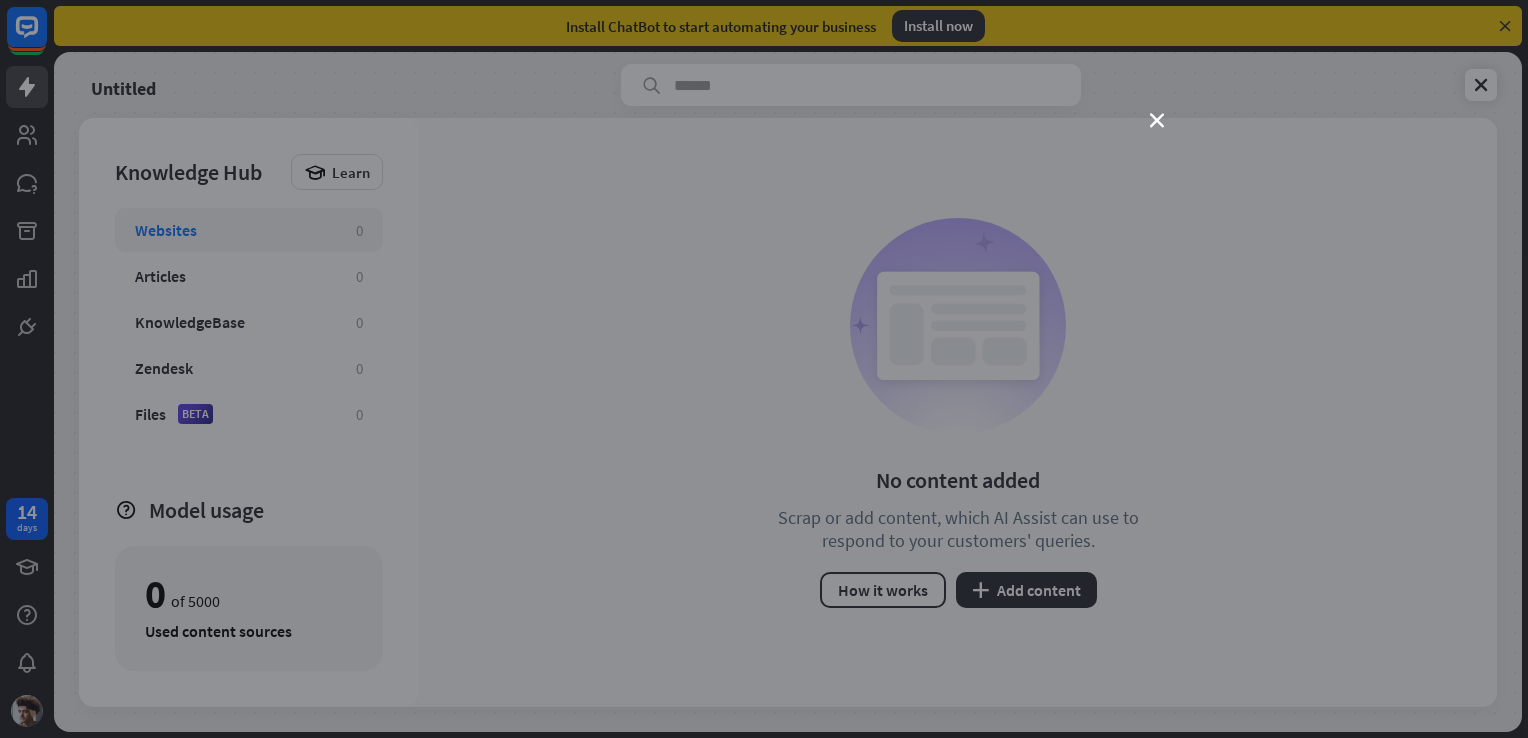 click on "How it works" at bounding box center [883, 590] 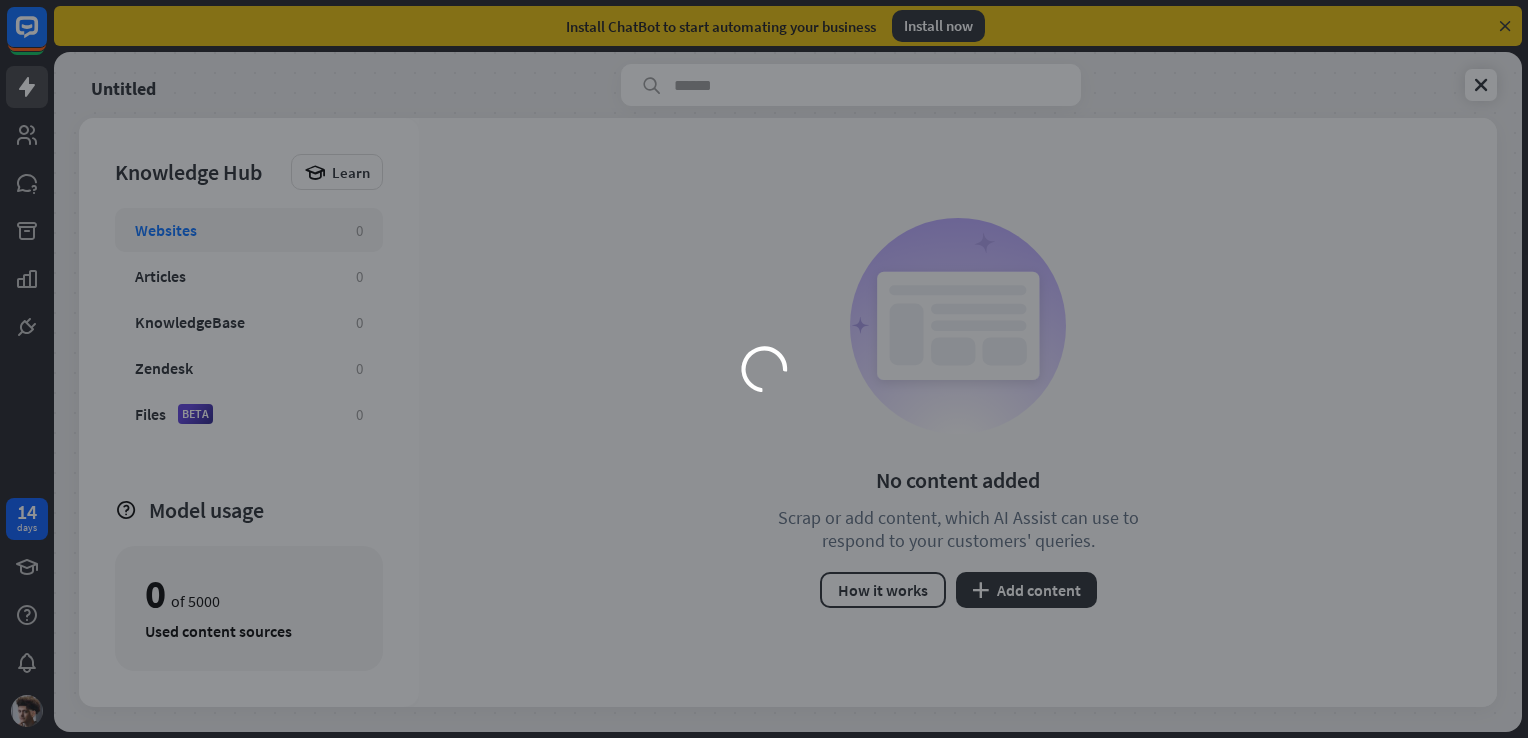 click on "How it works" at bounding box center [883, 590] 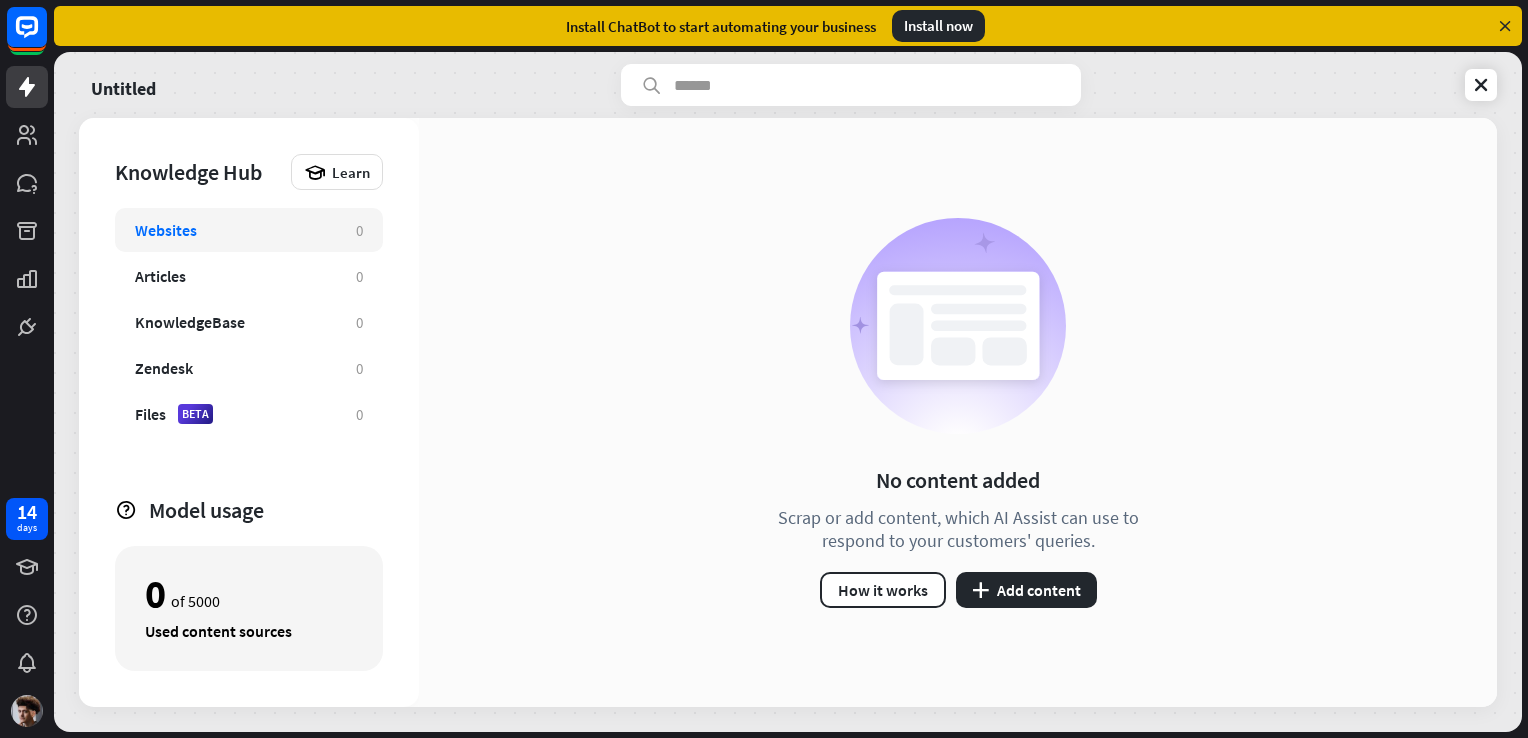 click on "loader" at bounding box center [764, 369] 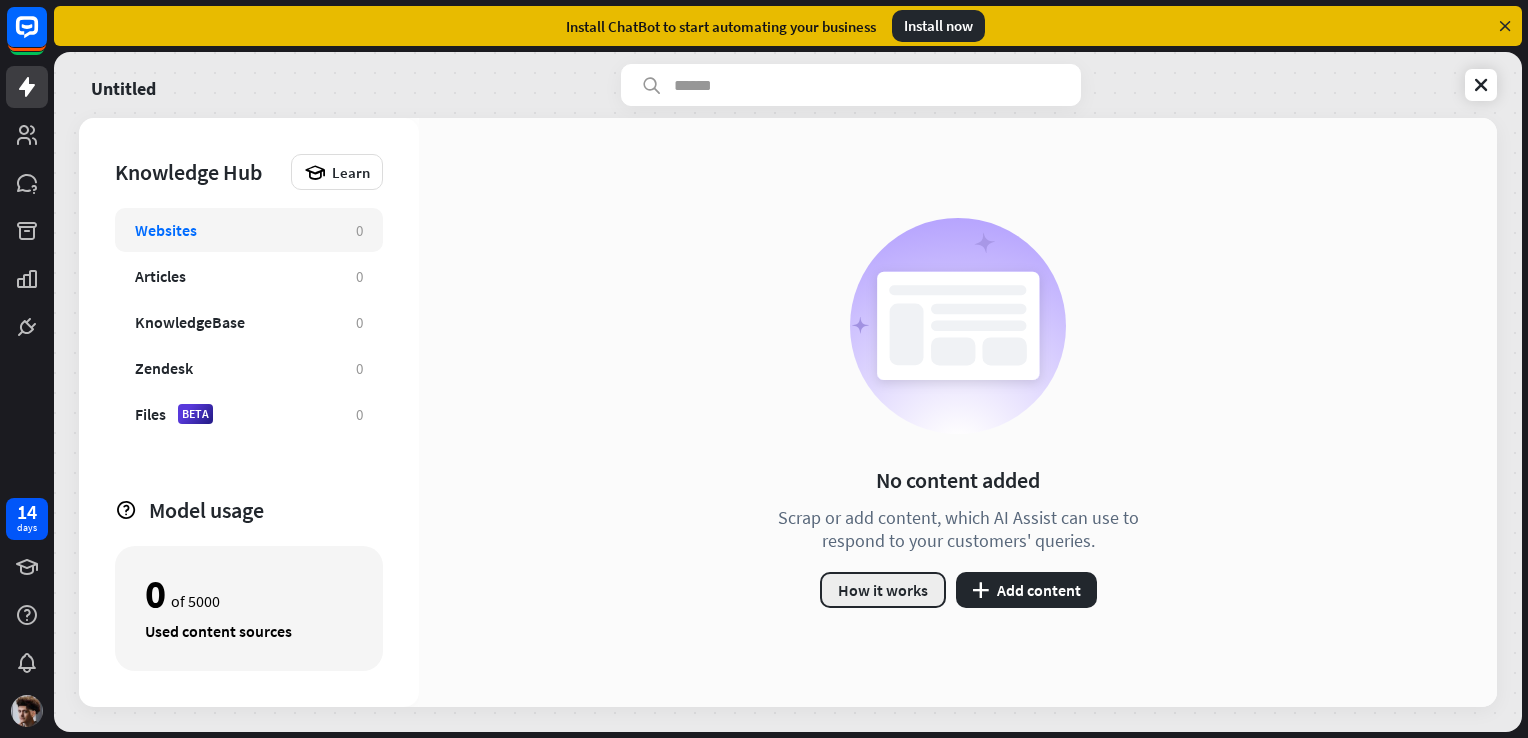 click on "How it works" at bounding box center [883, 590] 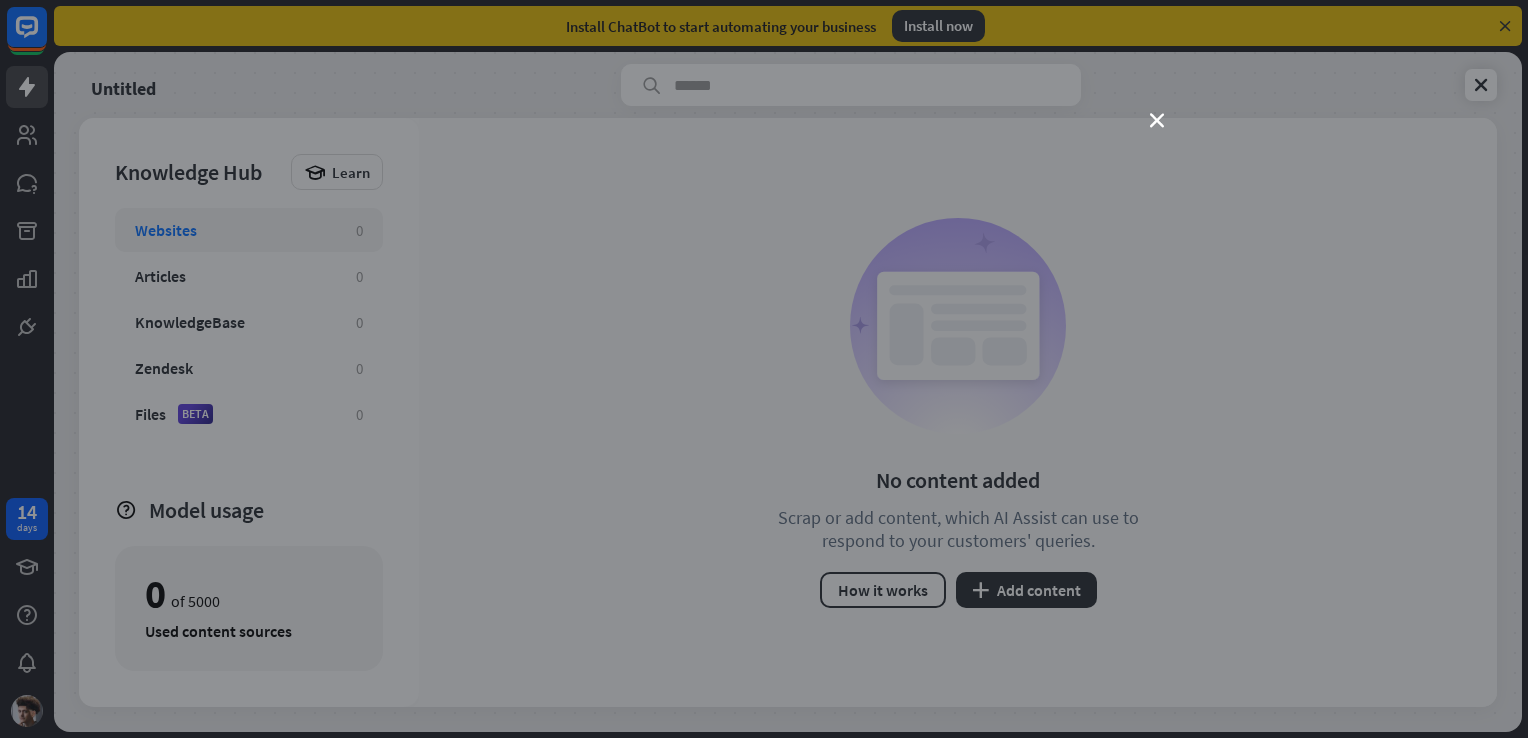 click on "How it works" at bounding box center [883, 590] 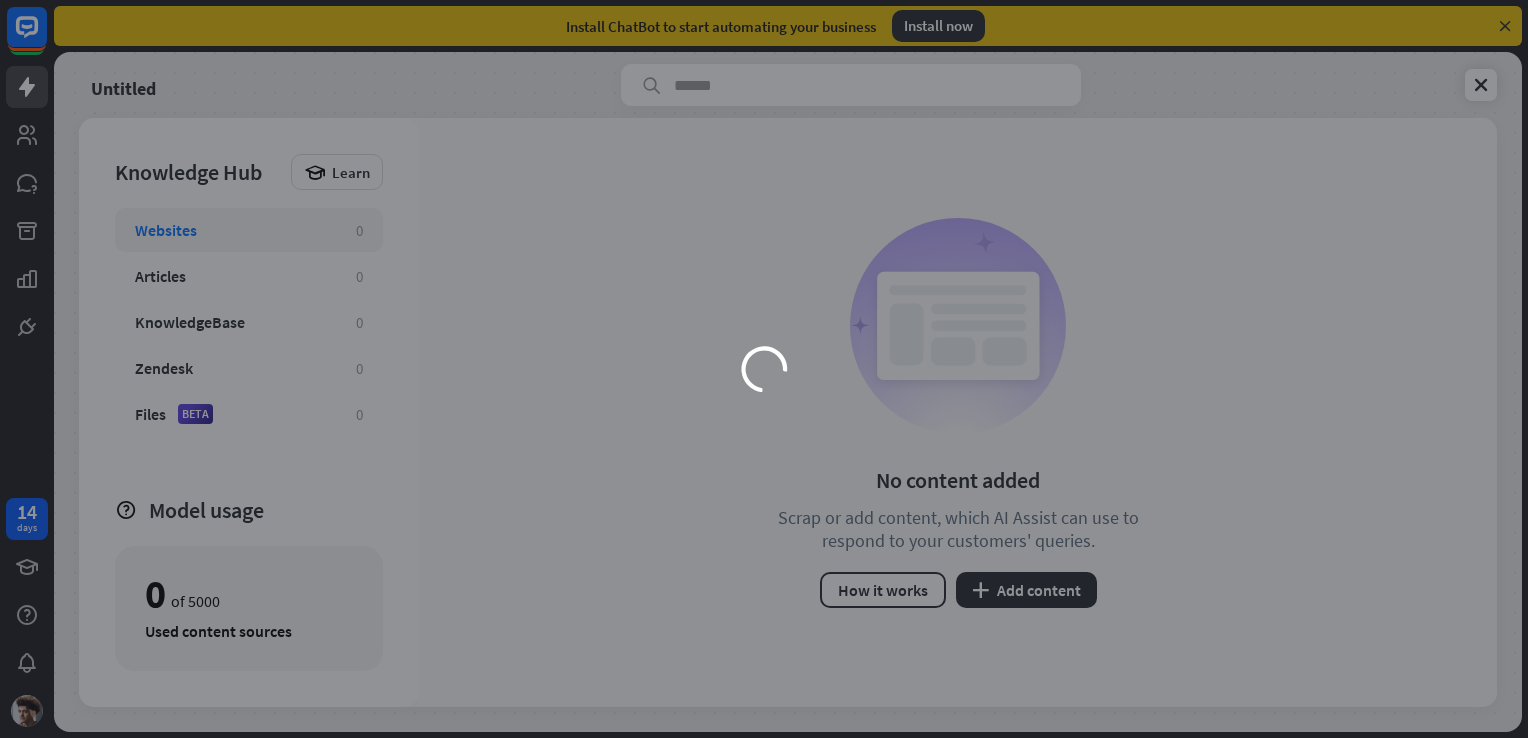 click on "How it works" at bounding box center (883, 590) 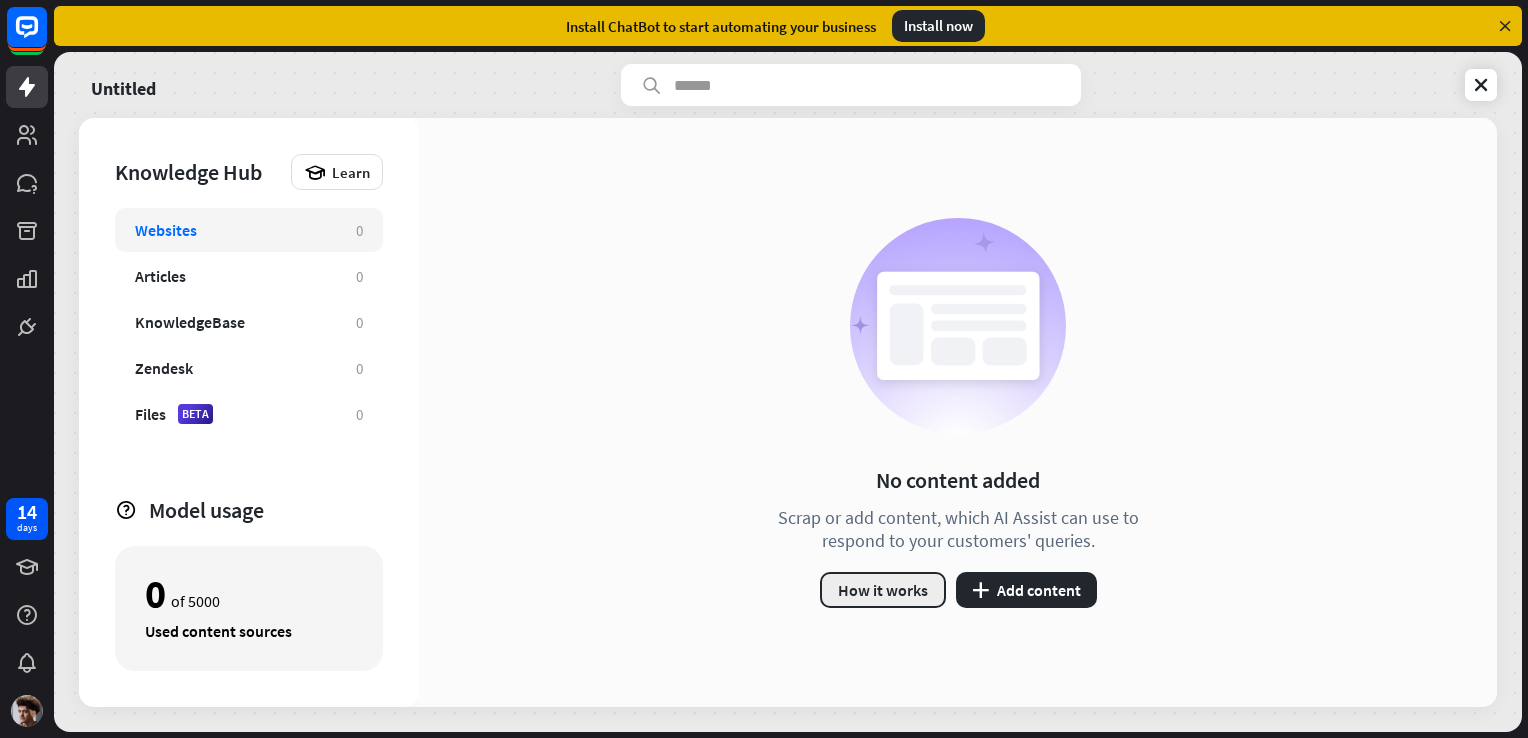 click on "How it works" at bounding box center (883, 590) 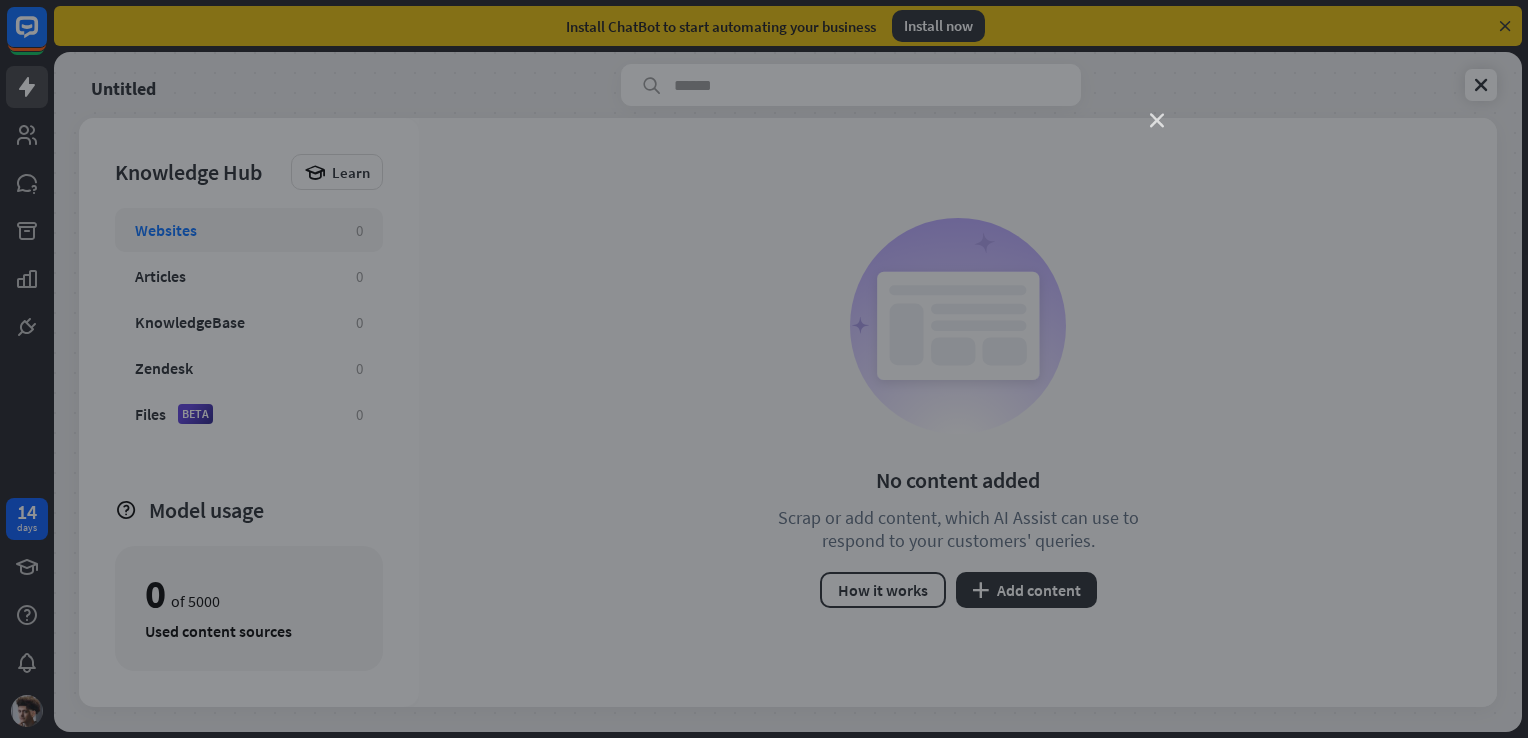 click on "close" at bounding box center (1157, 121) 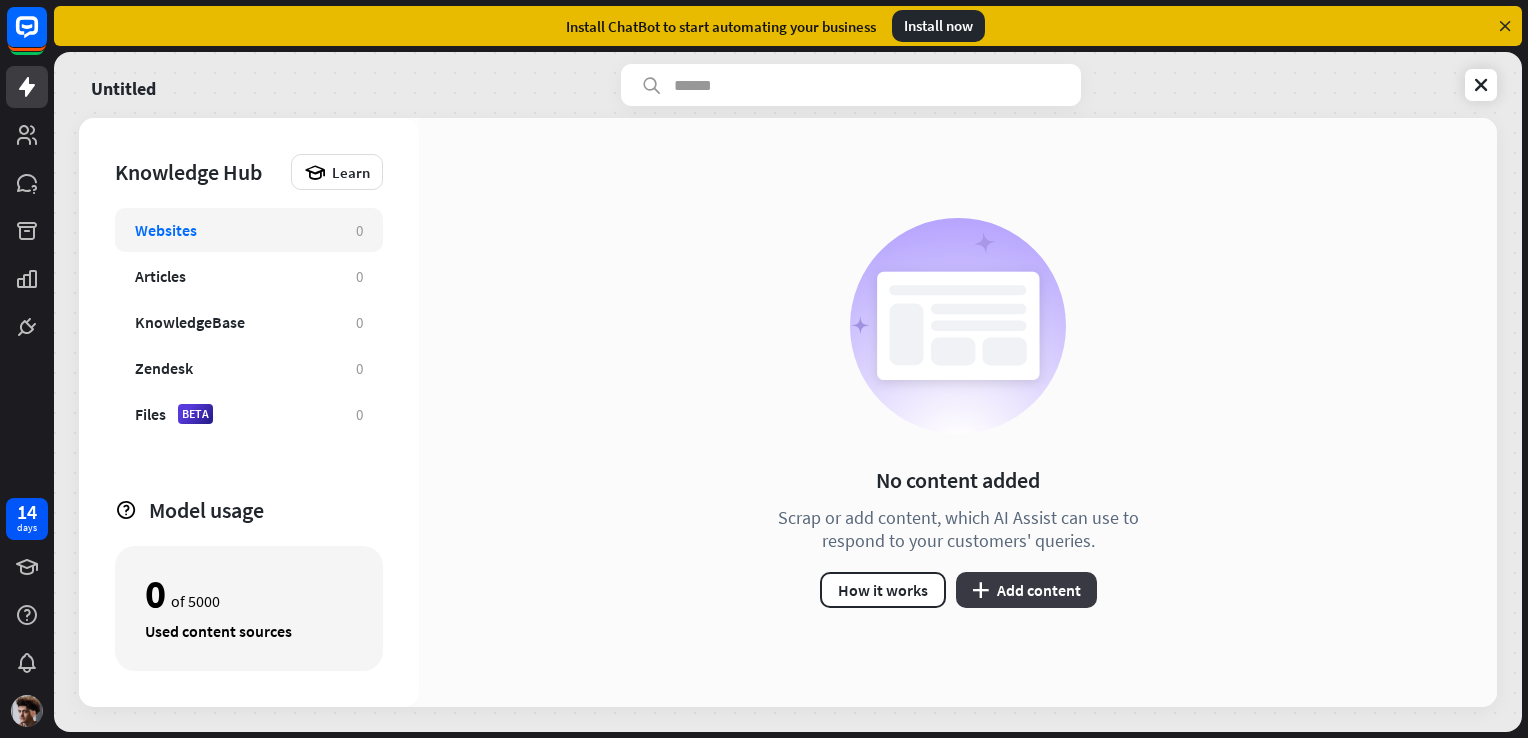 click on "plus
Add content" at bounding box center [1026, 590] 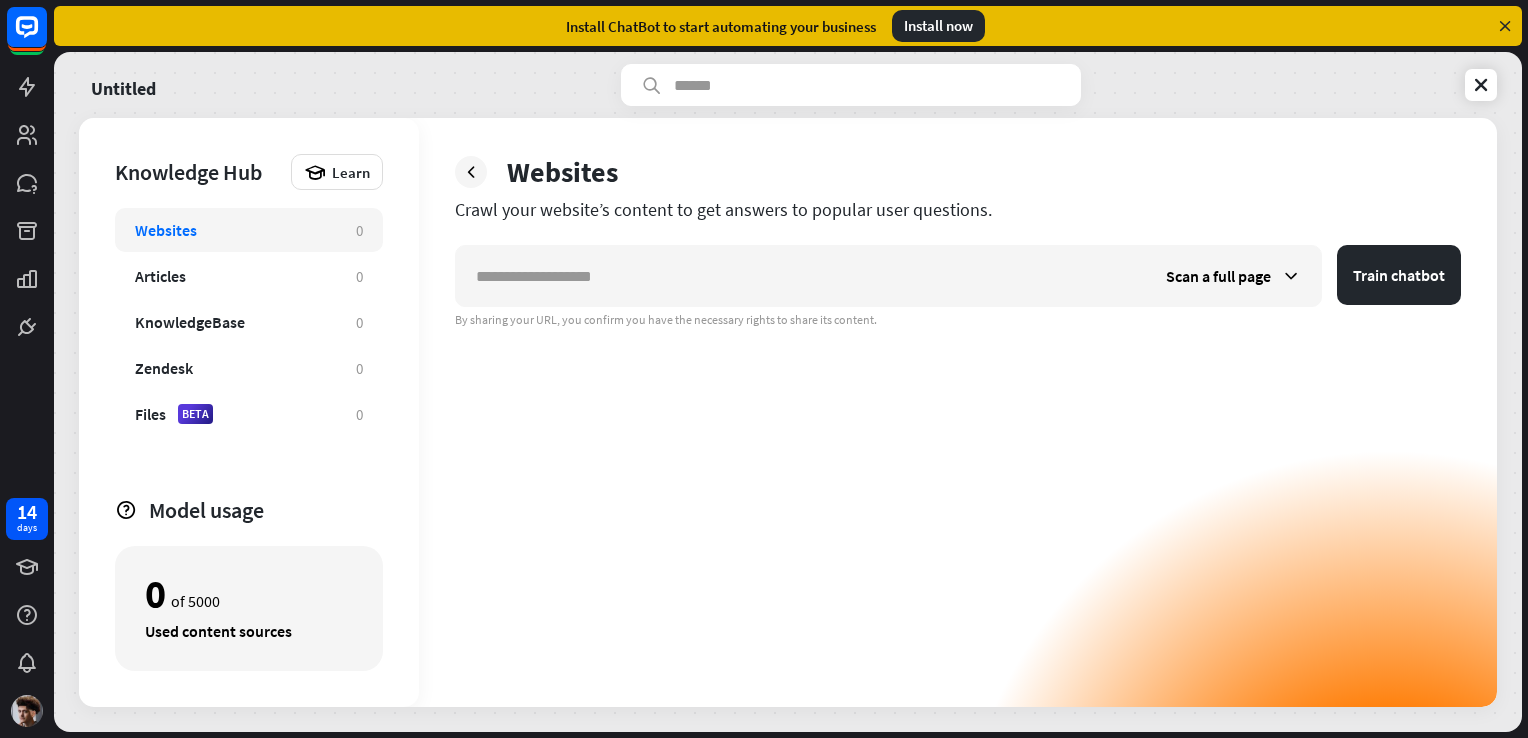click on "Scan a full page
Train chatbot
By sharing your URL, you confirm you have the necessary rights to
share its content." at bounding box center (958, 476) 